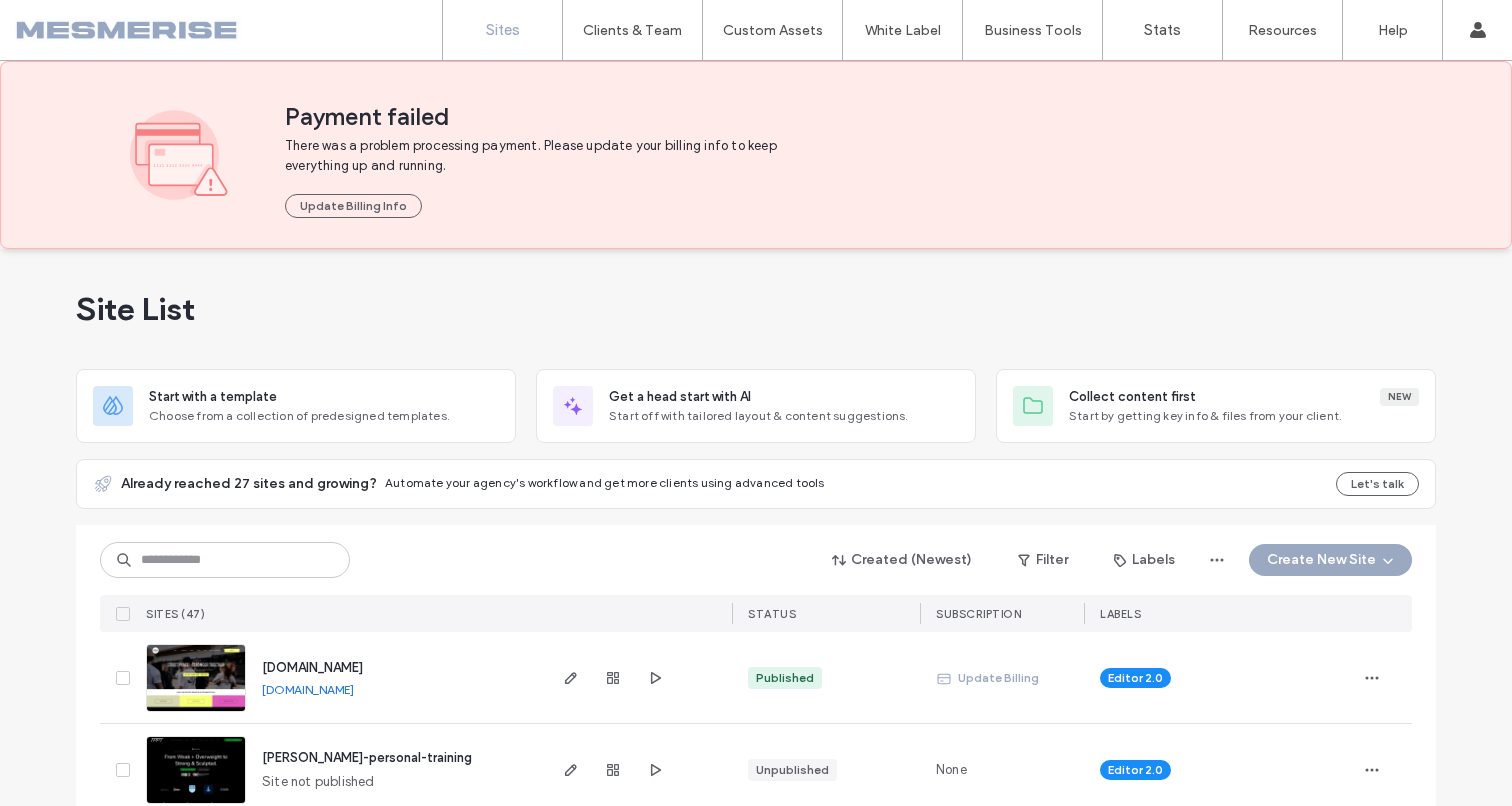 scroll, scrollTop: 0, scrollLeft: 0, axis: both 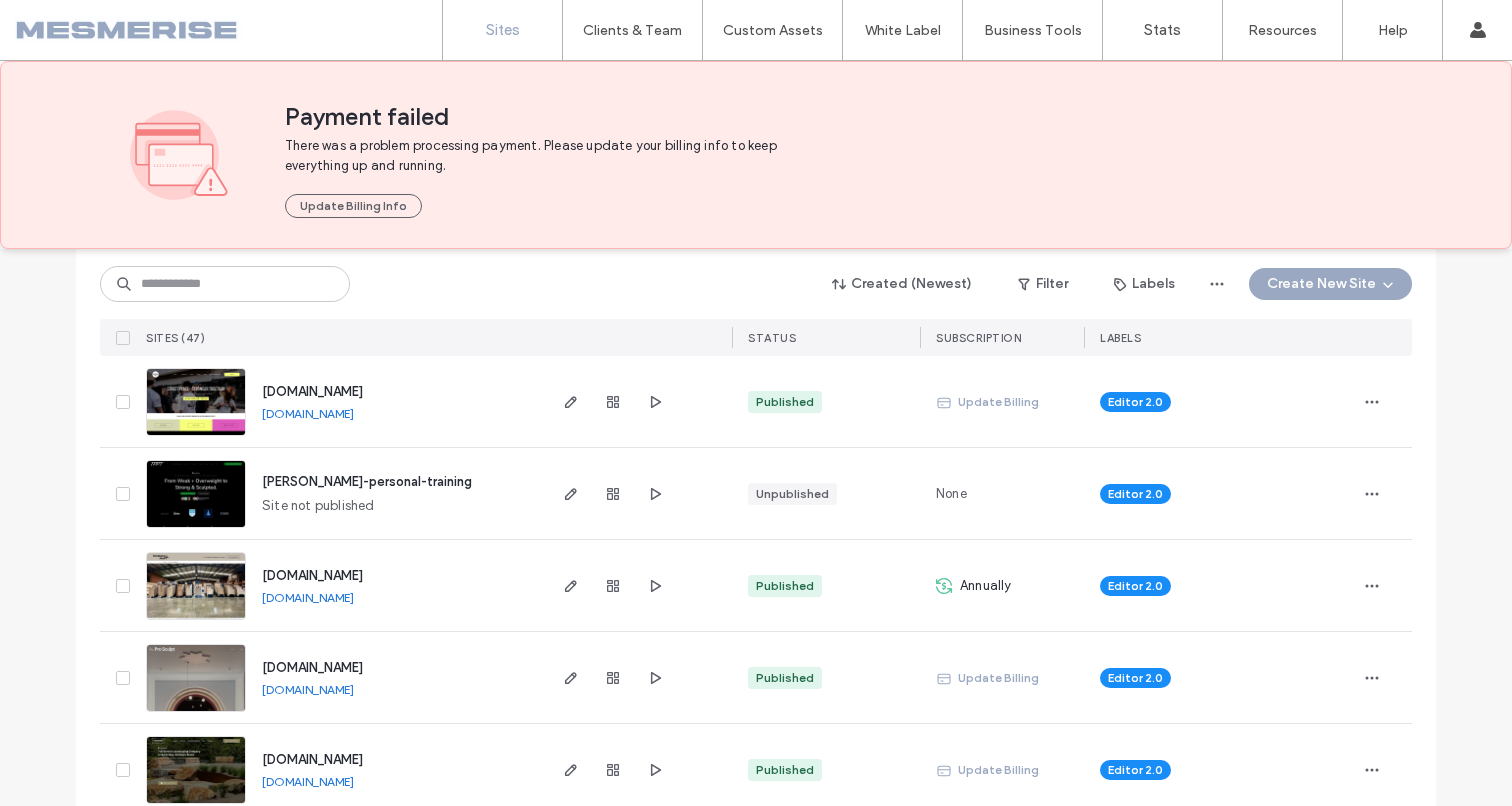 click on "tom-peacock-personal-training" at bounding box center [367, 481] 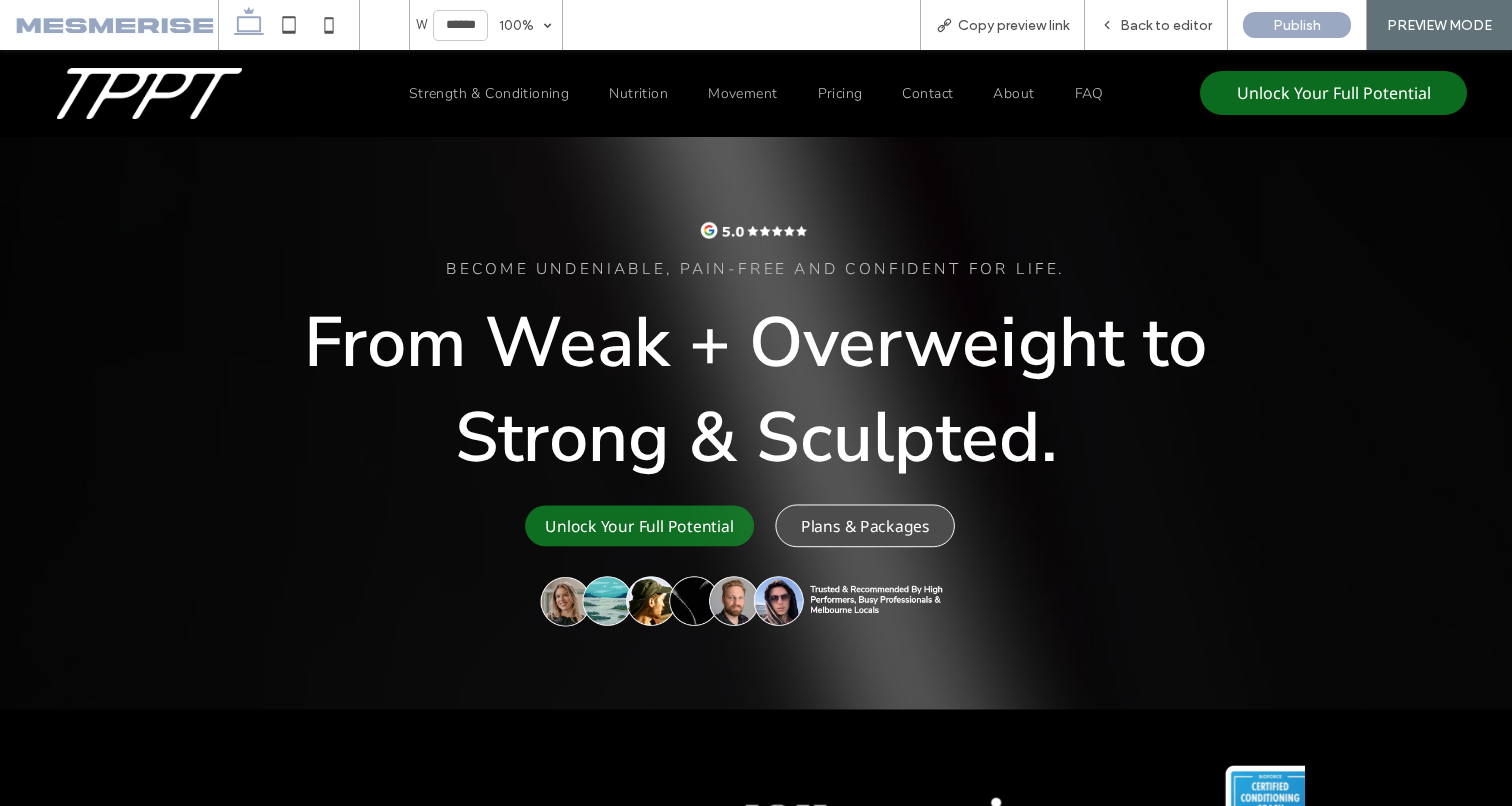scroll, scrollTop: 0, scrollLeft: 0, axis: both 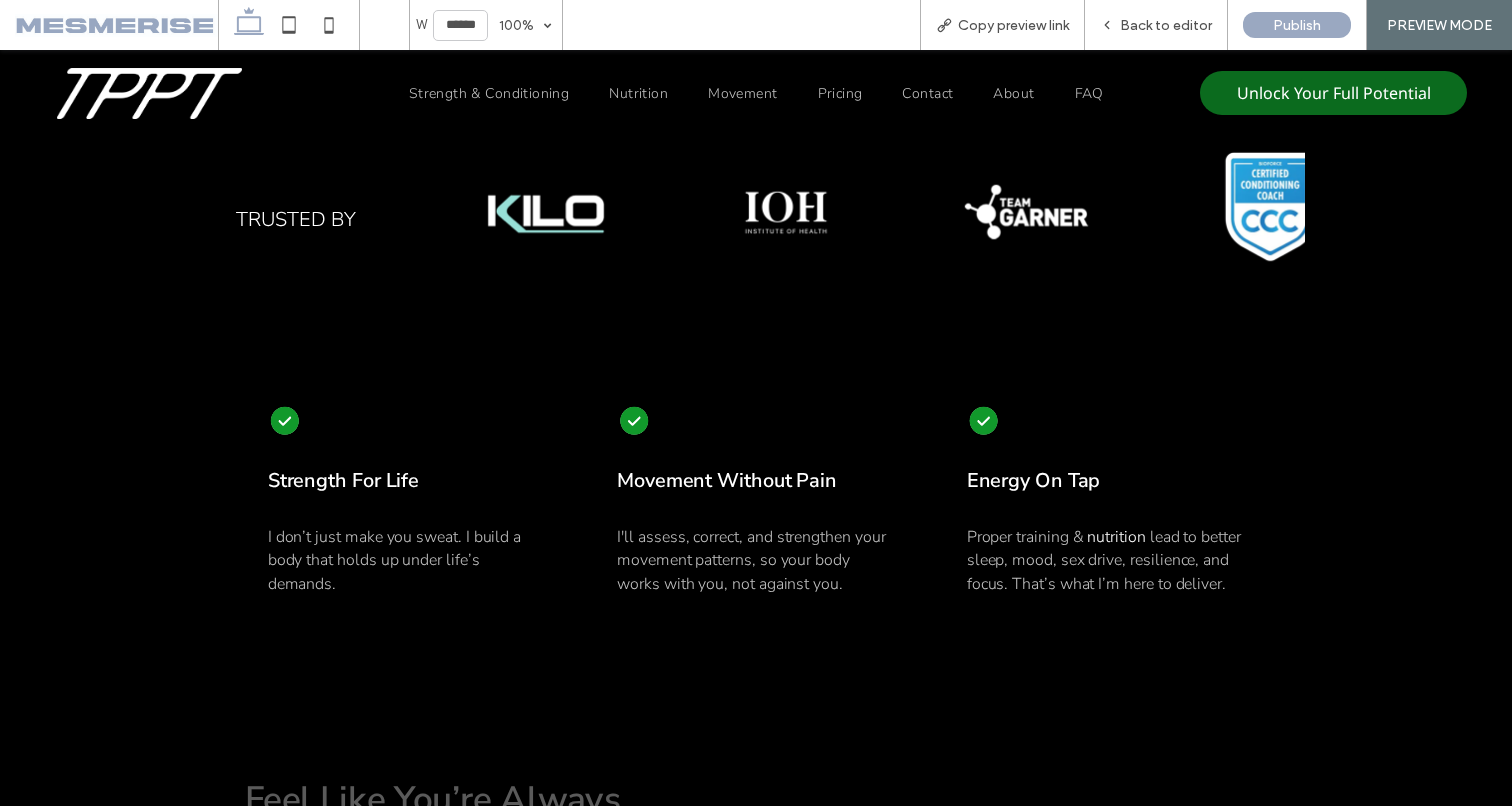click on "Movement Without Pain" at bounding box center (755, 482) 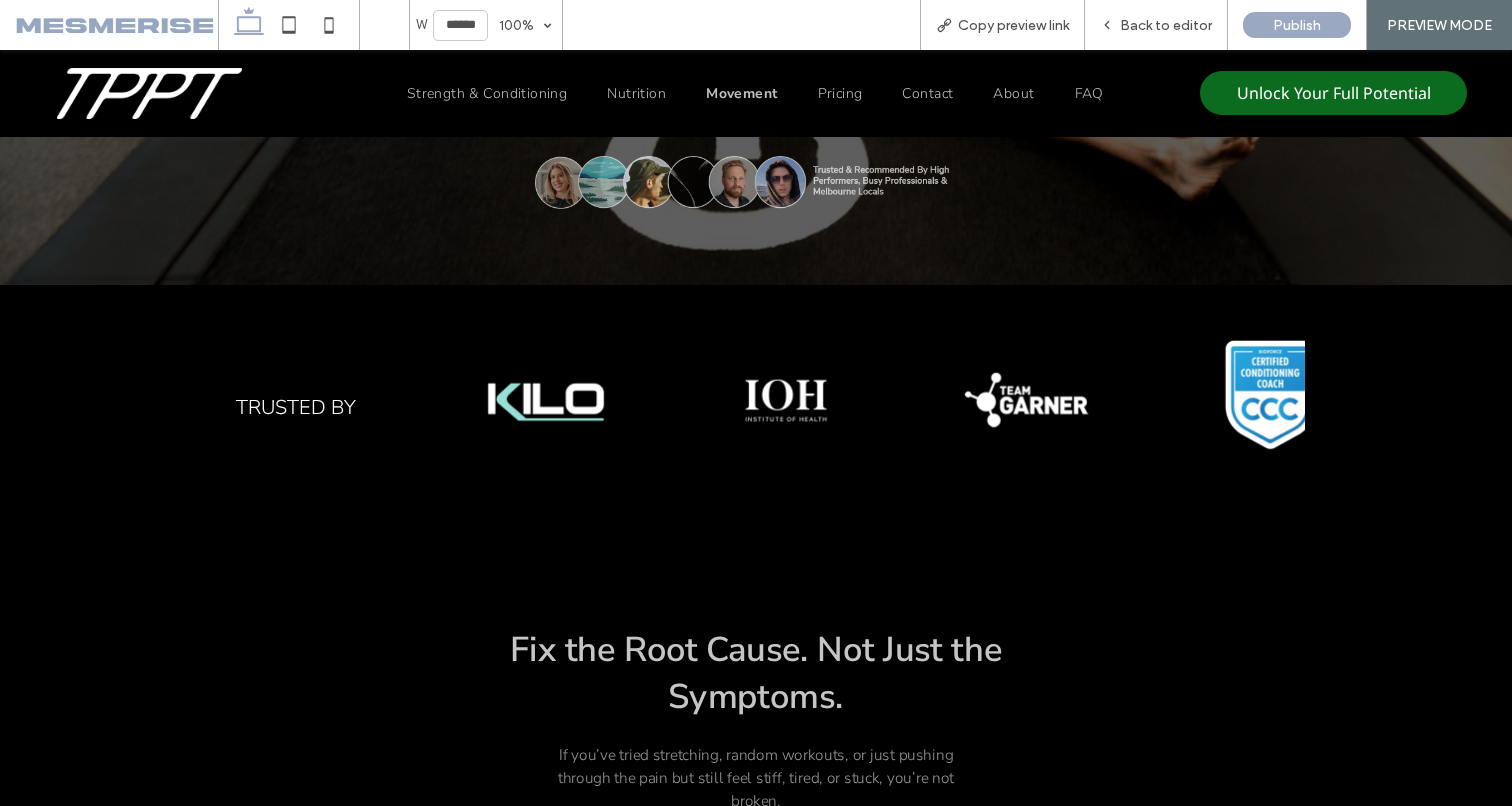 scroll, scrollTop: 0, scrollLeft: 0, axis: both 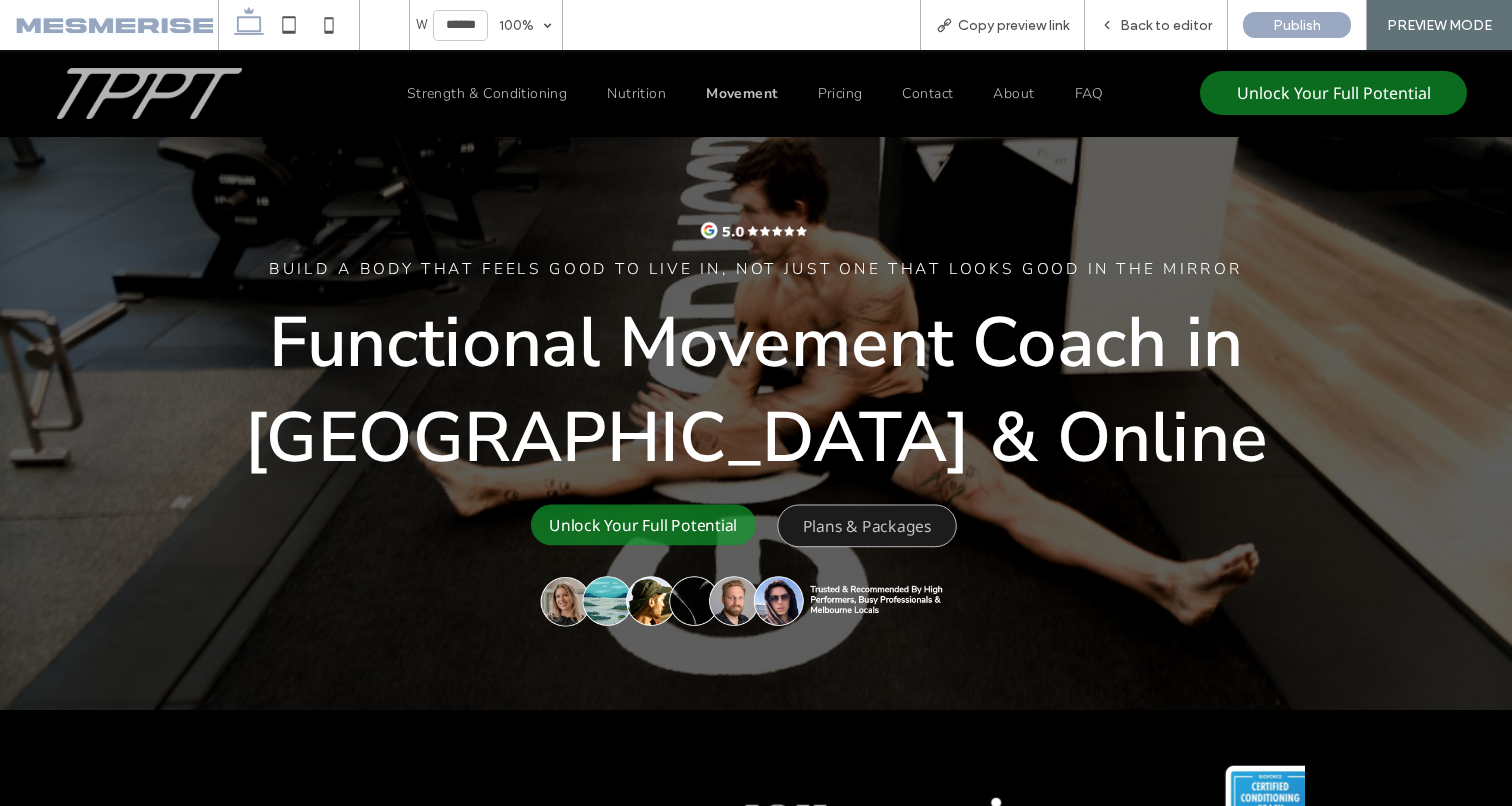 click at bounding box center [149, 93] 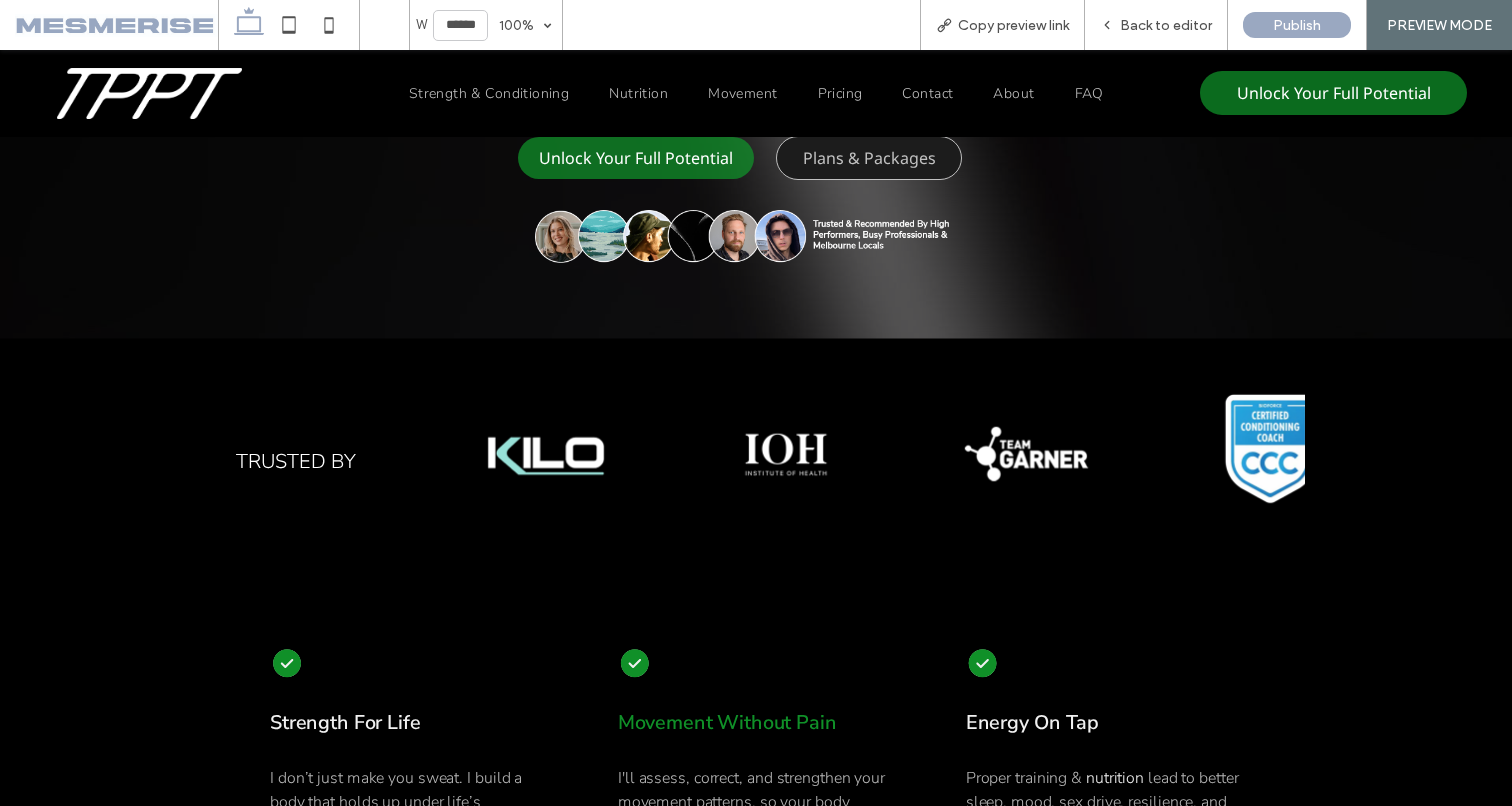 scroll, scrollTop: 599, scrollLeft: 0, axis: vertical 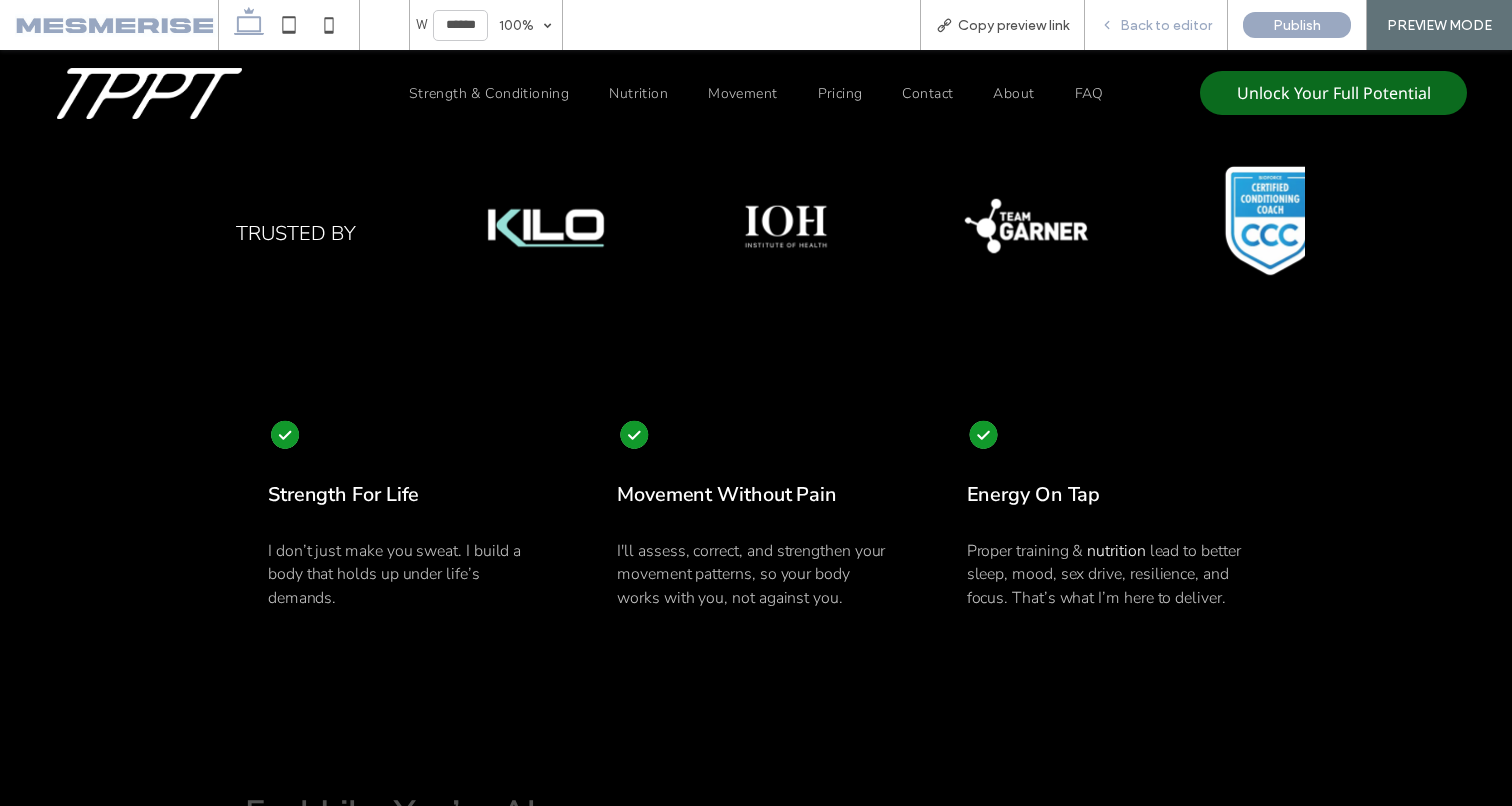 click on "Back to editor" at bounding box center (1166, 25) 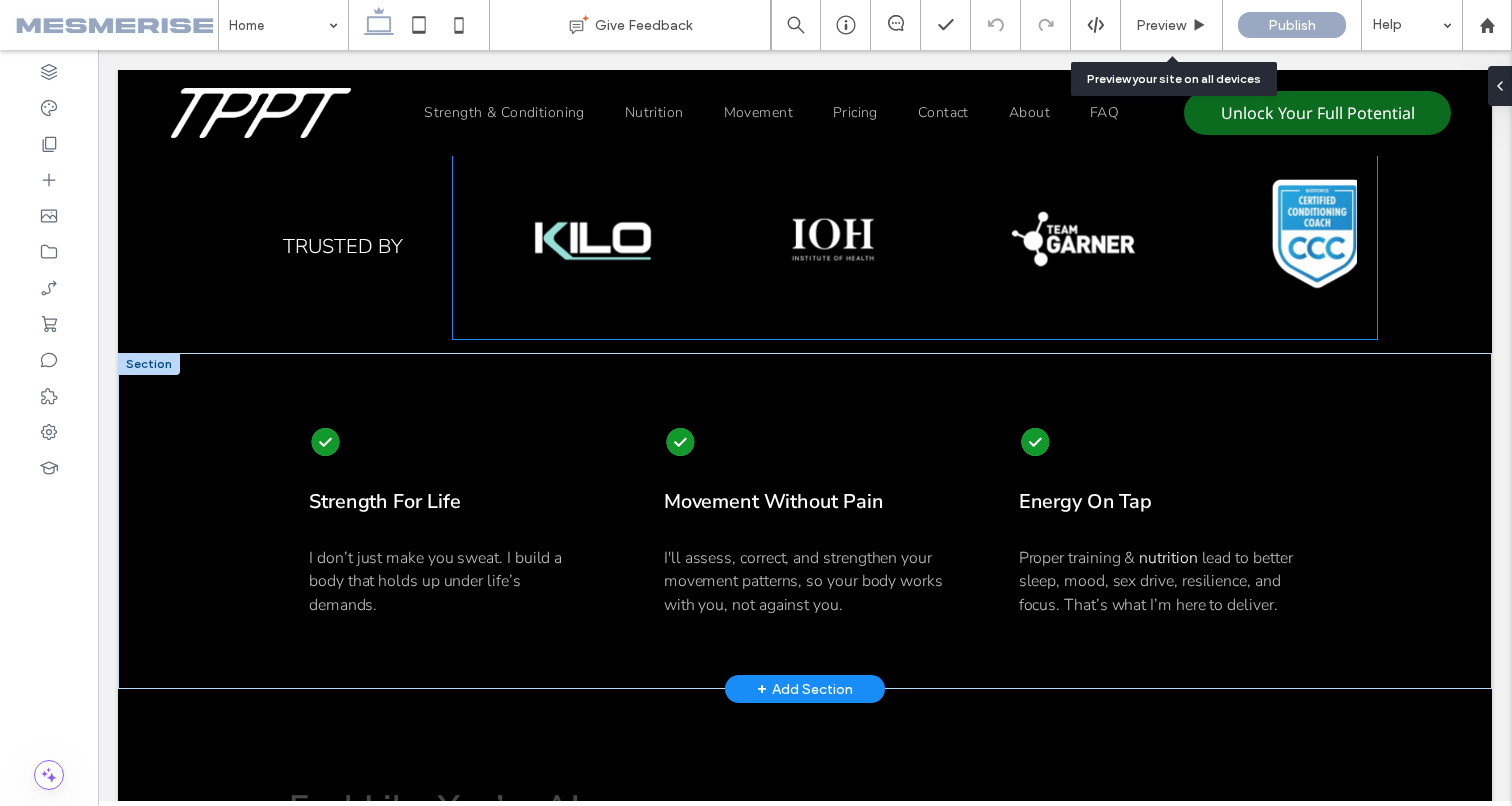 scroll, scrollTop: 597, scrollLeft: 0, axis: vertical 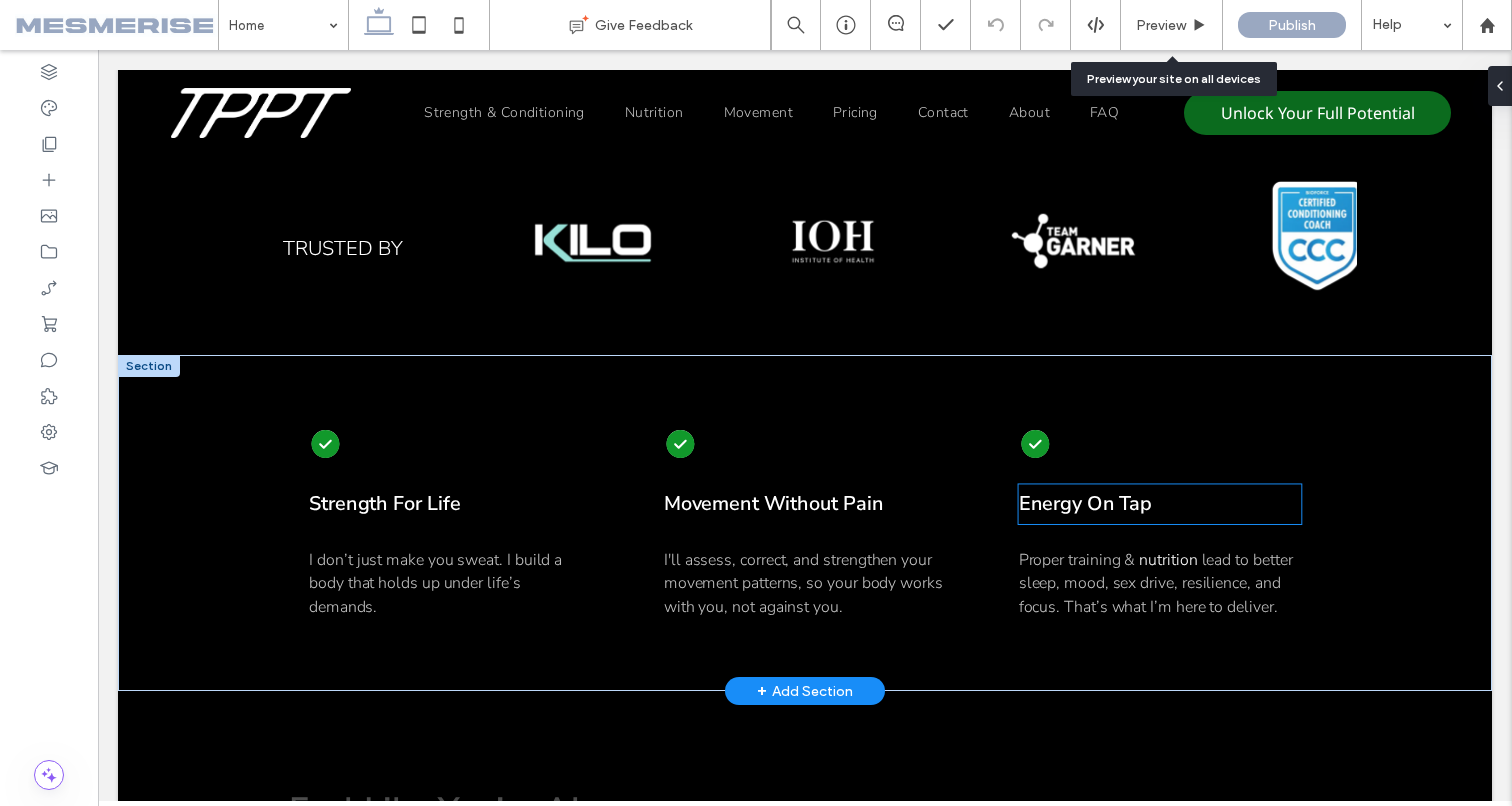 click on "Energy On Tap" at bounding box center [1085, 503] 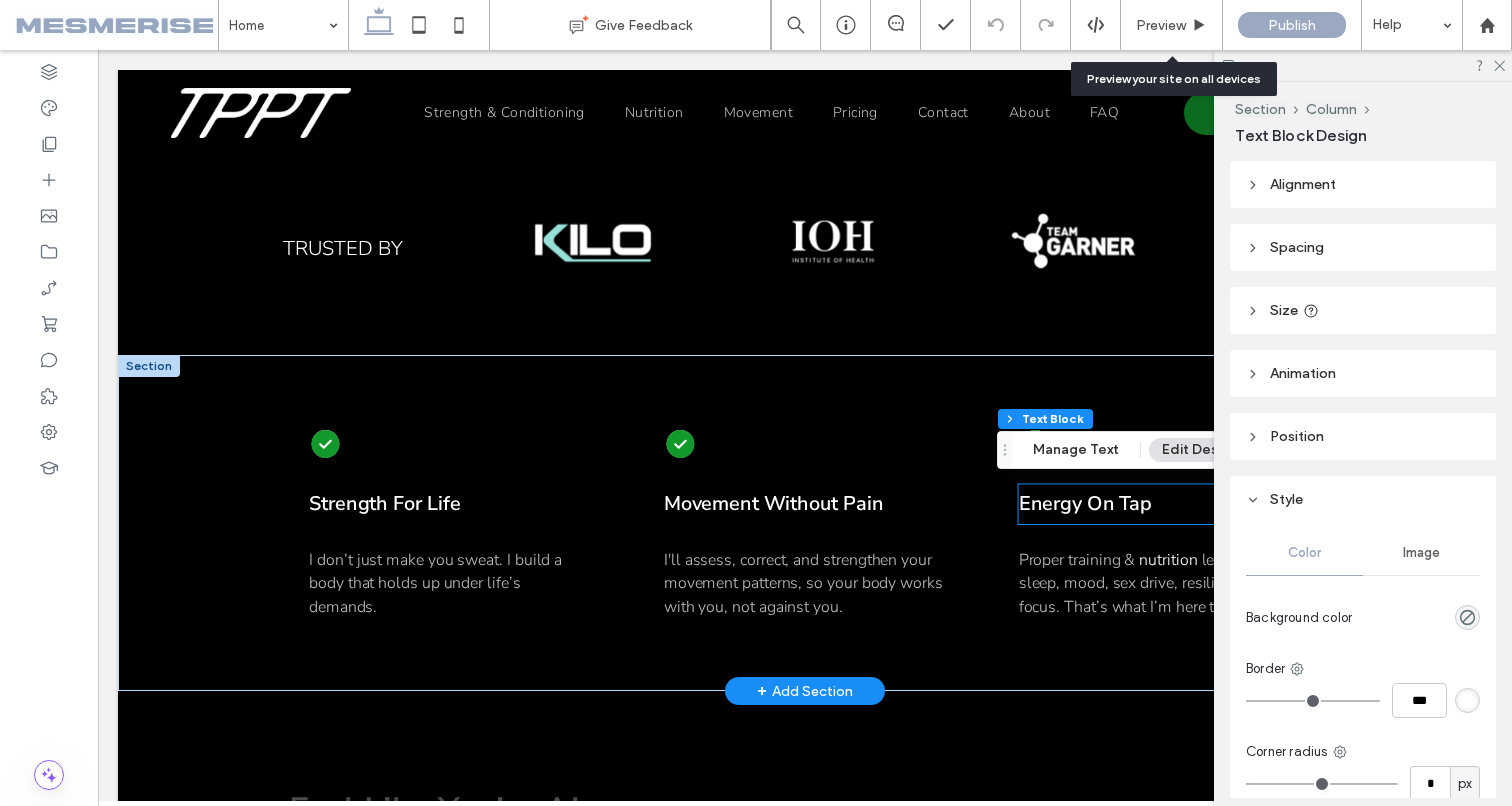 click on "Energy On Tap" at bounding box center [1160, 504] 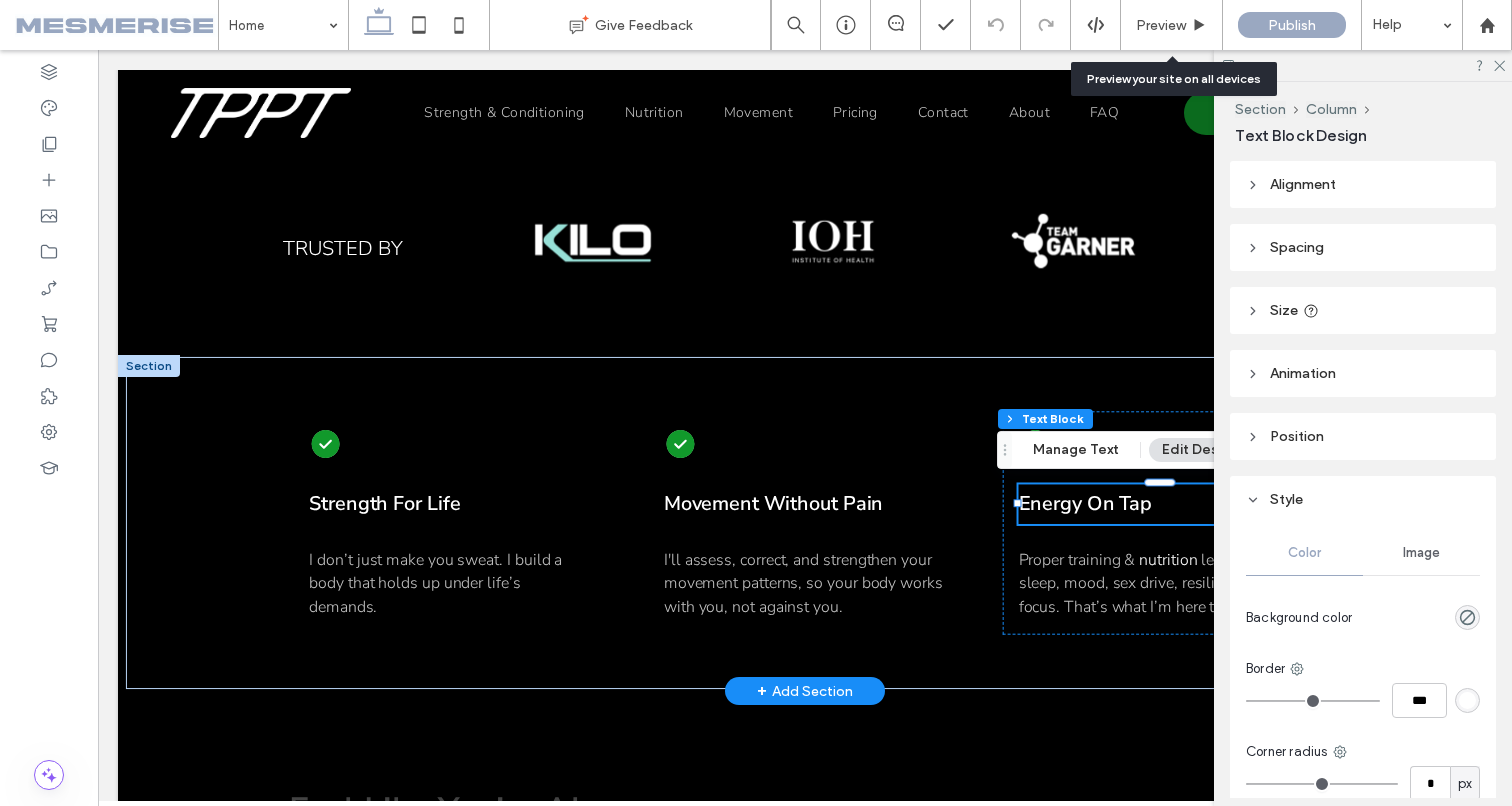 click on "Energy On Tap" at bounding box center (1085, 503) 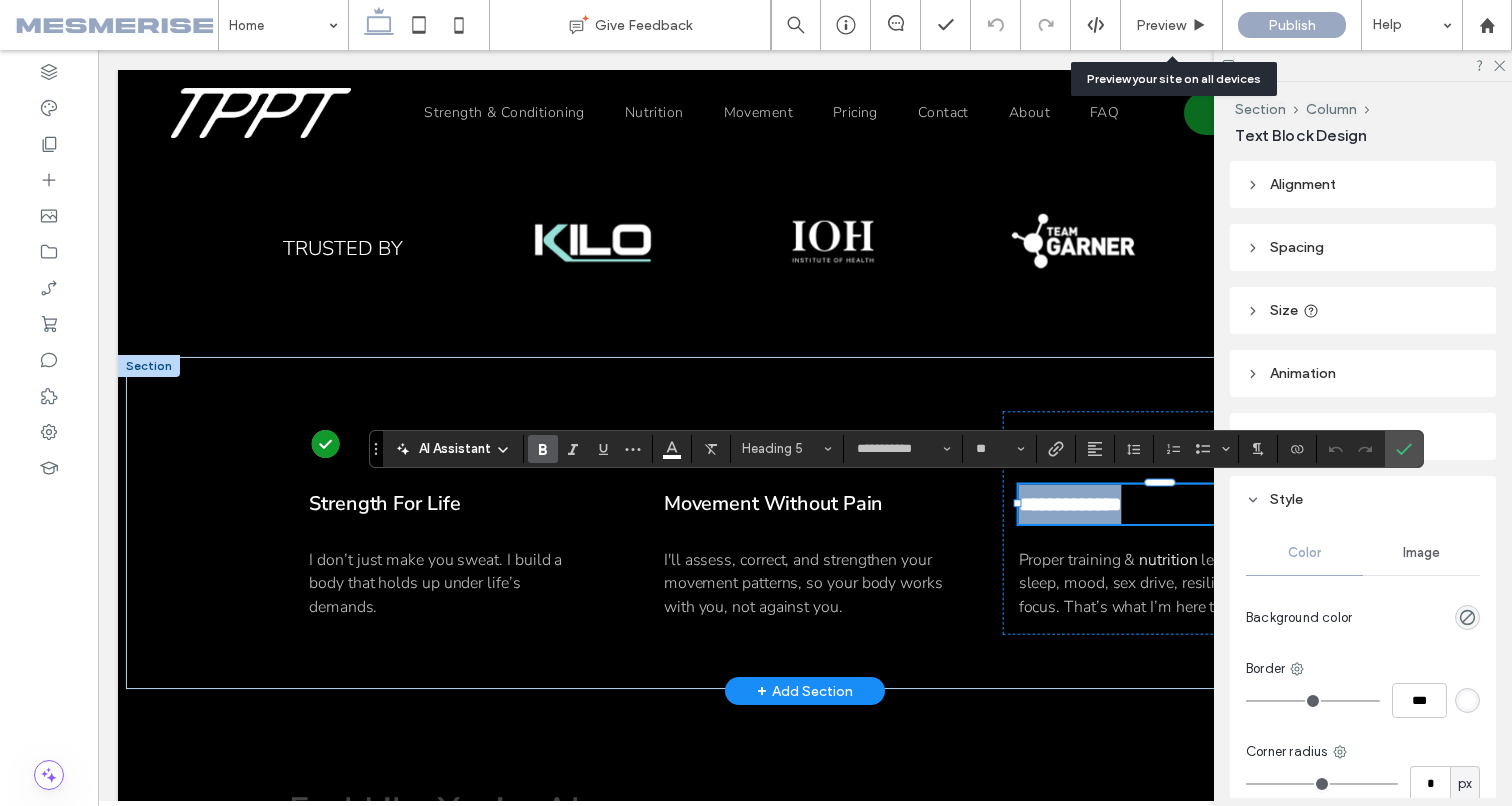 click on "**********" at bounding box center [1070, 504] 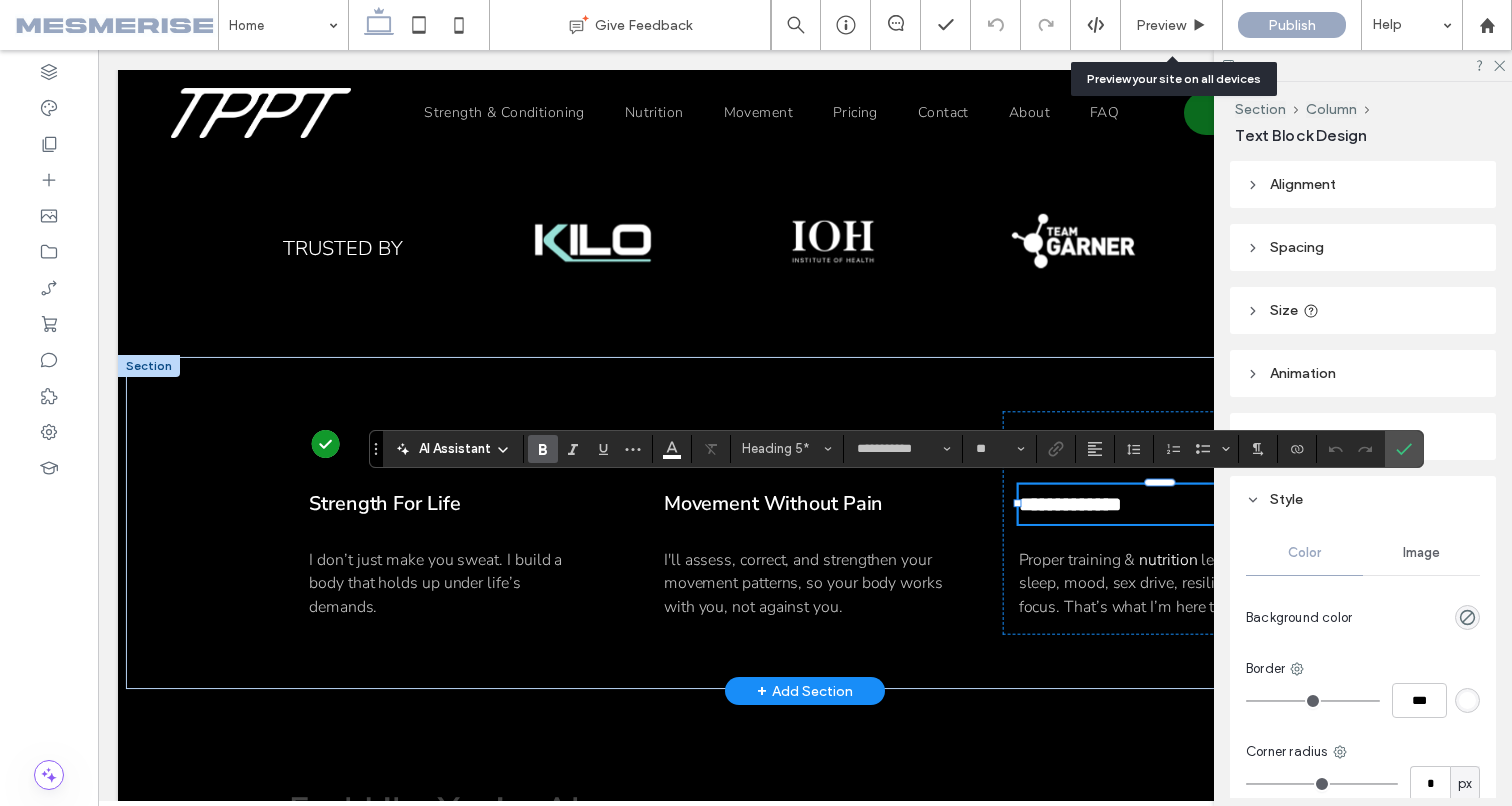 click on "**********" at bounding box center (1070, 504) 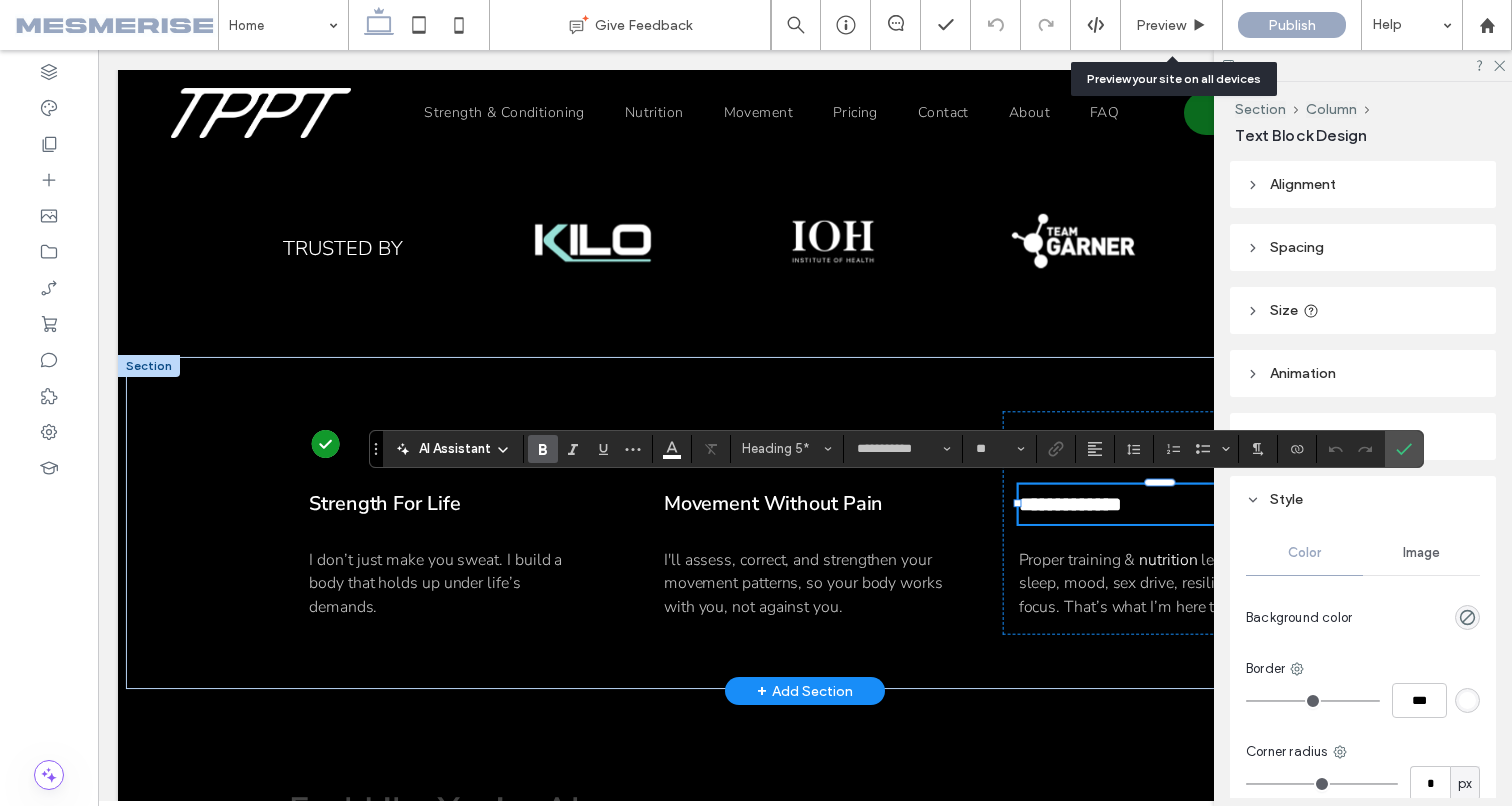 click on "**********" at bounding box center (1070, 504) 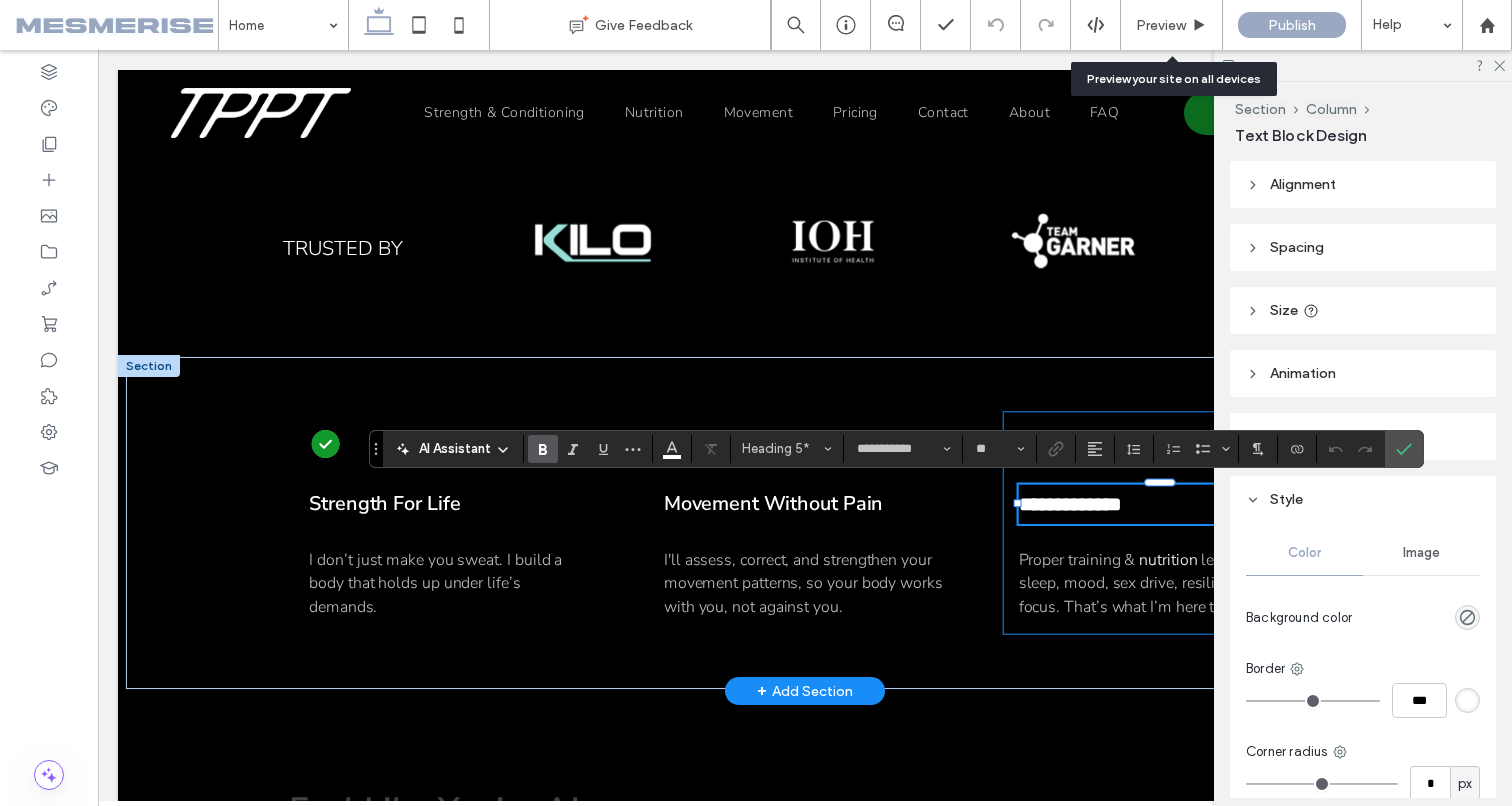 click on "**********" at bounding box center [1160, 522] 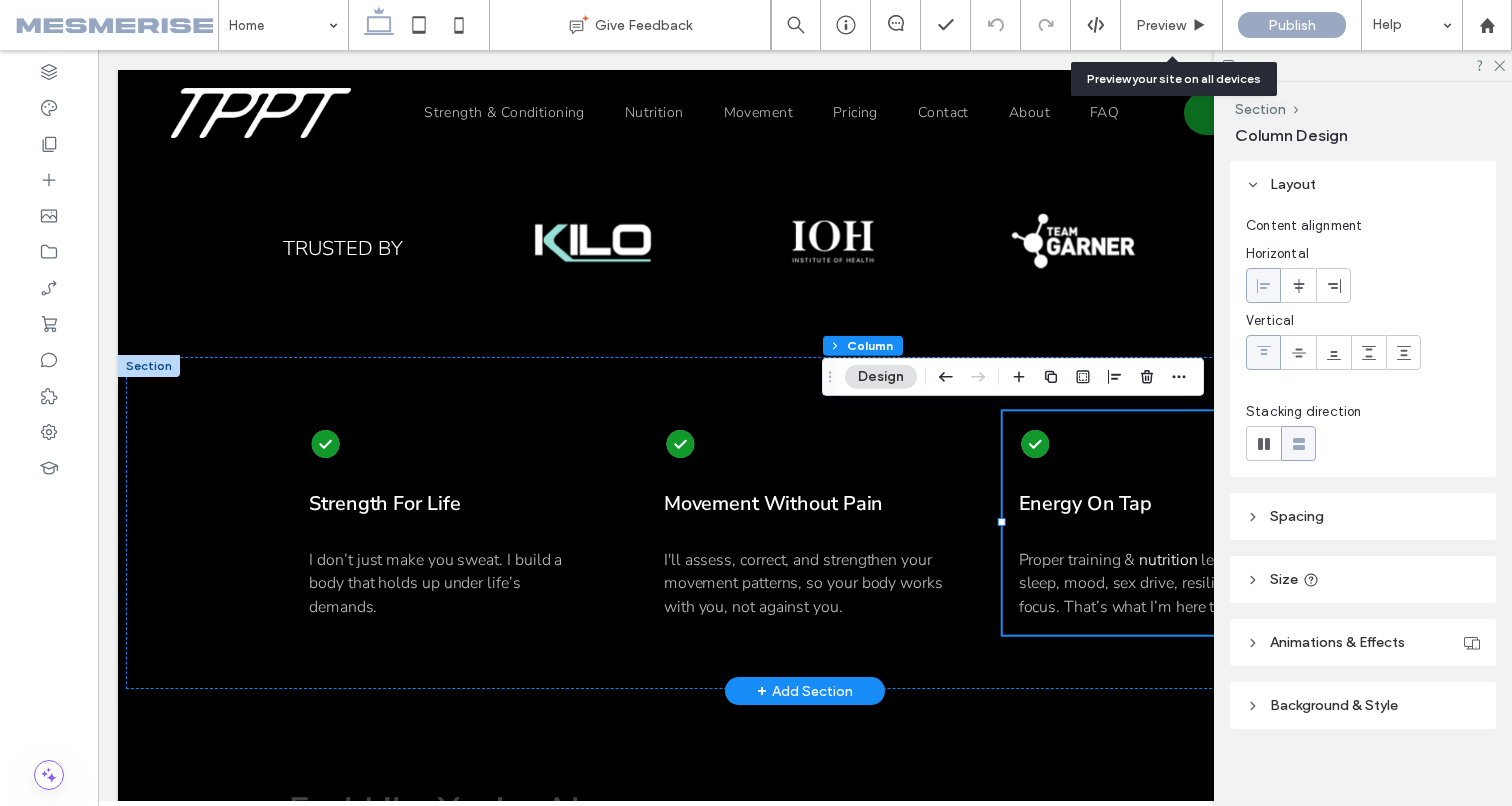 click on "Energy On Tap" at bounding box center [1085, 503] 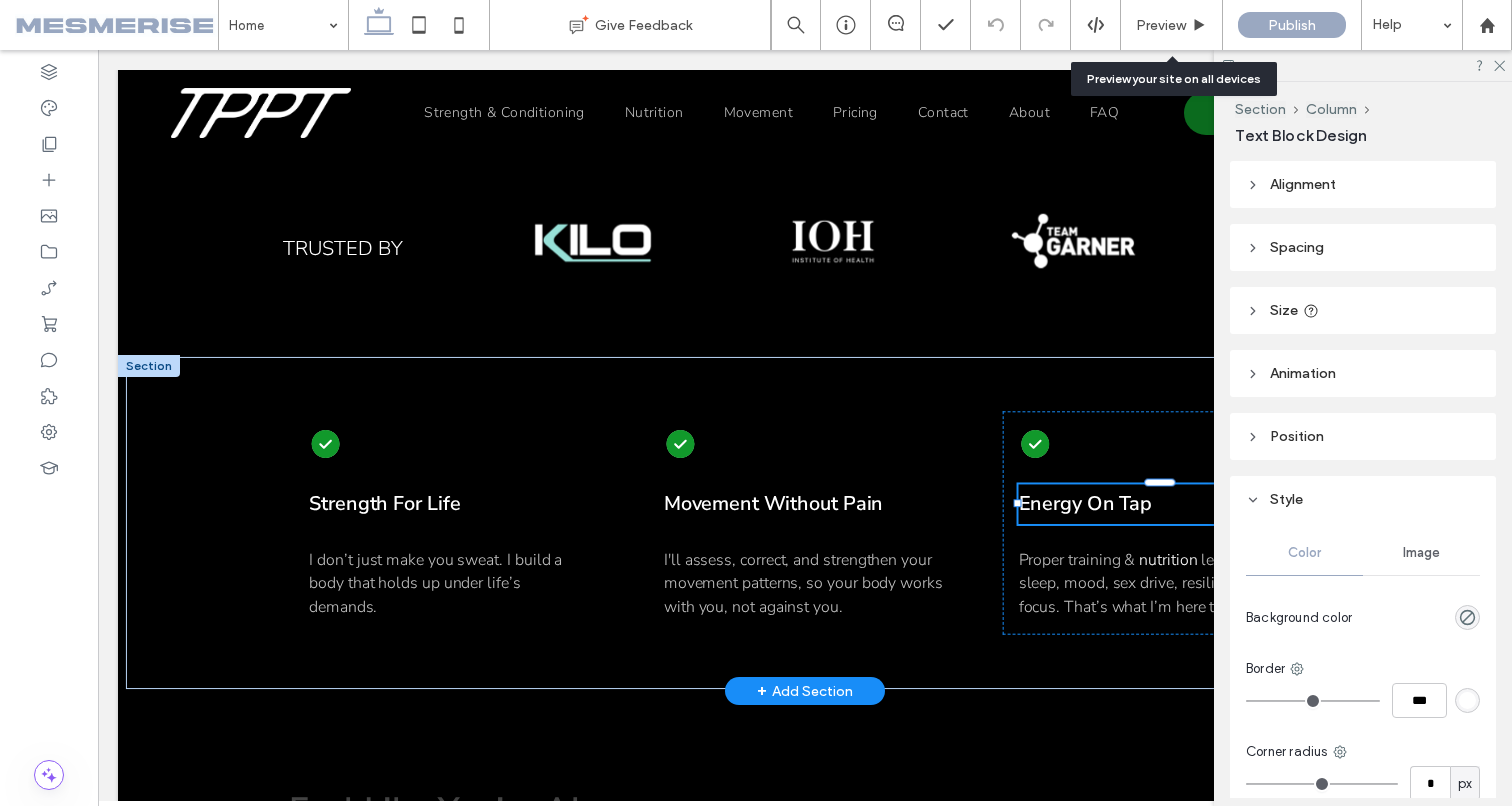 click at bounding box center [1018, 503] 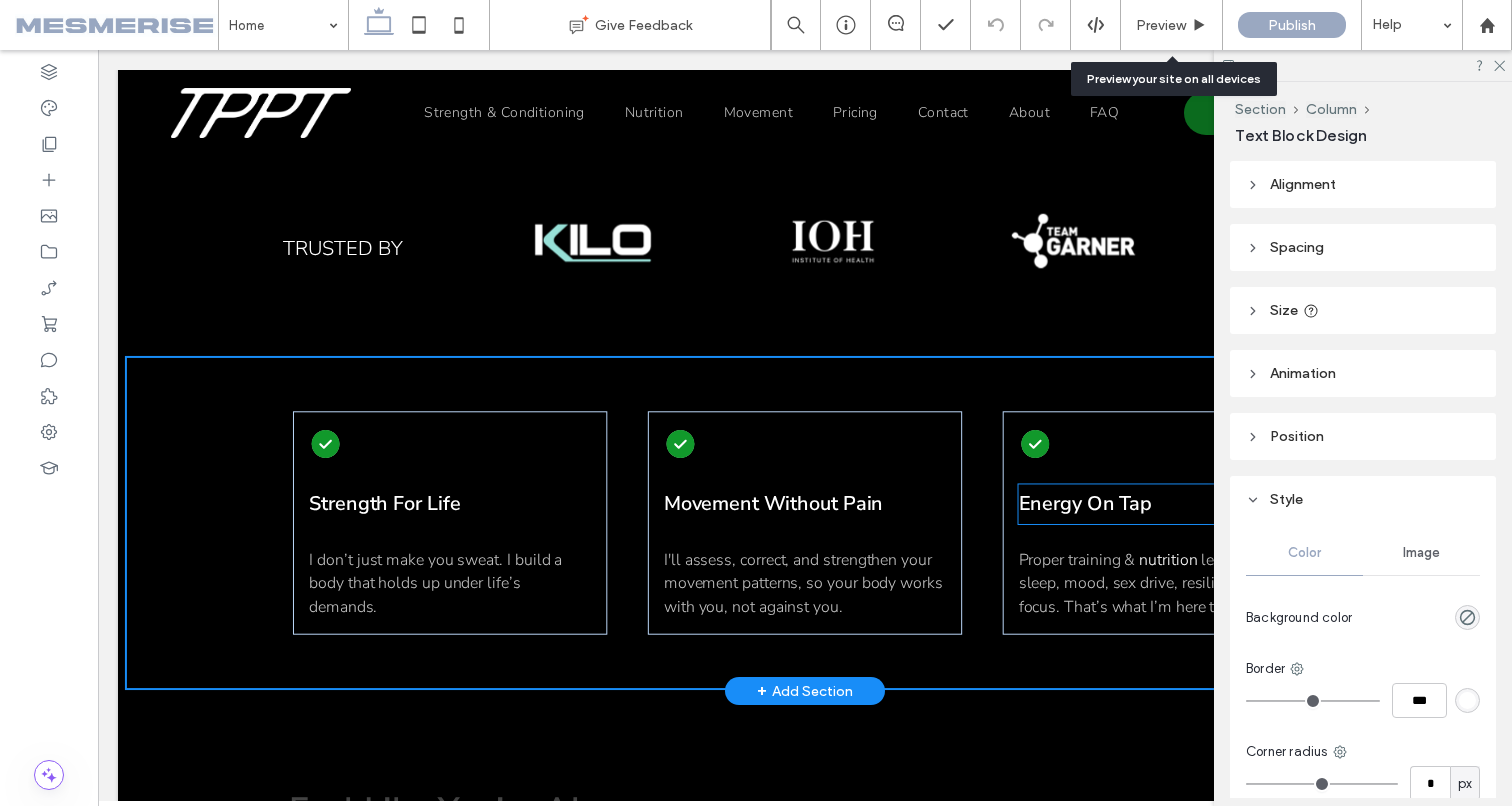 click on "Energy On Tap" at bounding box center [1085, 503] 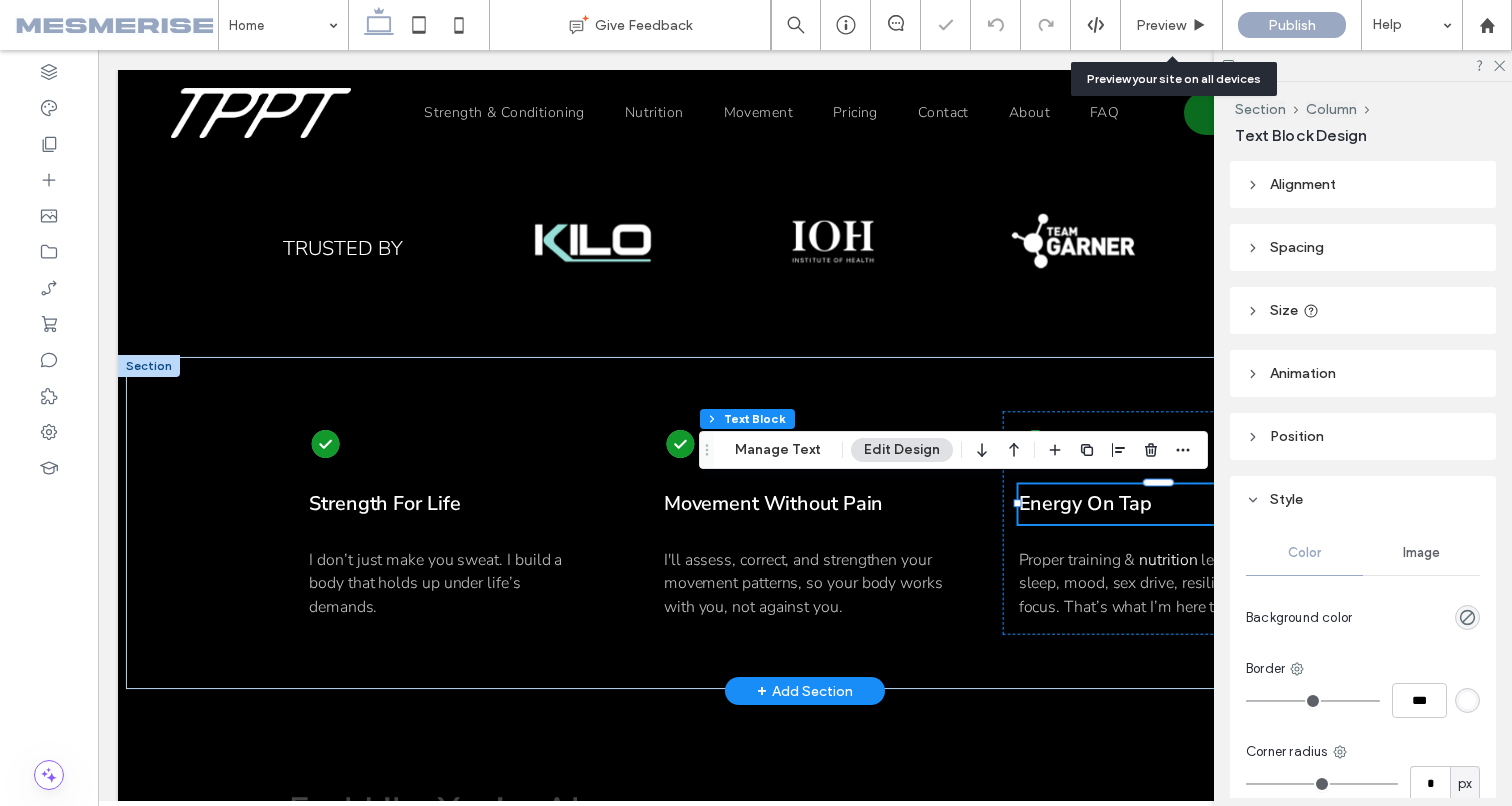 click on "Energy On Tap" at bounding box center (1085, 503) 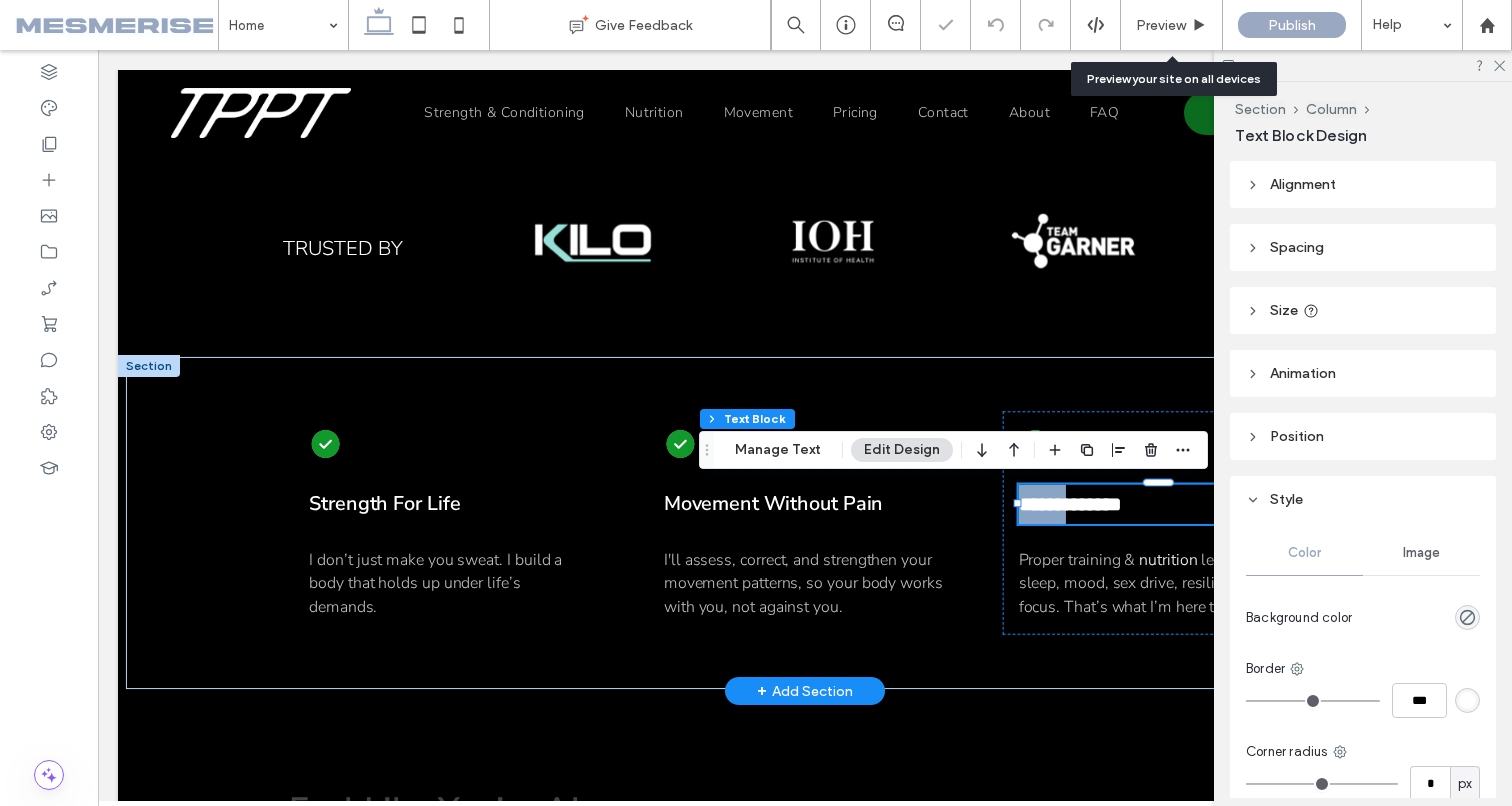 click on "**********" at bounding box center [1070, 504] 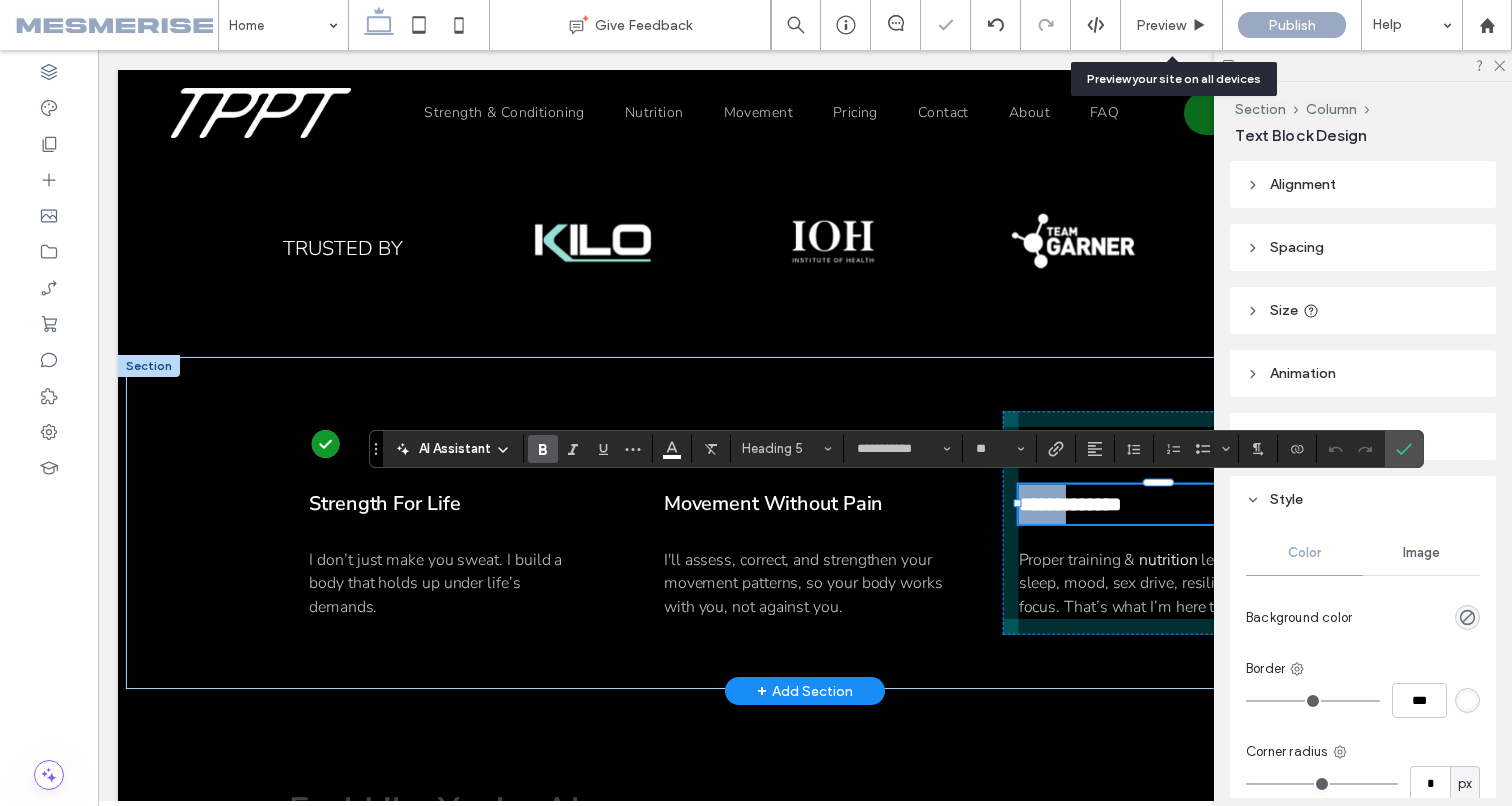 click at bounding box center (1018, 503) 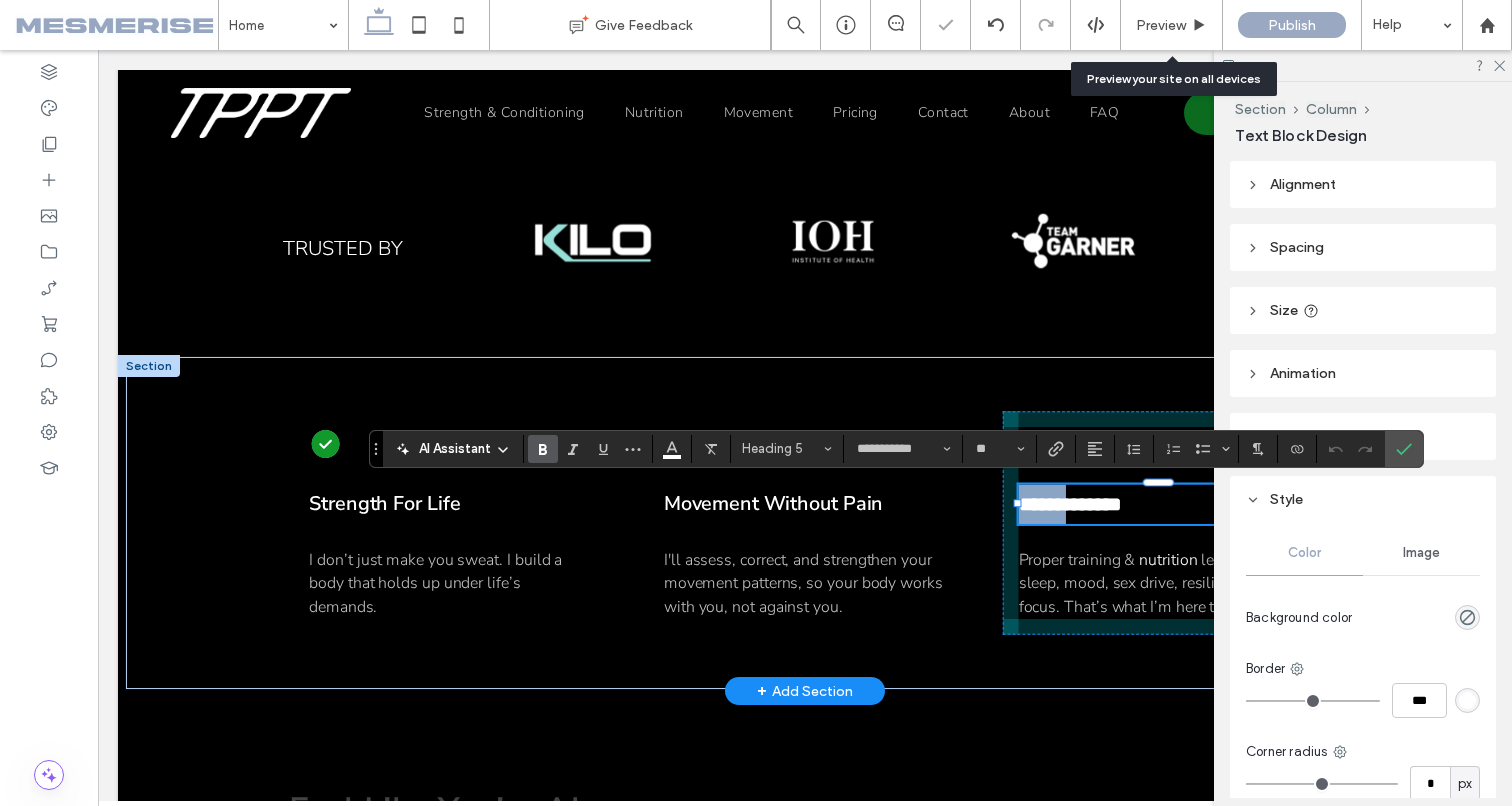 type on "**" 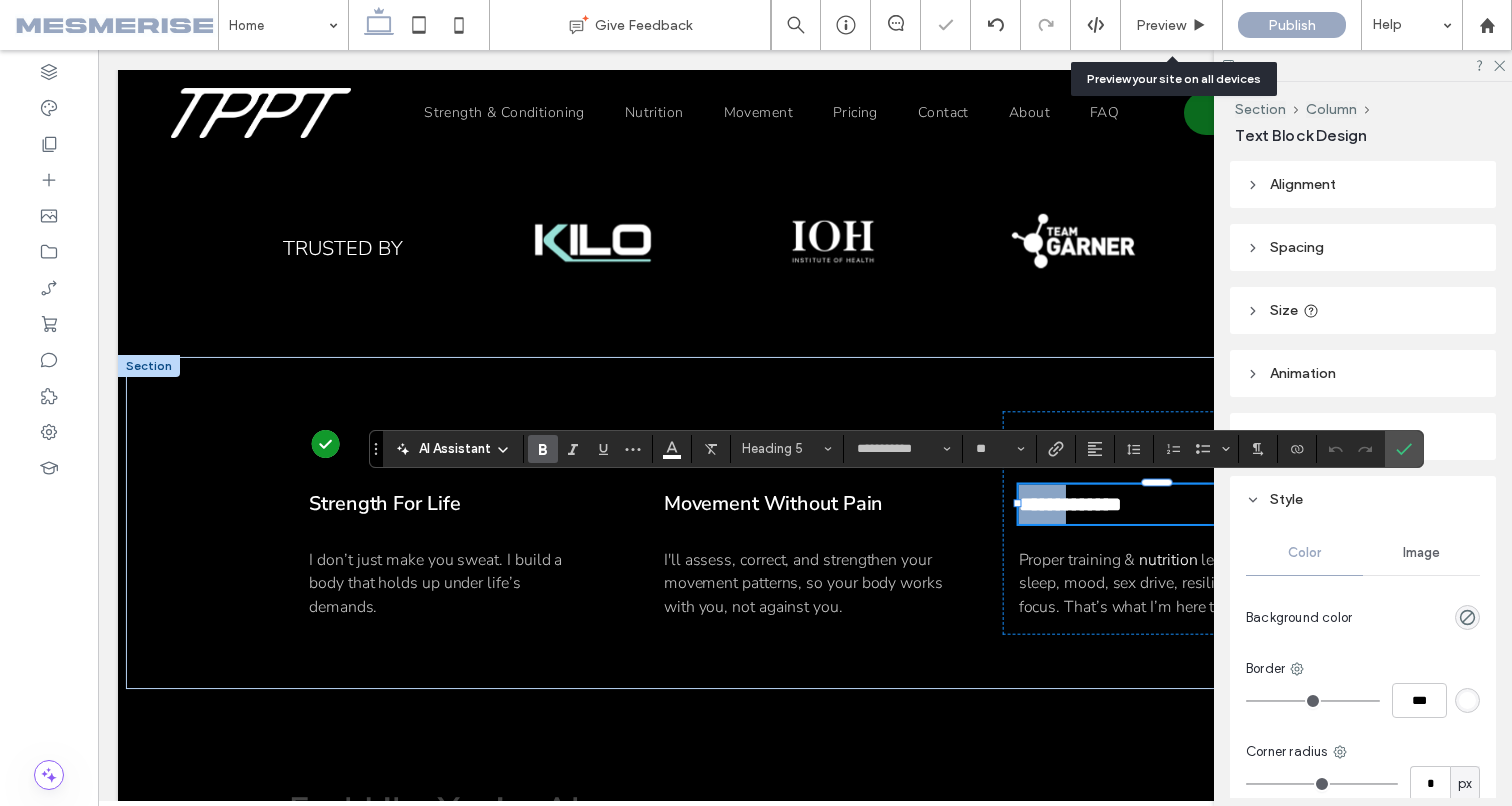 click on "**********" at bounding box center [1070, 504] 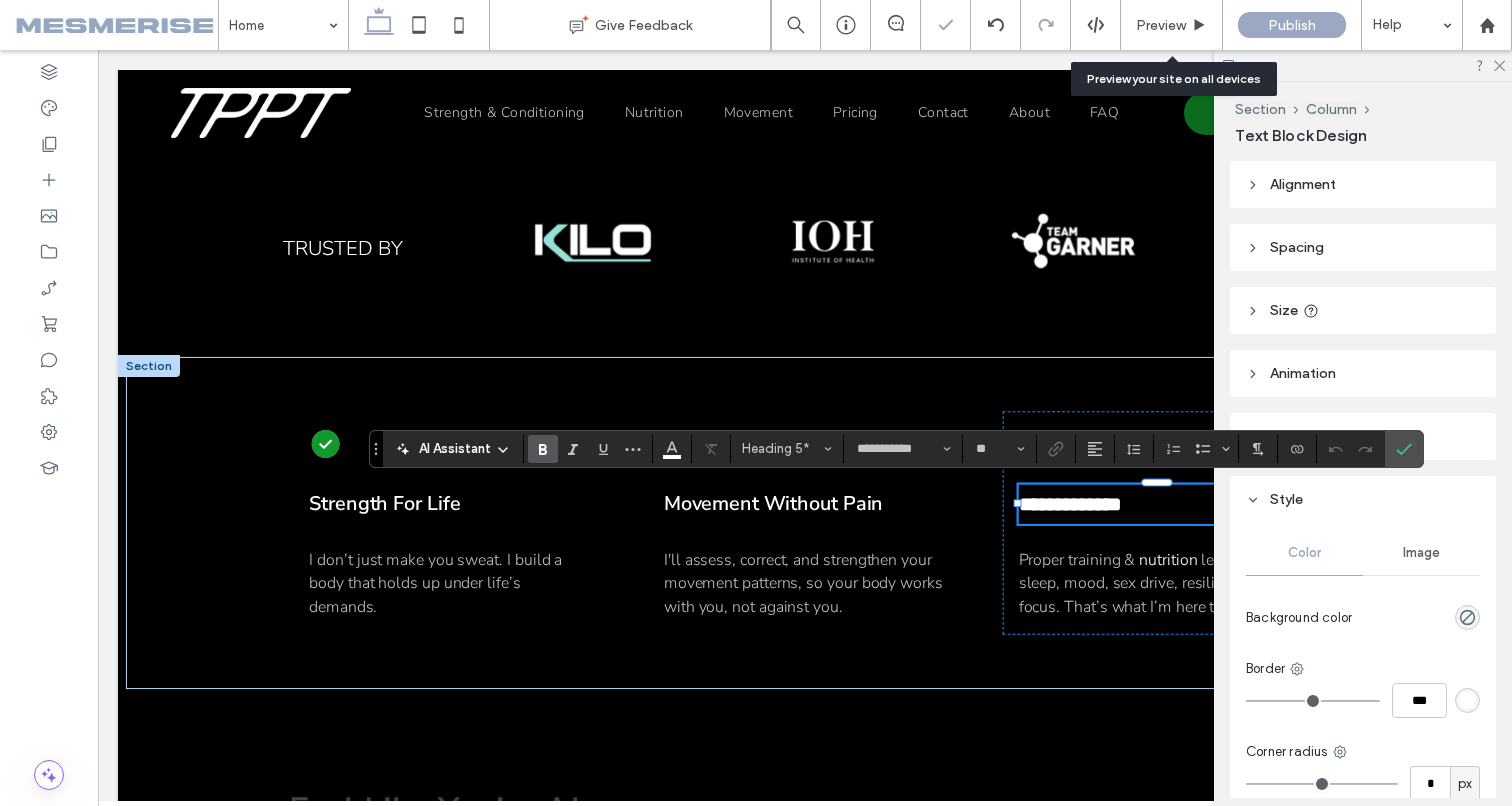 type 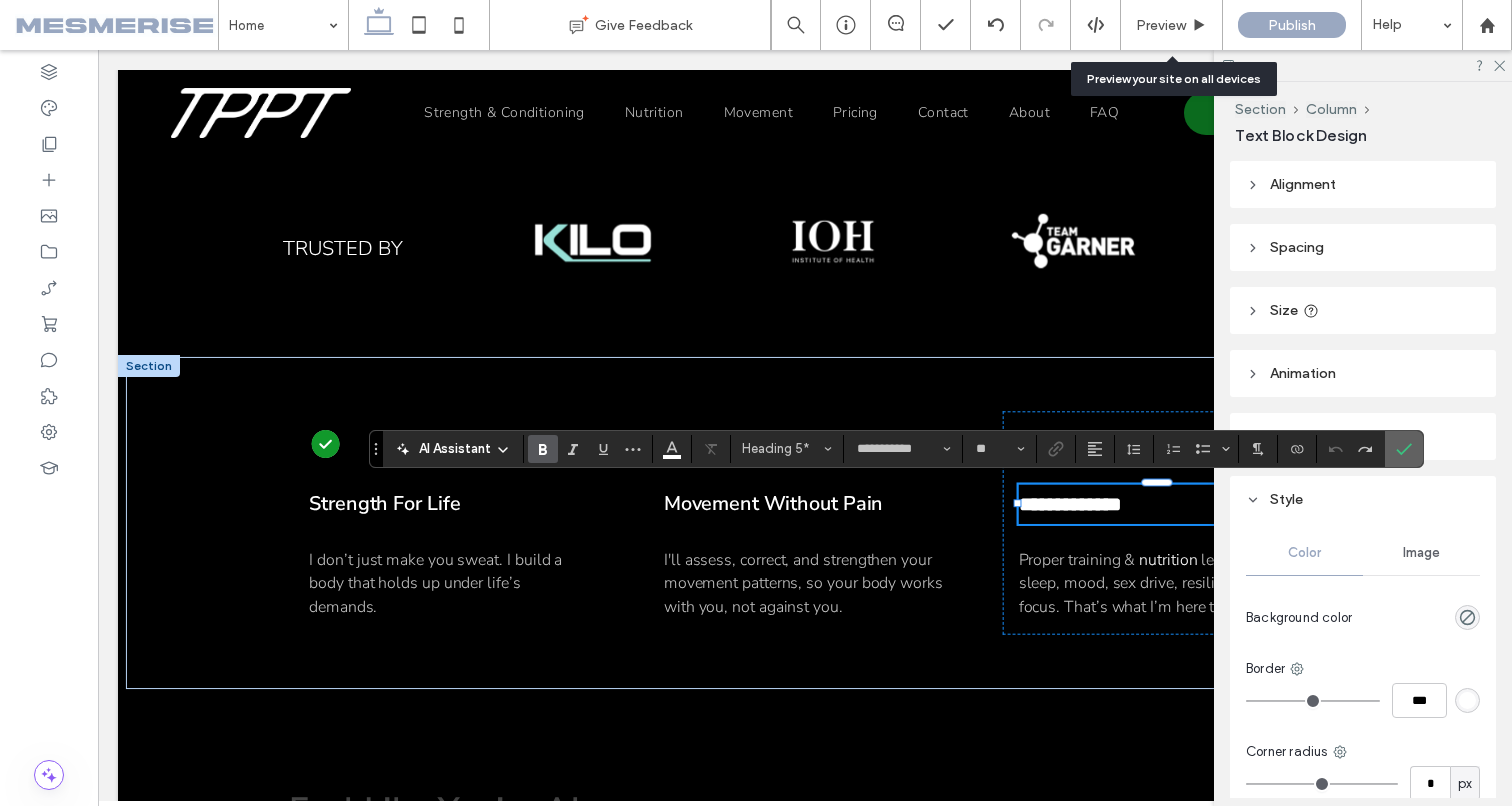 click 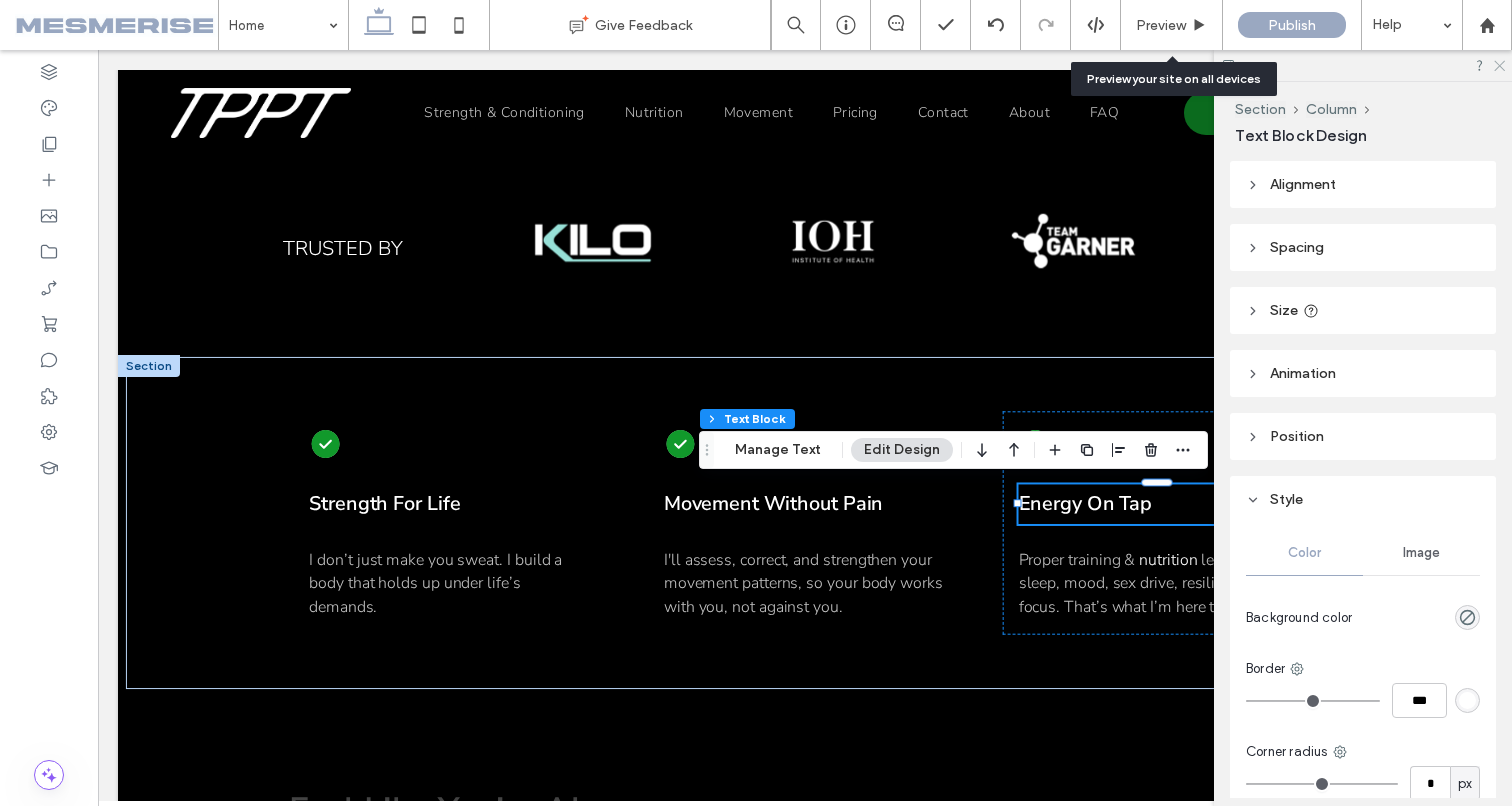 click 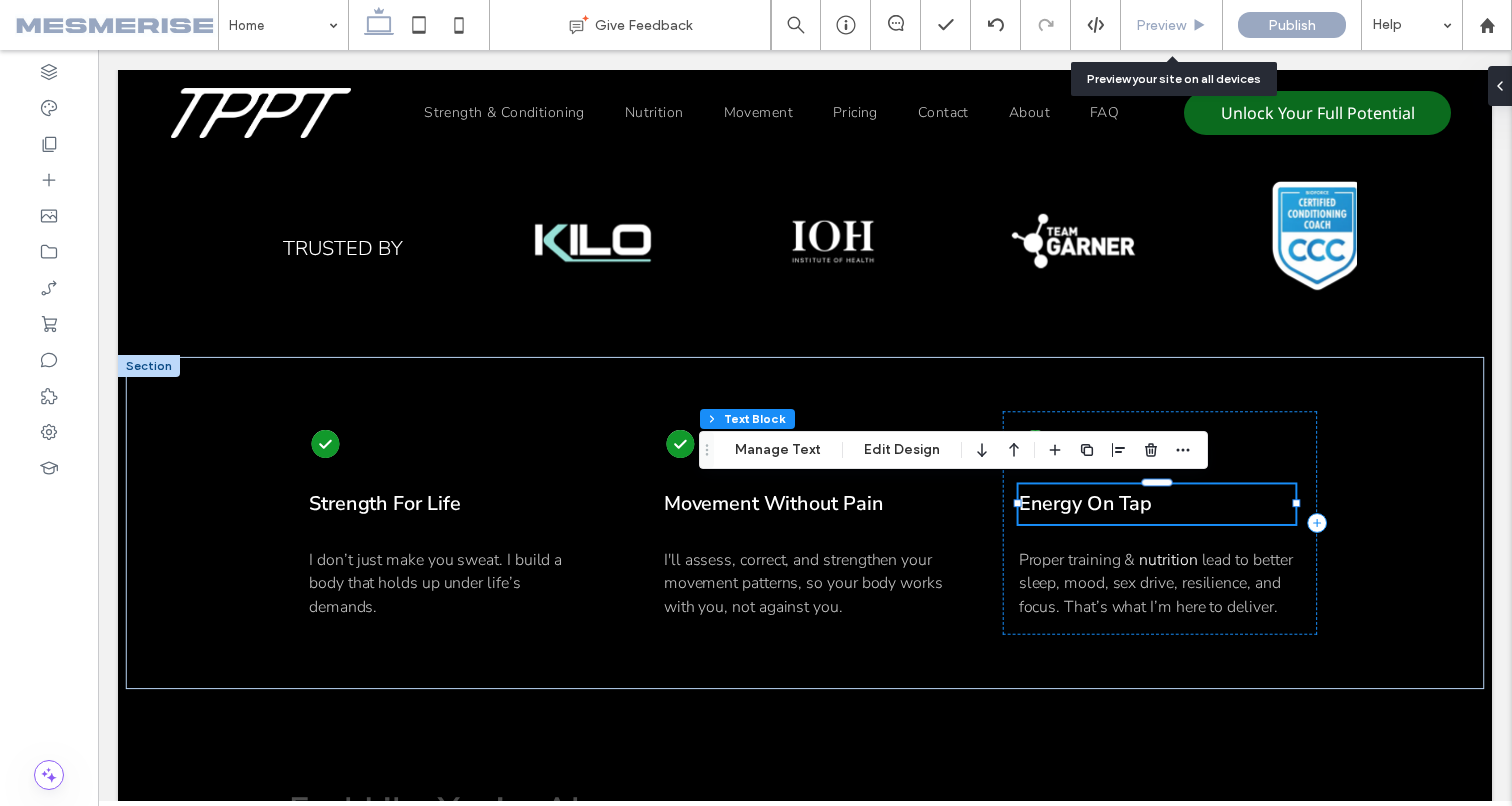 click on "Preview" at bounding box center (1161, 25) 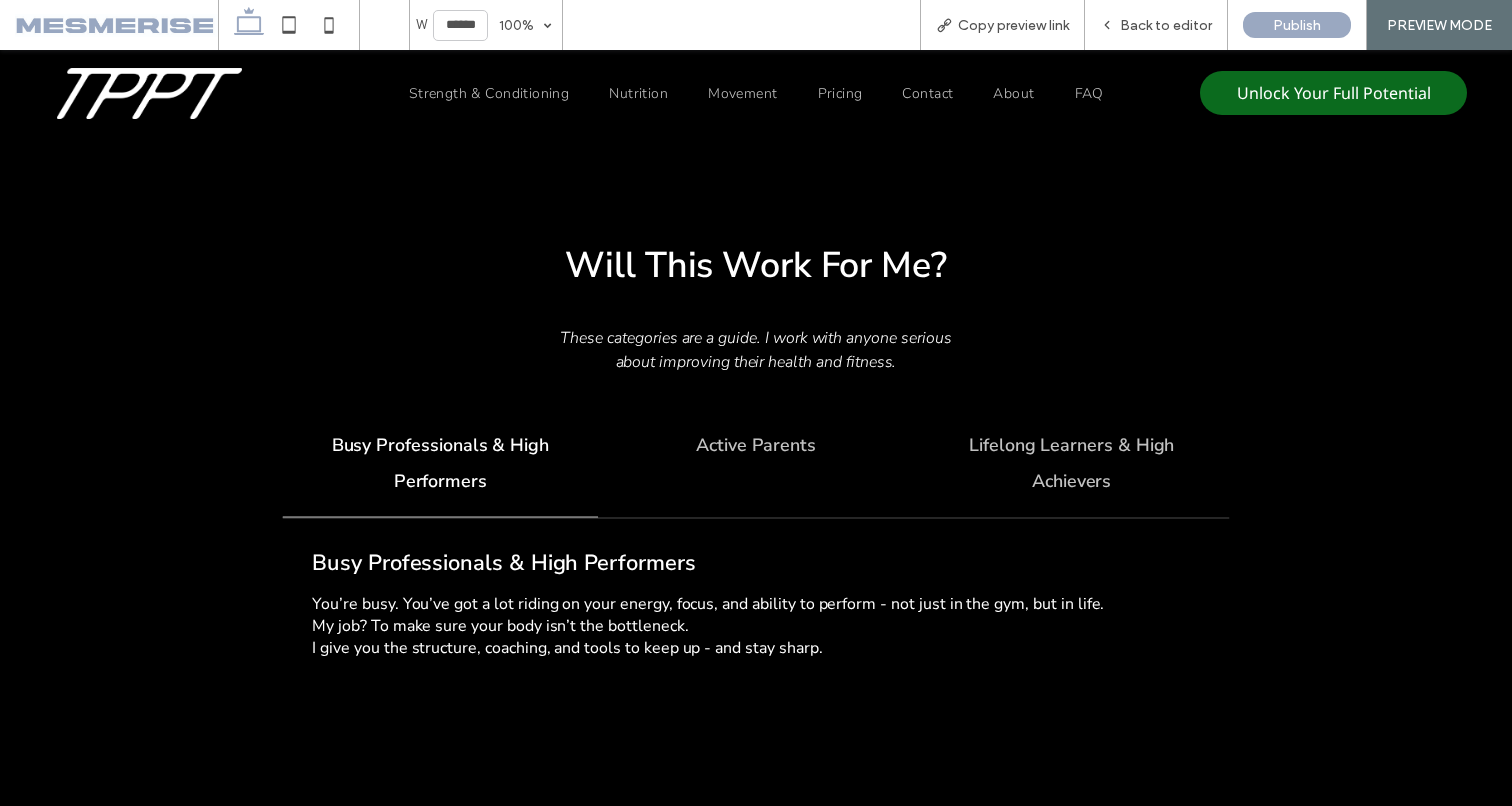 scroll, scrollTop: 2426, scrollLeft: 0, axis: vertical 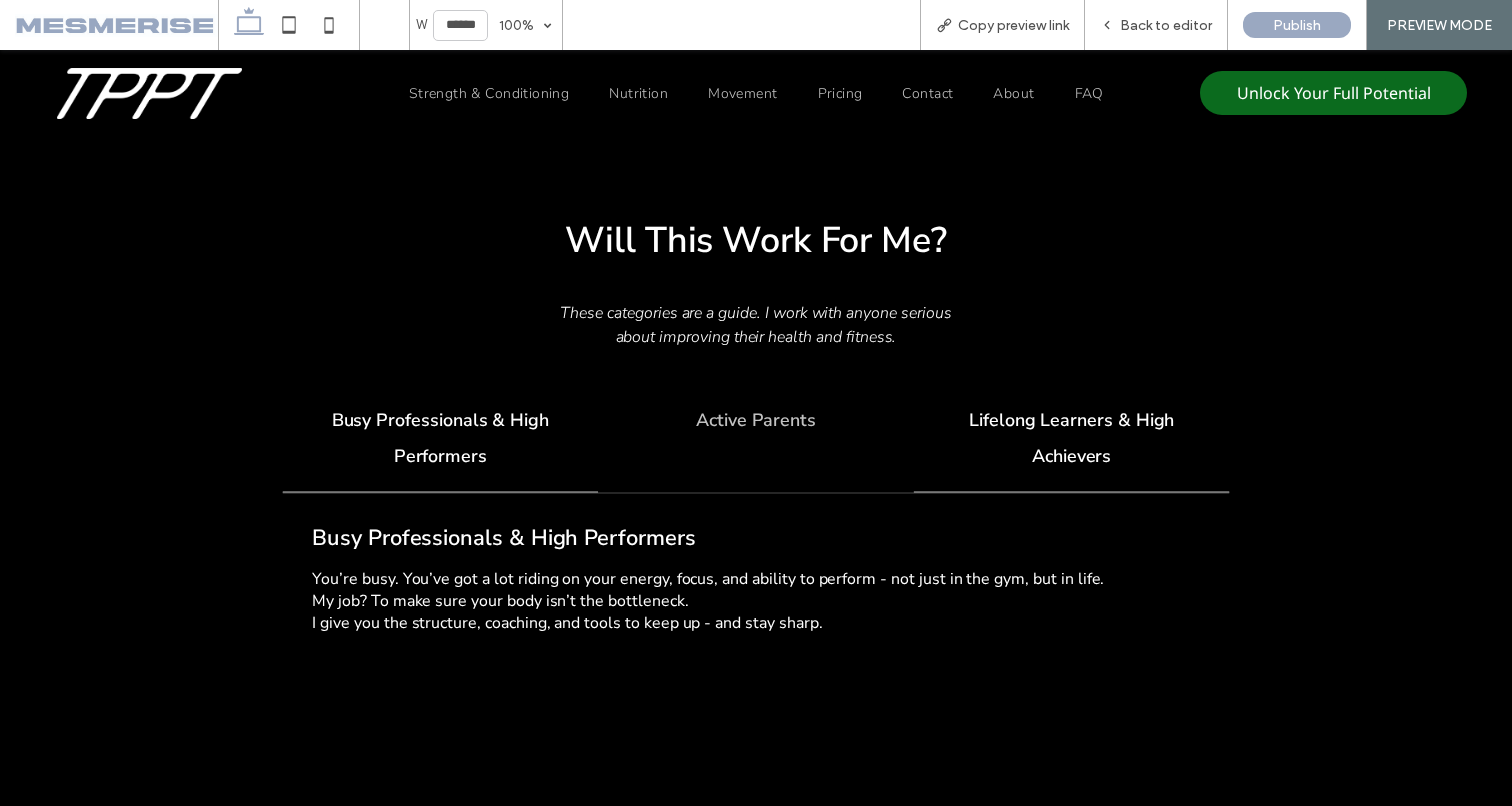 click on "Lifelong Learners & High Achievers" at bounding box center [1072, 437] 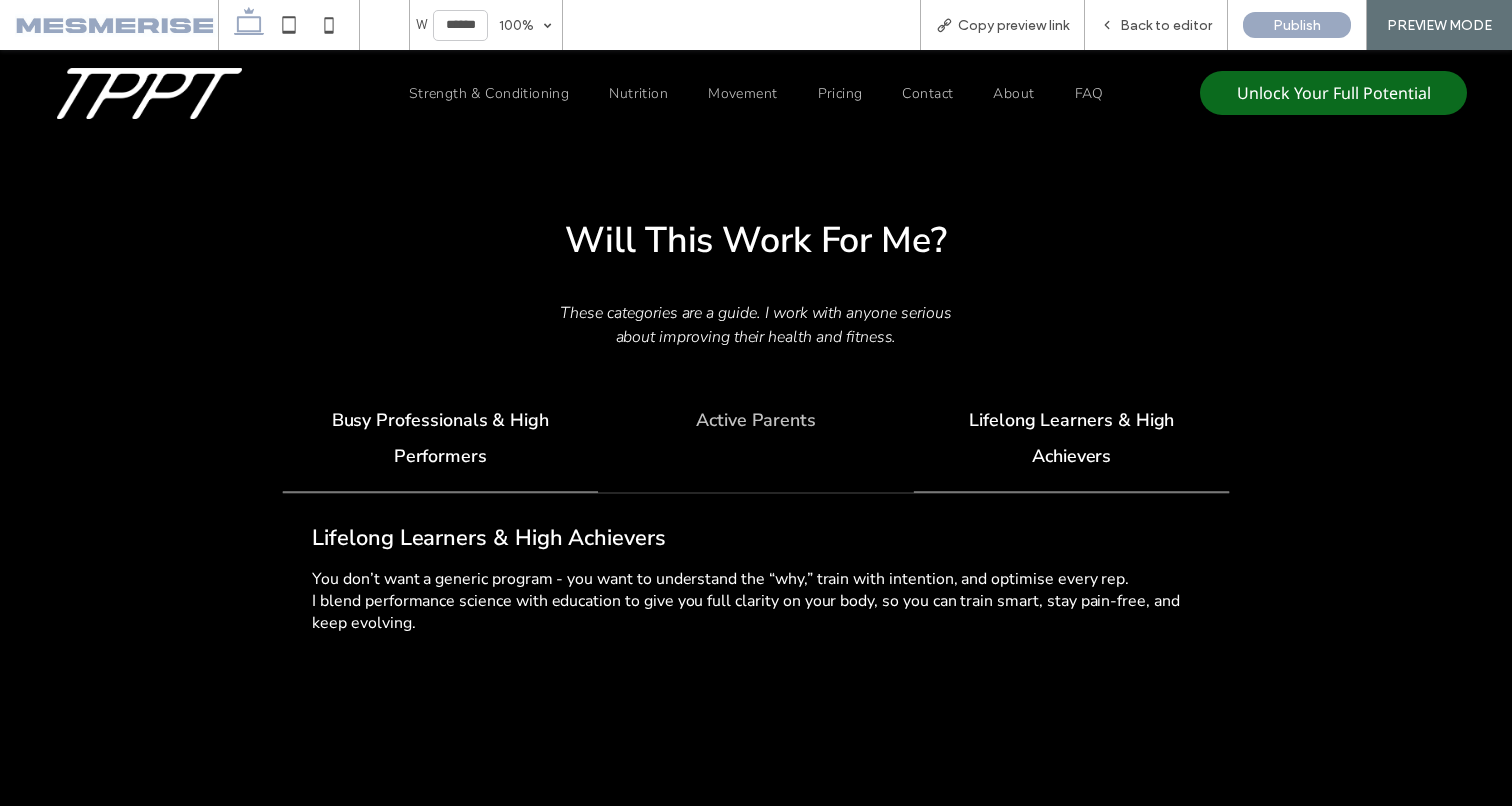 click on "Busy Professionals & High Performers" at bounding box center [440, 437] 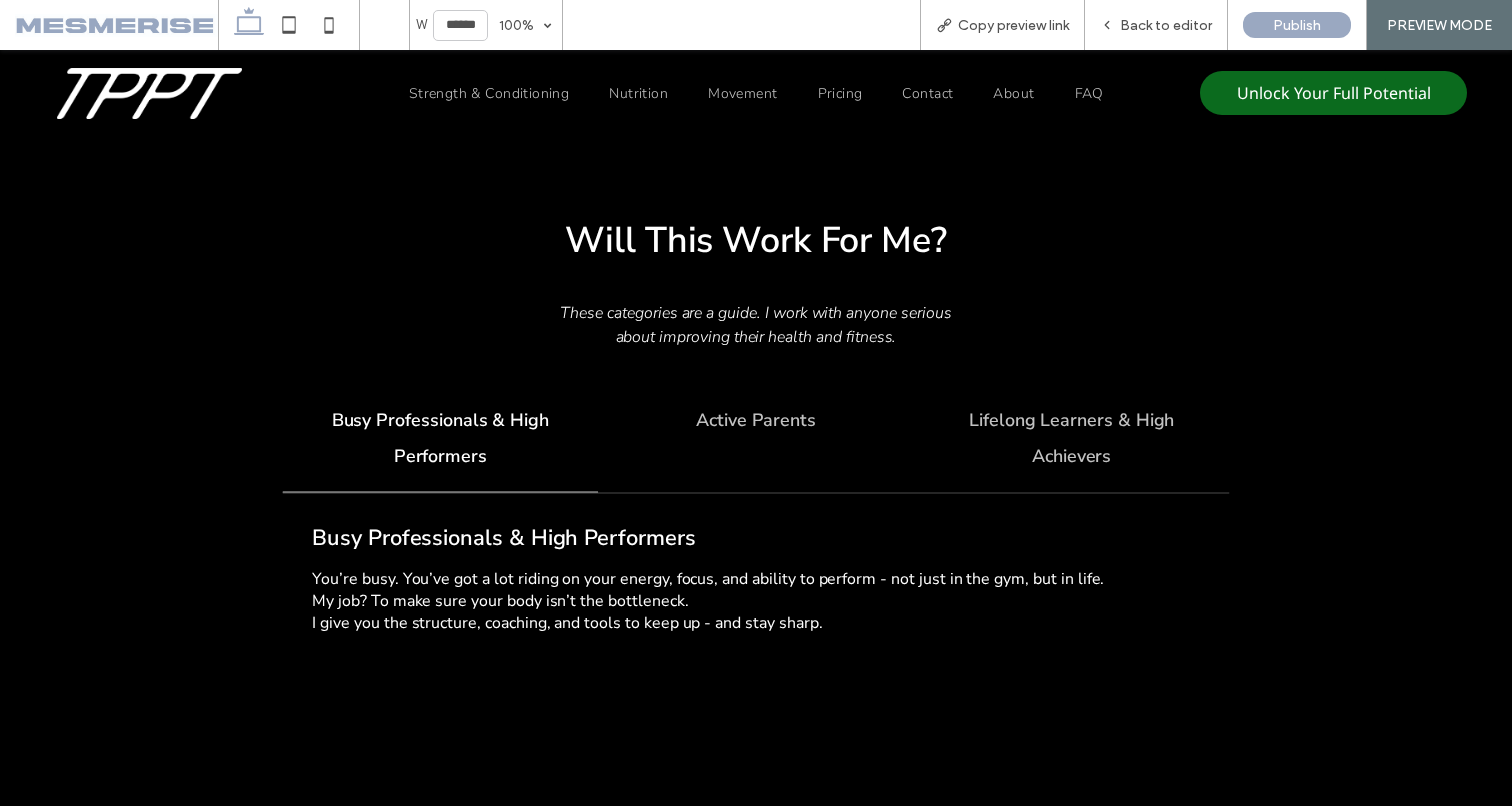 click on "Active Parents" at bounding box center (756, 438) 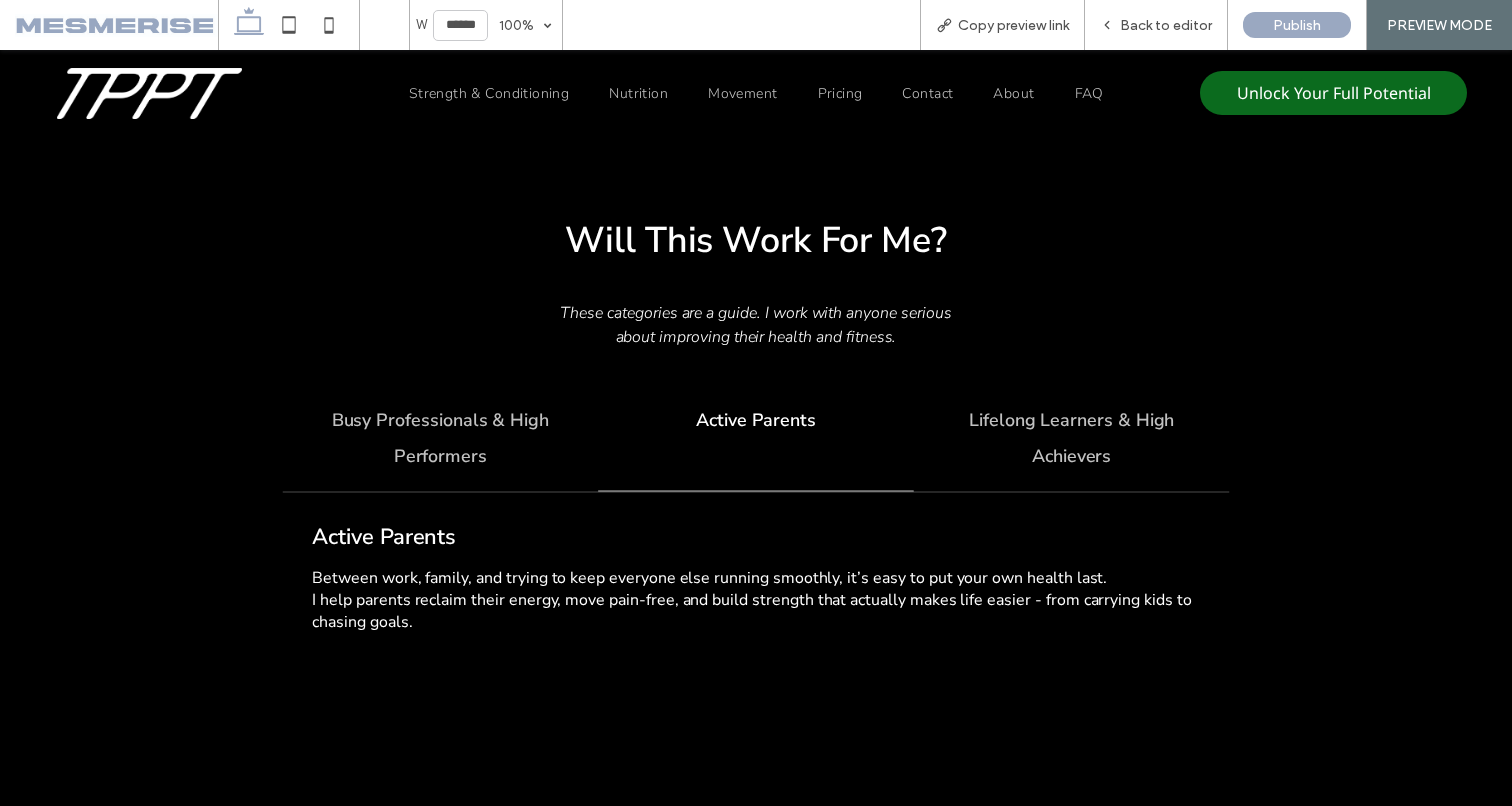 click on "Busy Professionals & High Performers" at bounding box center [440, 437] 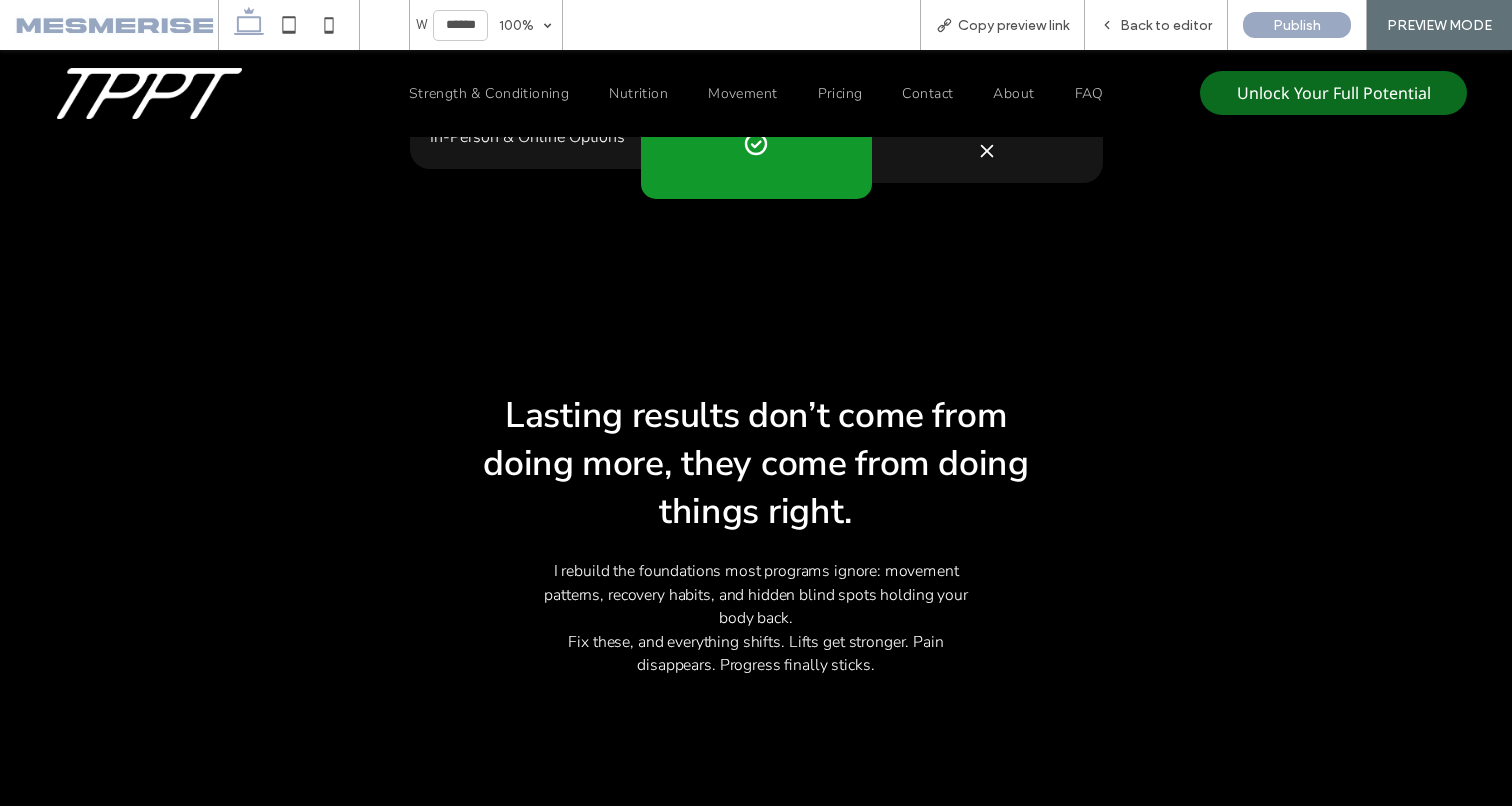 scroll, scrollTop: 5465, scrollLeft: 0, axis: vertical 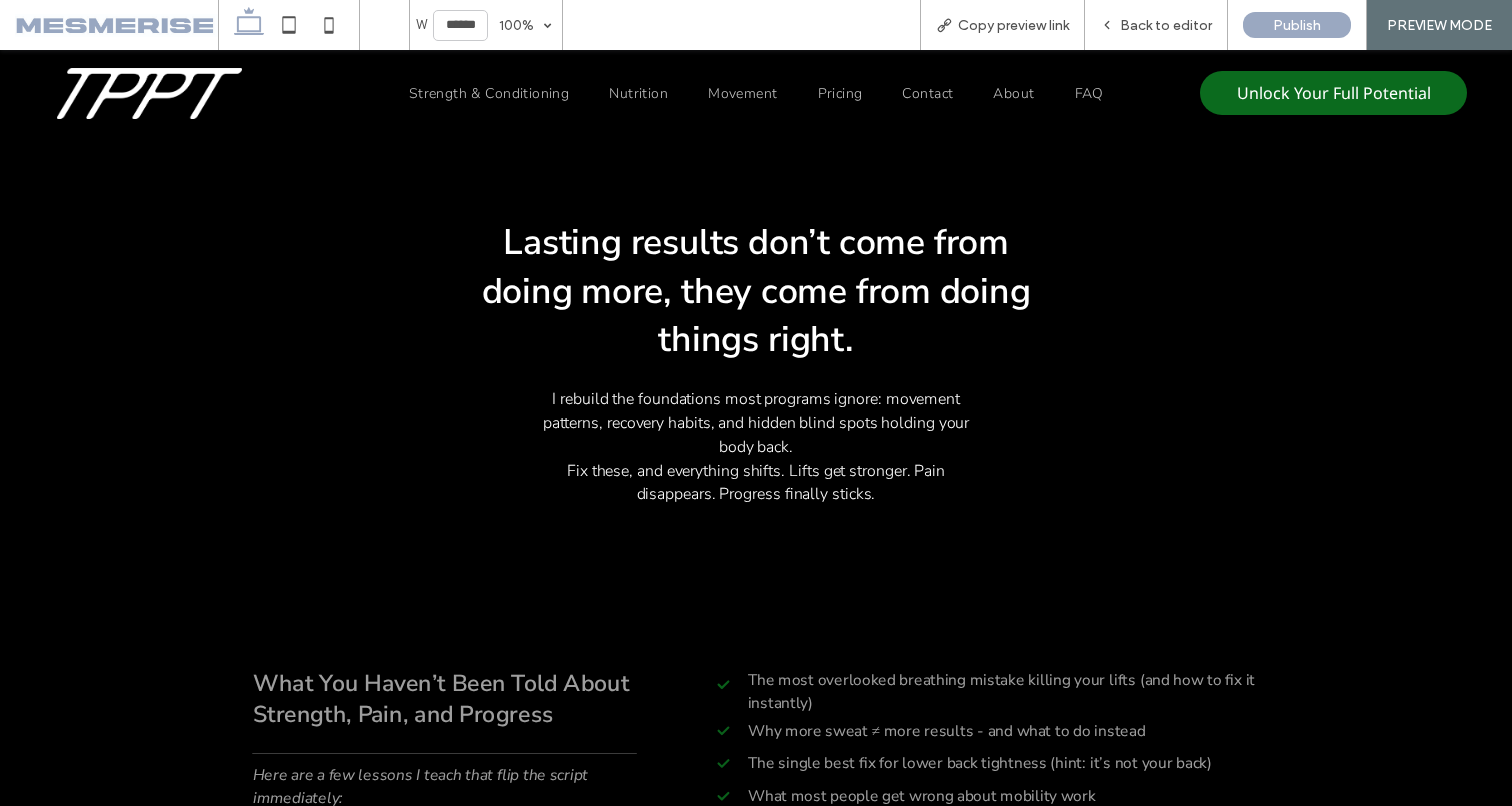 click on "I rebuild the foundations most programs ignore: movement patterns, recovery habits, and hidden blind spots holding your body back." at bounding box center (756, 423) 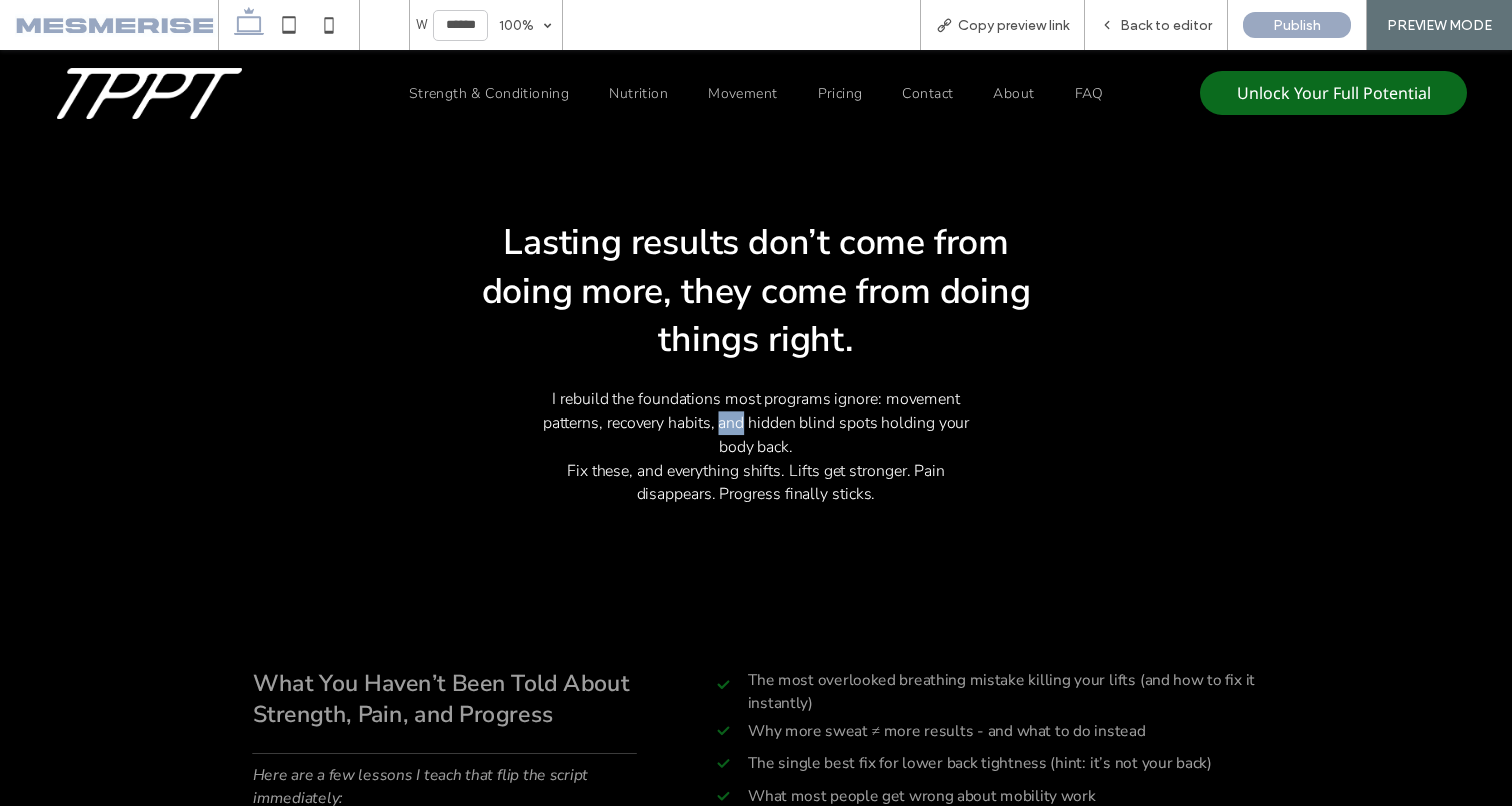 click on "I rebuild the foundations most programs ignore: movement patterns, recovery habits, and hidden blind spots holding your body back." at bounding box center [756, 423] 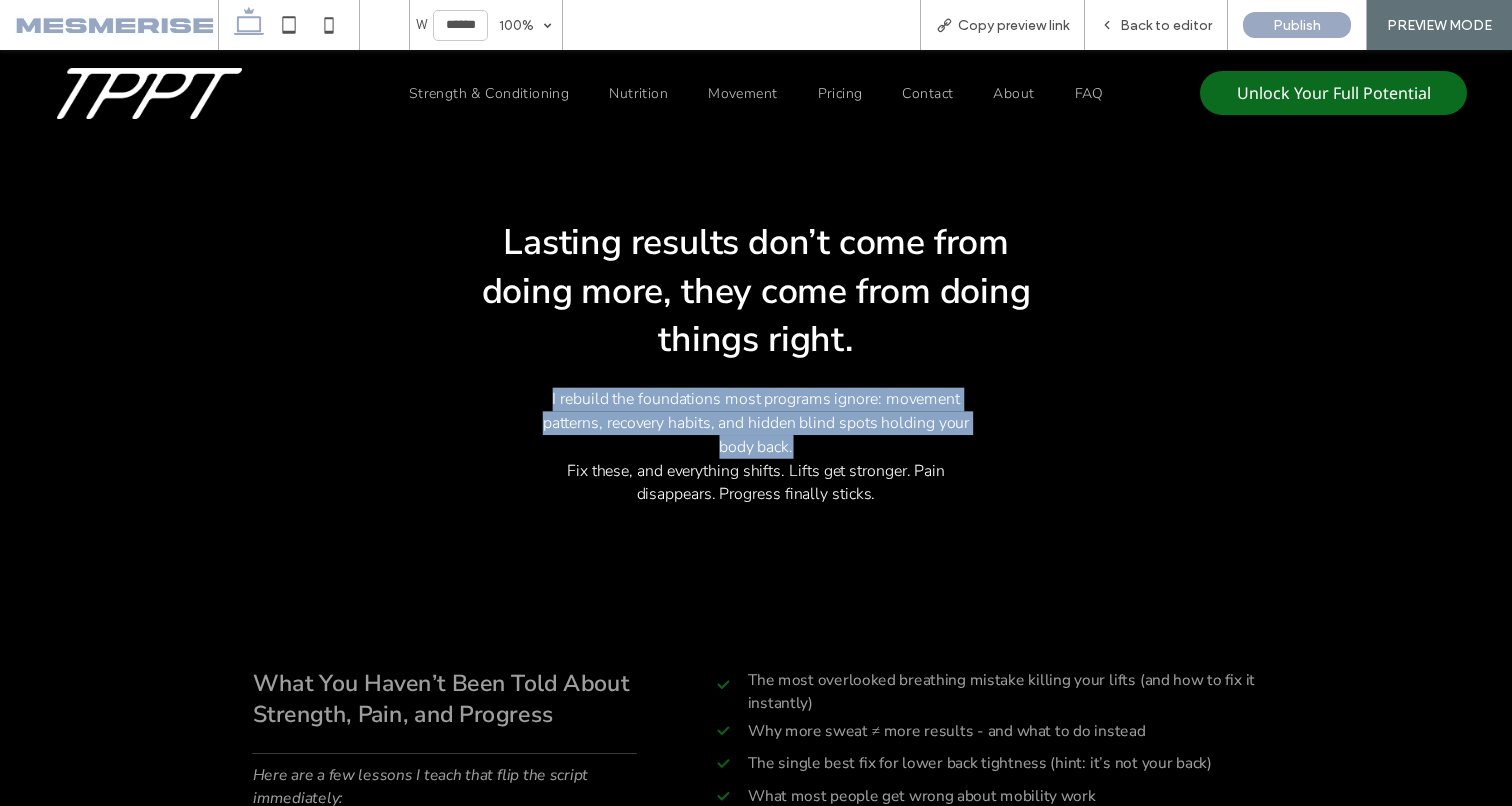 click on "I rebuild the foundations most programs ignore: movement patterns, recovery habits, and hidden blind spots holding your body back." at bounding box center [756, 423] 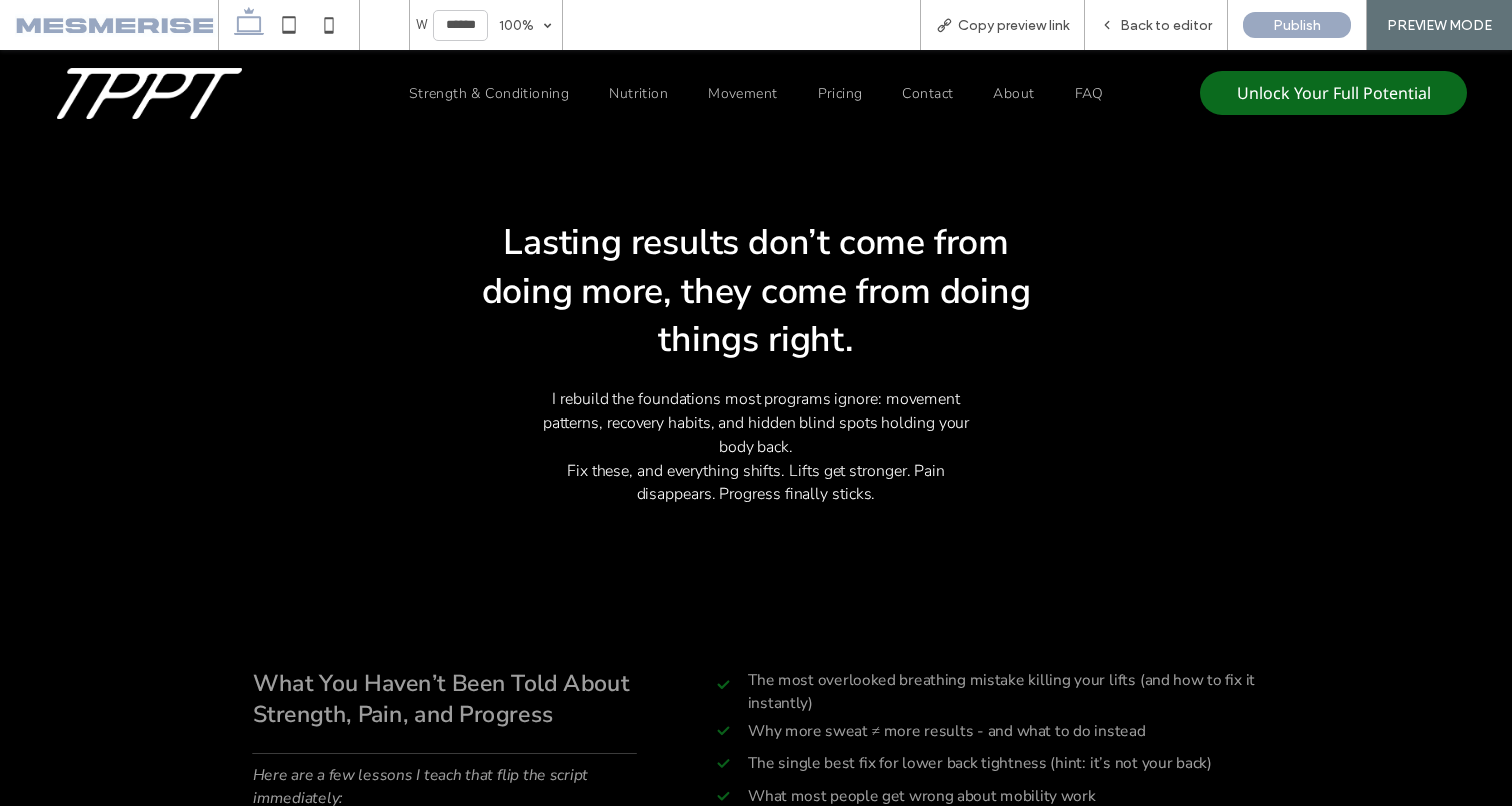 click on "Fix these, and everything shifts. Lifts get stronger. Pain disappears. Progress finally sticks." at bounding box center (756, 482) 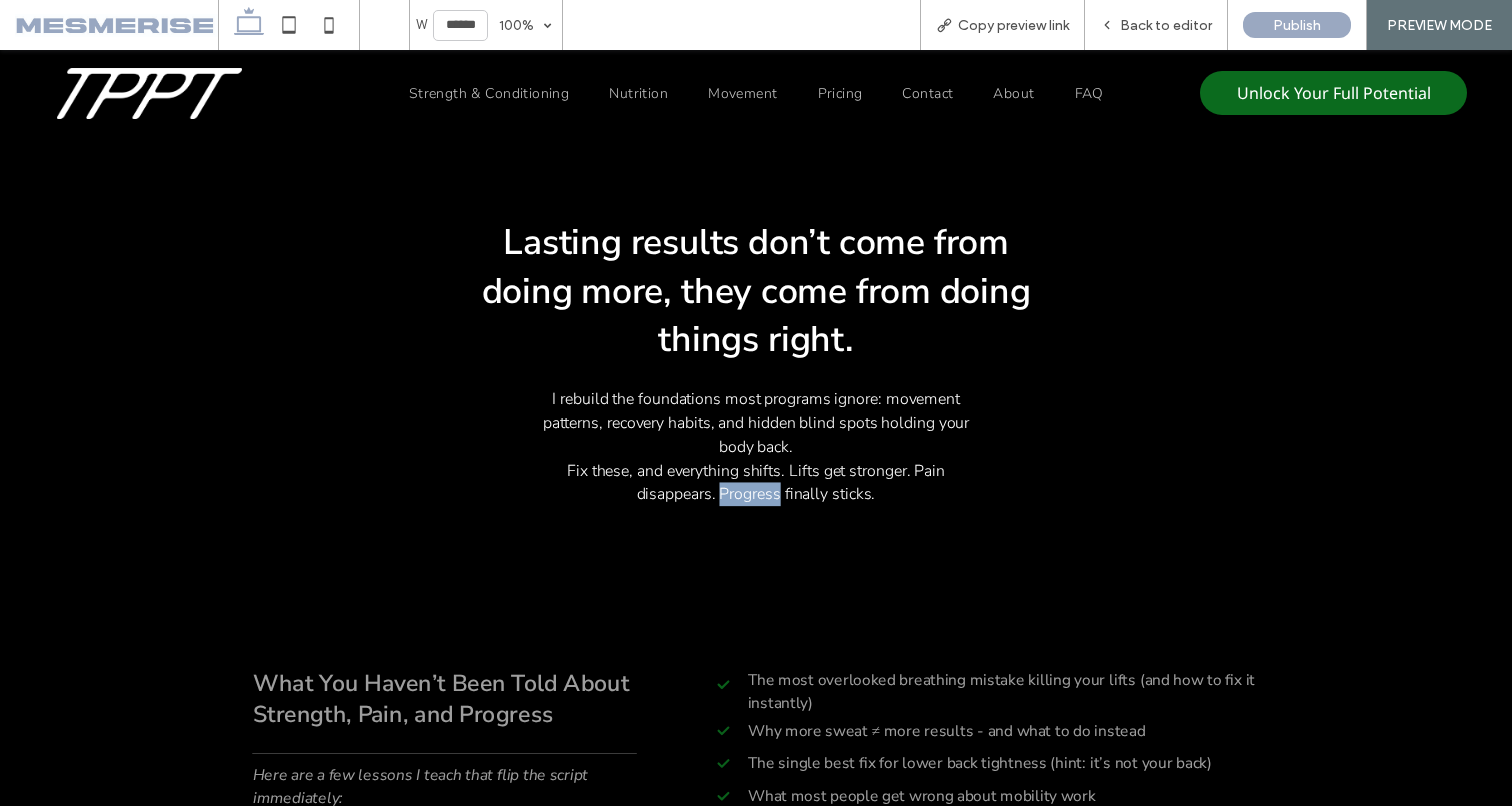 click on "Fix these, and everything shifts. Lifts get stronger. Pain disappears. Progress finally sticks." at bounding box center [756, 482] 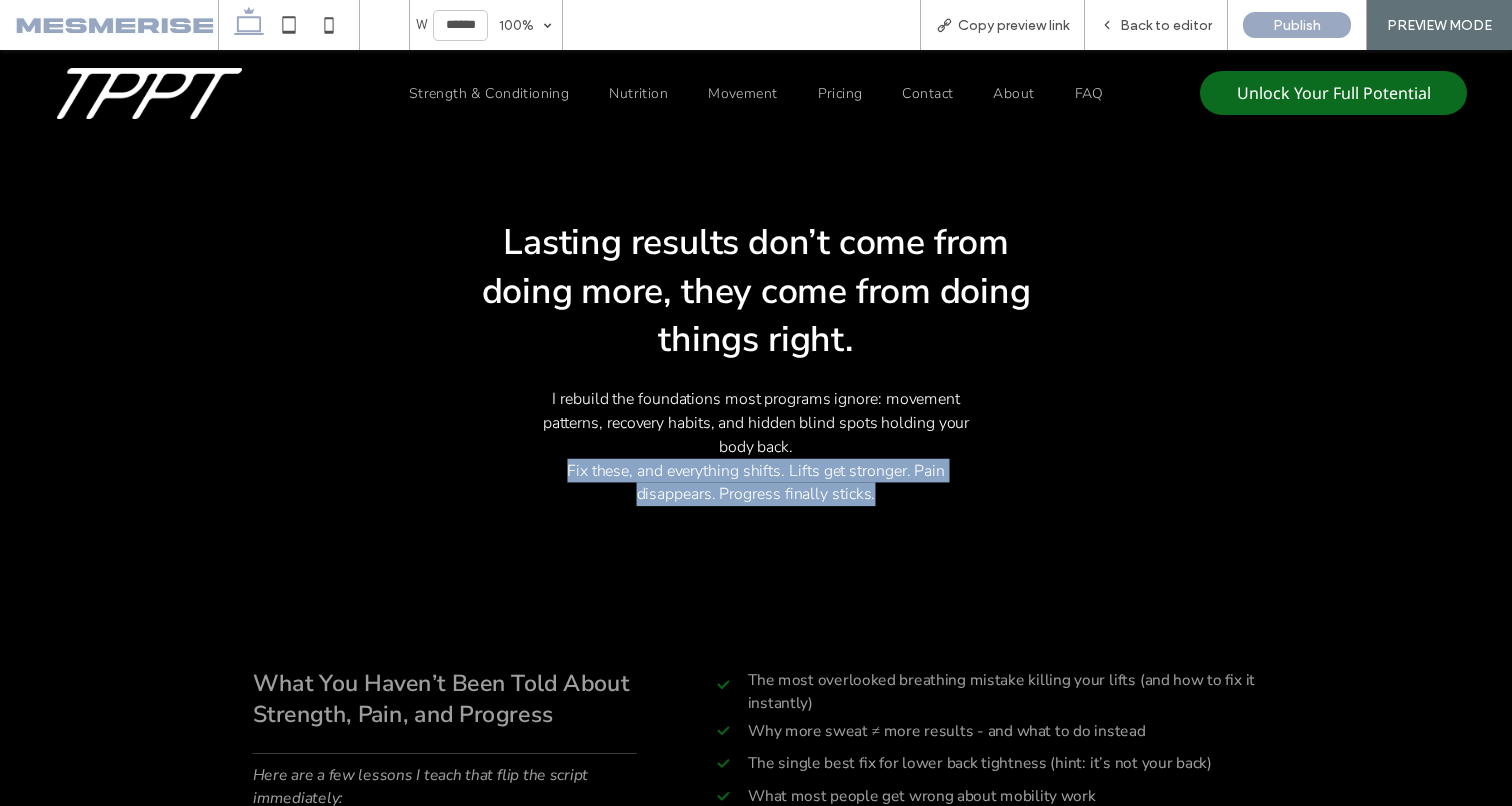 click on "Fix these, and everything shifts. Lifts get stronger. Pain disappears. Progress finally sticks." at bounding box center (756, 482) 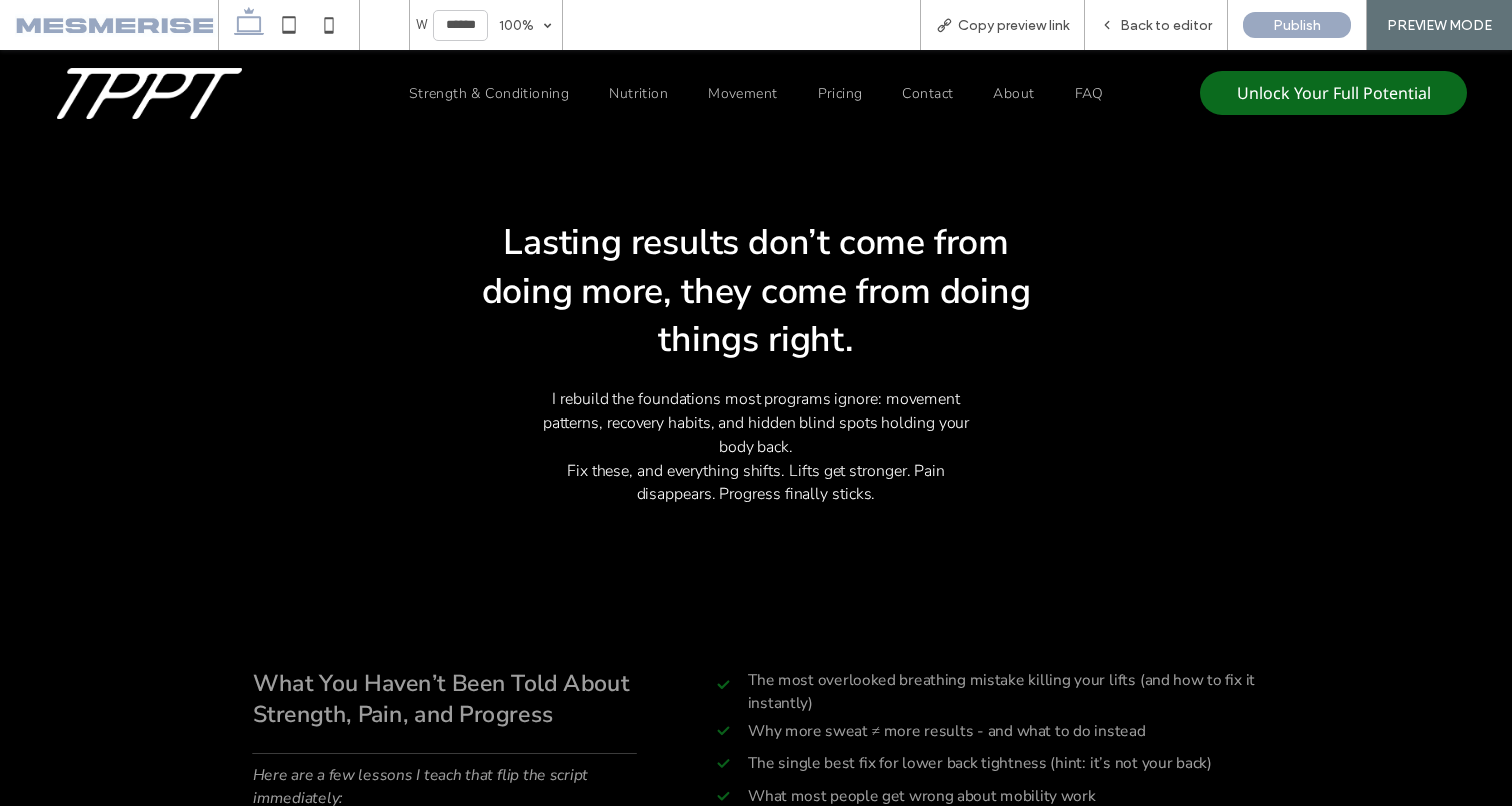 click on "I rebuild the foundations most programs ignore: movement patterns, recovery habits, and hidden blind spots holding your body back." at bounding box center [756, 423] 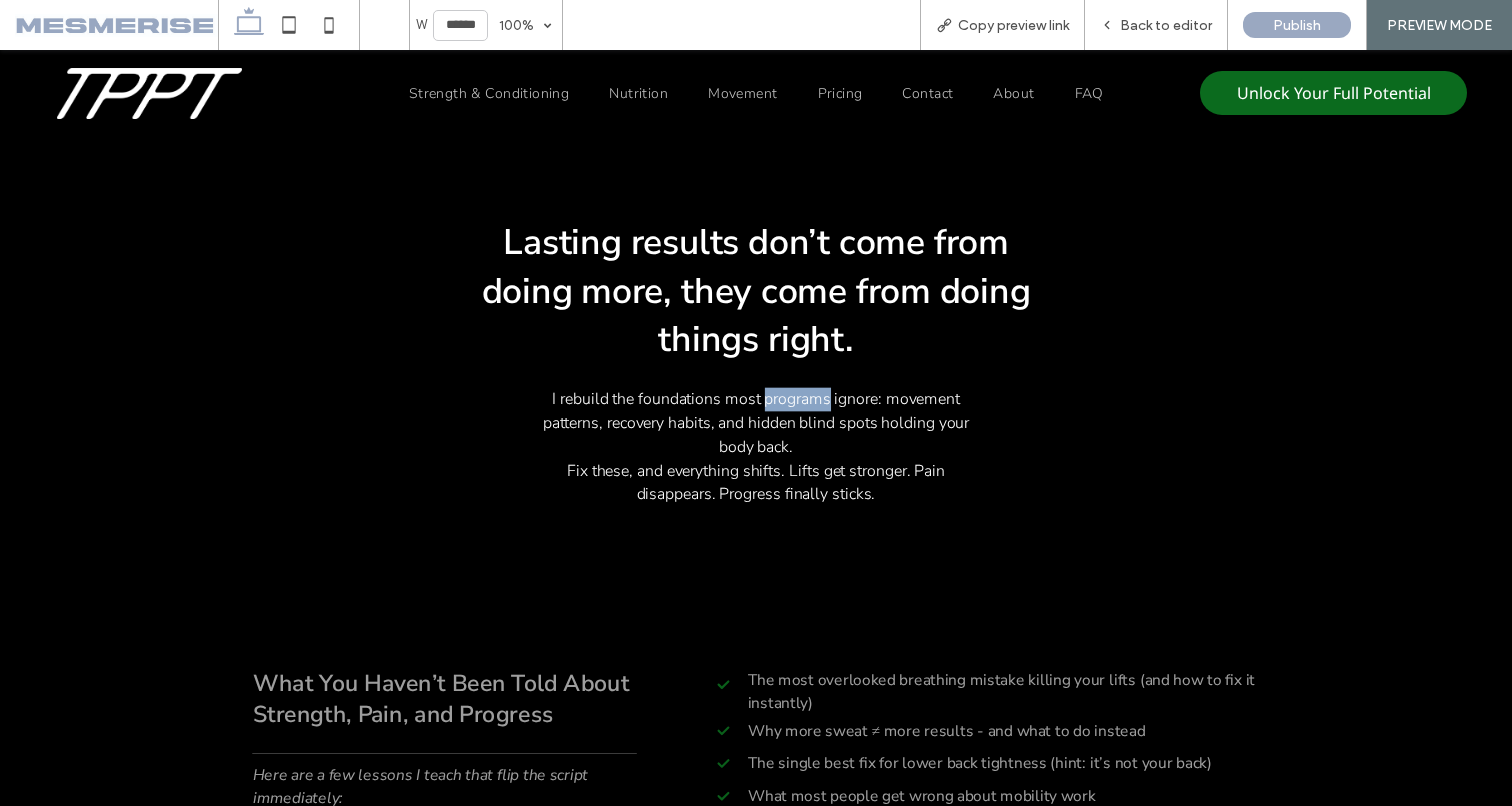 click on "I rebuild the foundations most programs ignore: movement patterns, recovery habits, and hidden blind spots holding your body back." at bounding box center [756, 423] 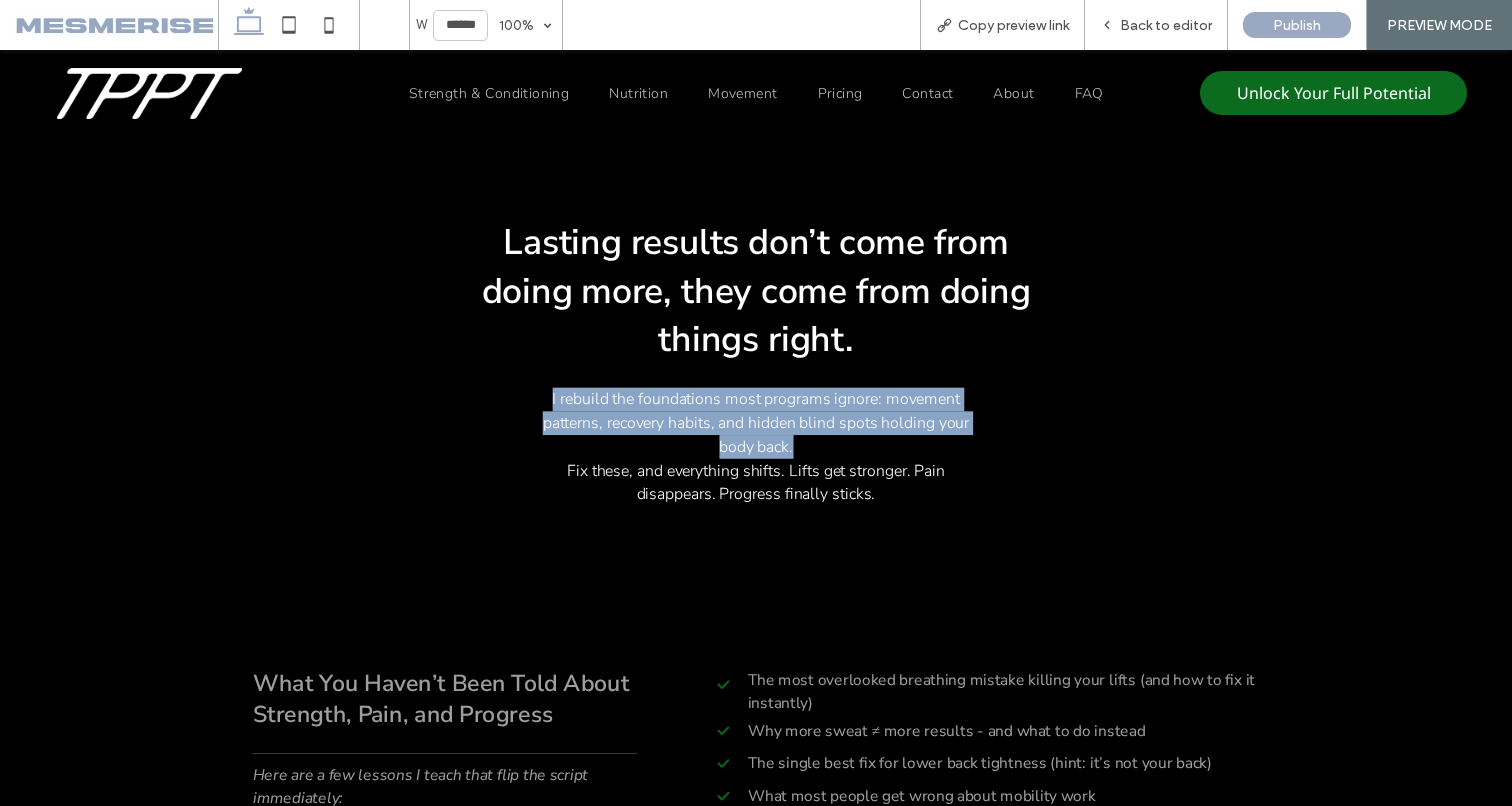 click on "I rebuild the foundations most programs ignore: movement patterns, recovery habits, and hidden blind spots holding your body back." at bounding box center (756, 423) 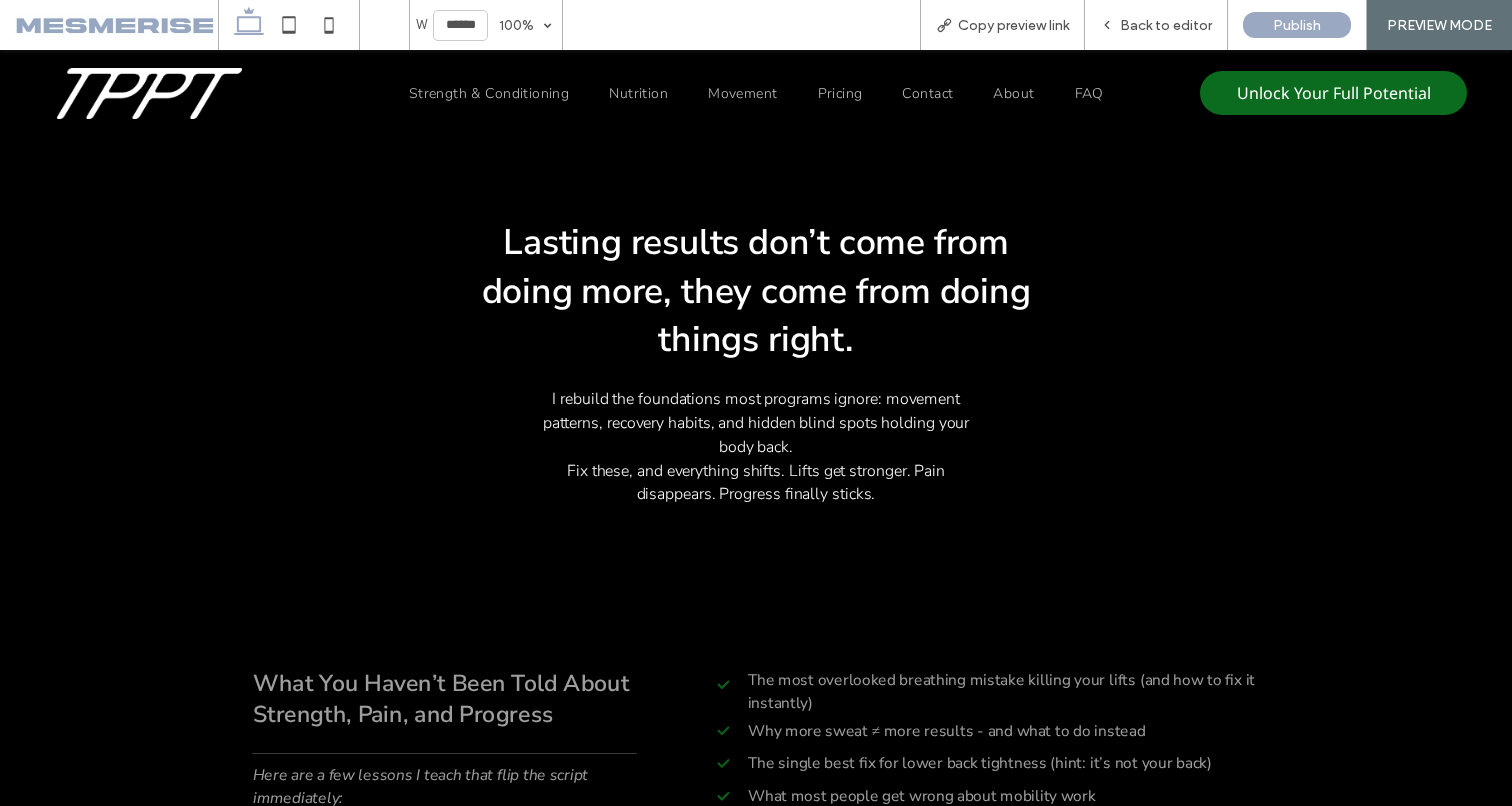 click on "Lasting results don’t come from doing more, they come from doing things right." at bounding box center [756, 291] 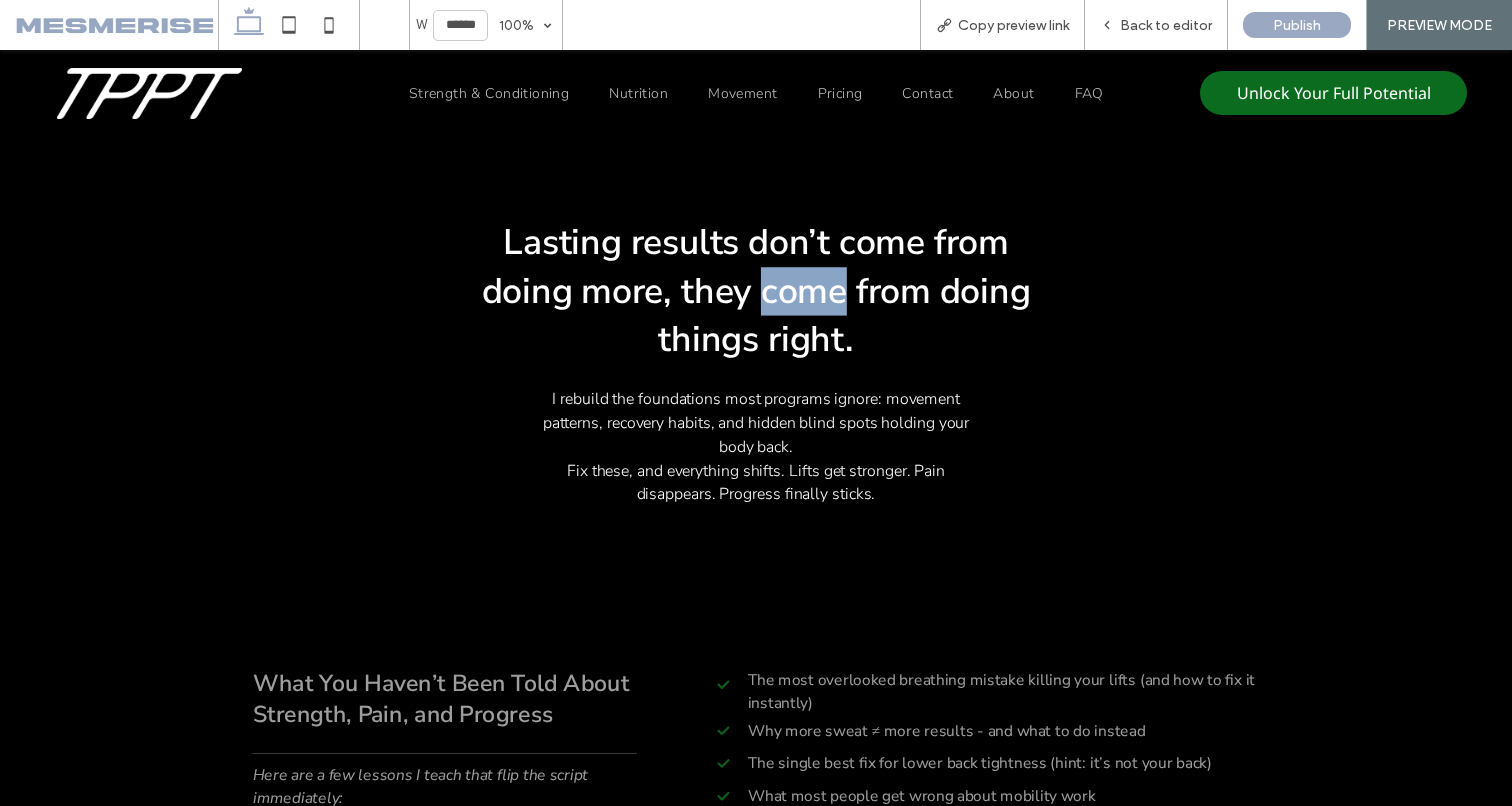 click on "Lasting results don’t come from doing more, they come from doing things right." at bounding box center [756, 291] 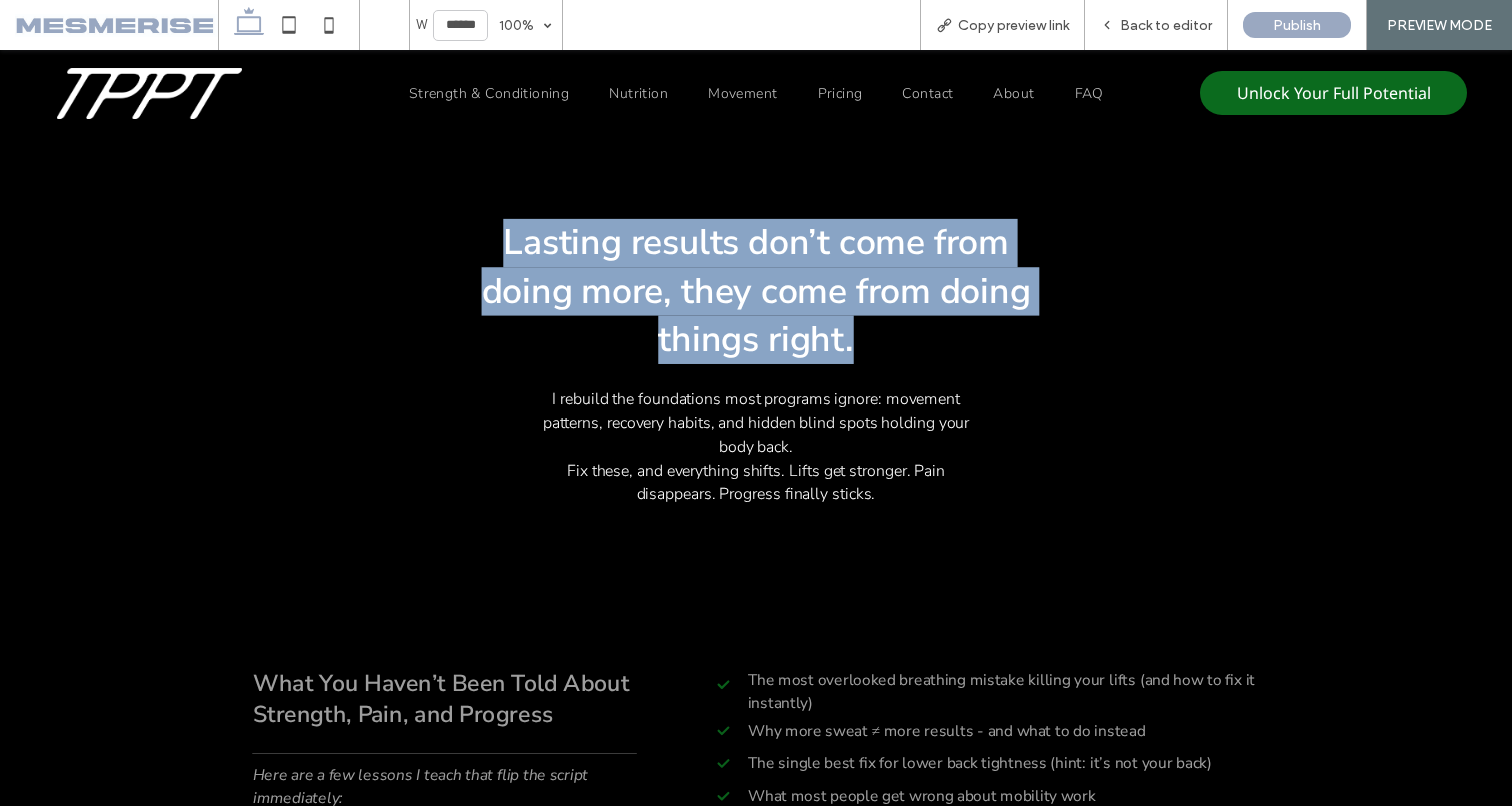 click on "Lasting results don’t come from doing more, they come from doing things right." at bounding box center [756, 291] 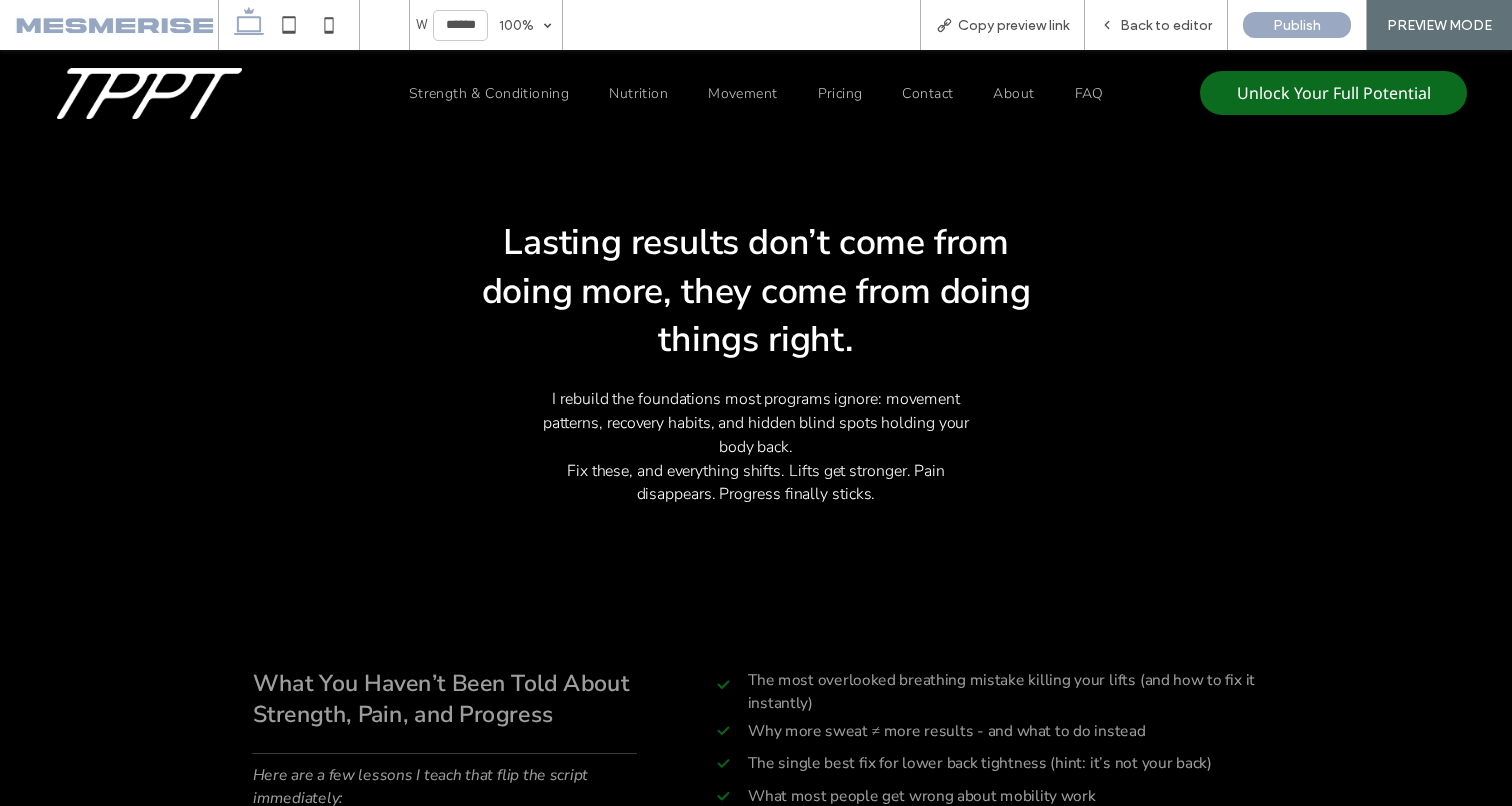 click on "I rebuild the foundations most programs ignore: movement patterns, recovery habits, and hidden blind spots holding your body back." at bounding box center [756, 423] 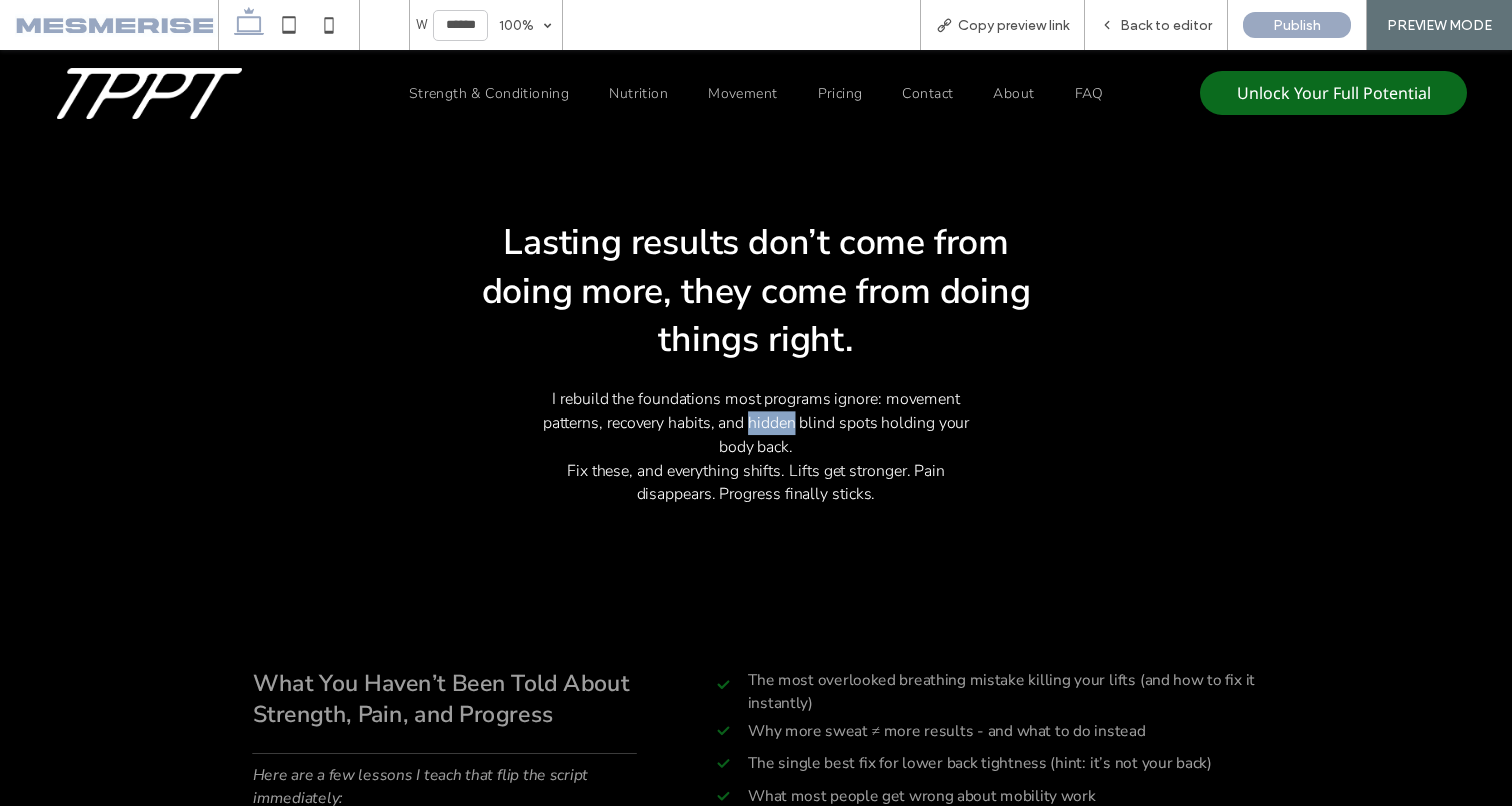 click on "I rebuild the foundations most programs ignore: movement patterns, recovery habits, and hidden blind spots holding your body back." at bounding box center [756, 423] 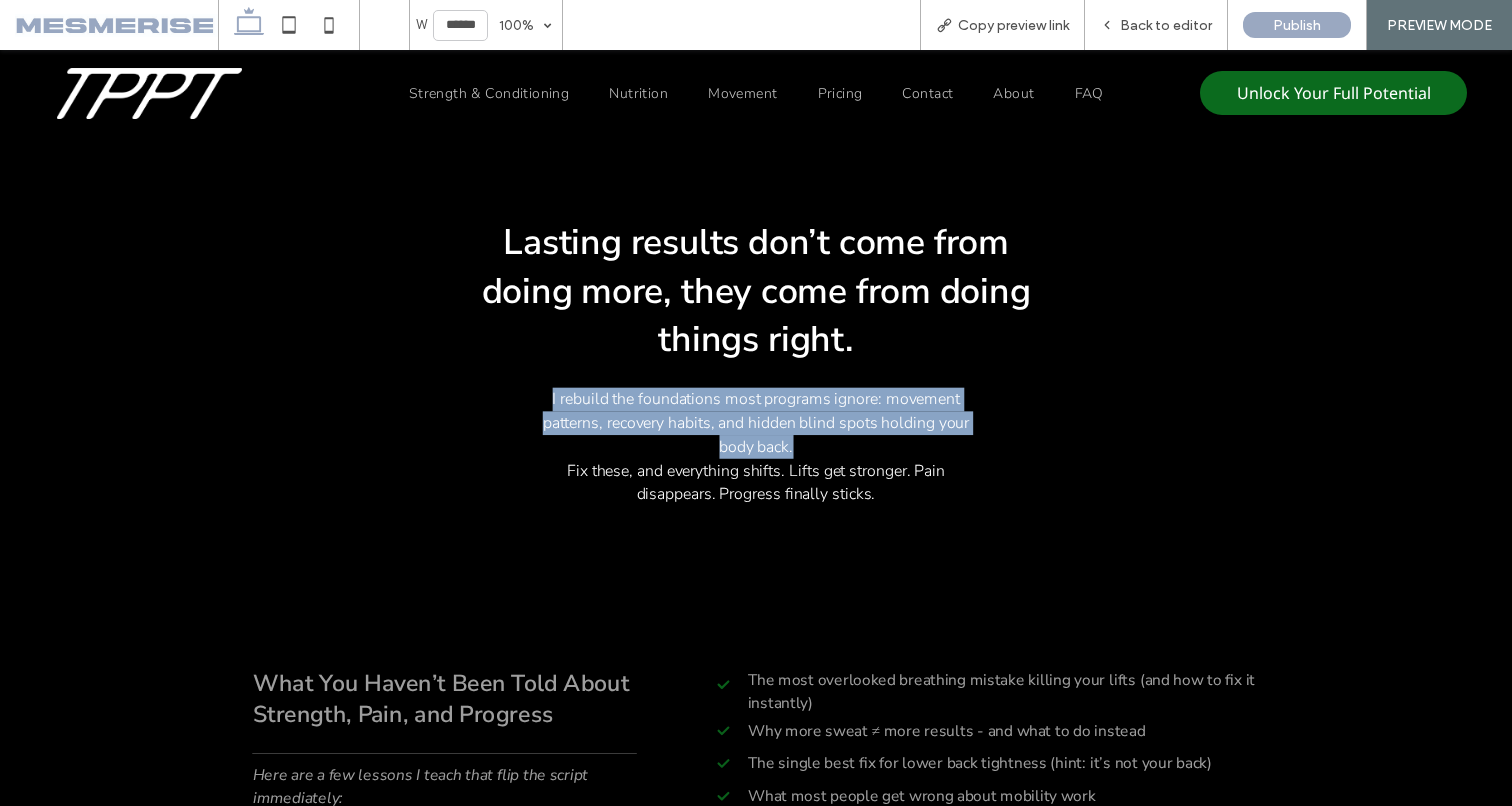 click on "I rebuild the foundations most programs ignore: movement patterns, recovery habits, and hidden blind spots holding your body back." at bounding box center (756, 423) 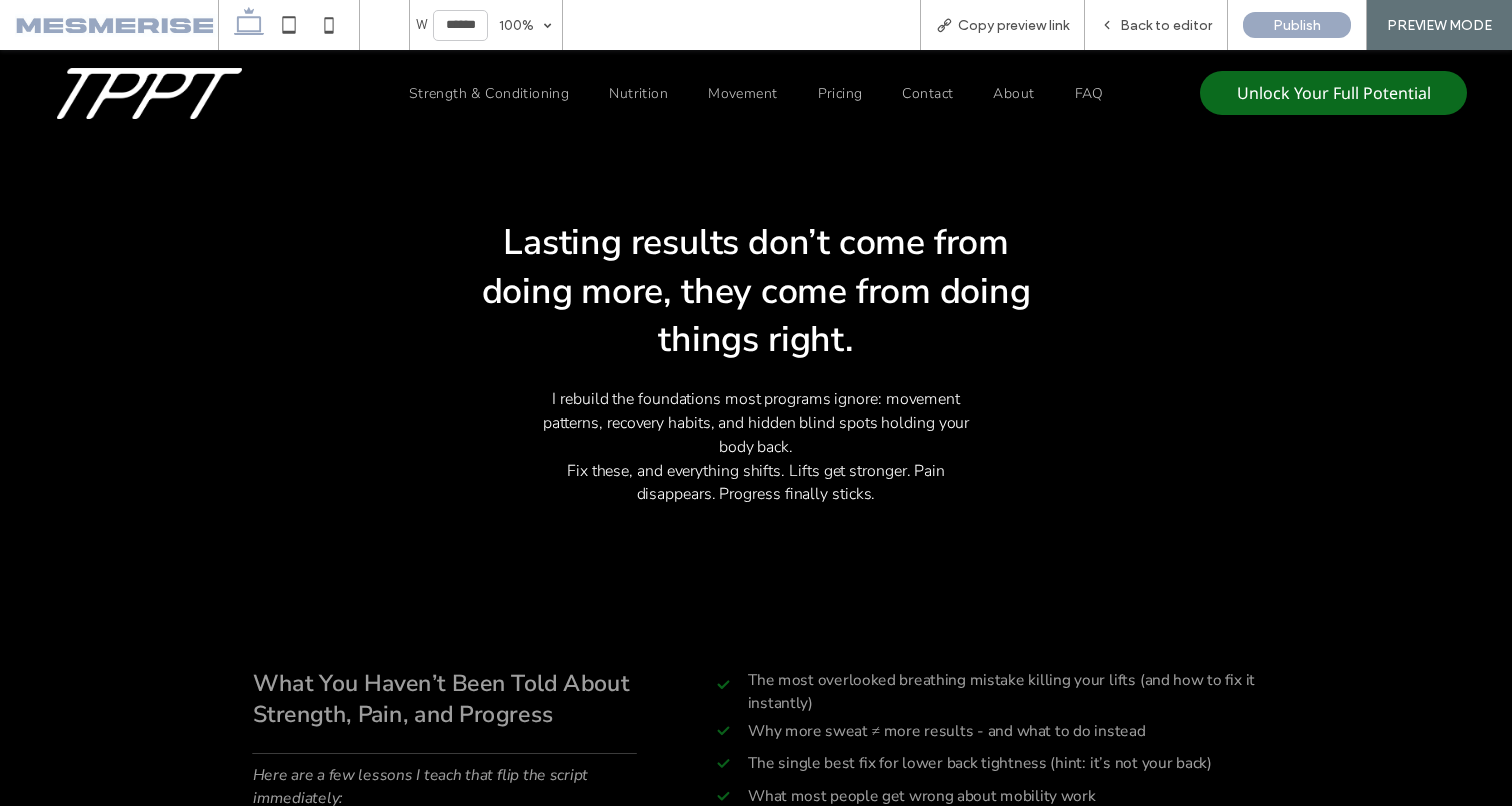 click on "Fix these, and everything shifts. Lifts get stronger. Pain disappears. Progress finally sticks." at bounding box center [756, 482] 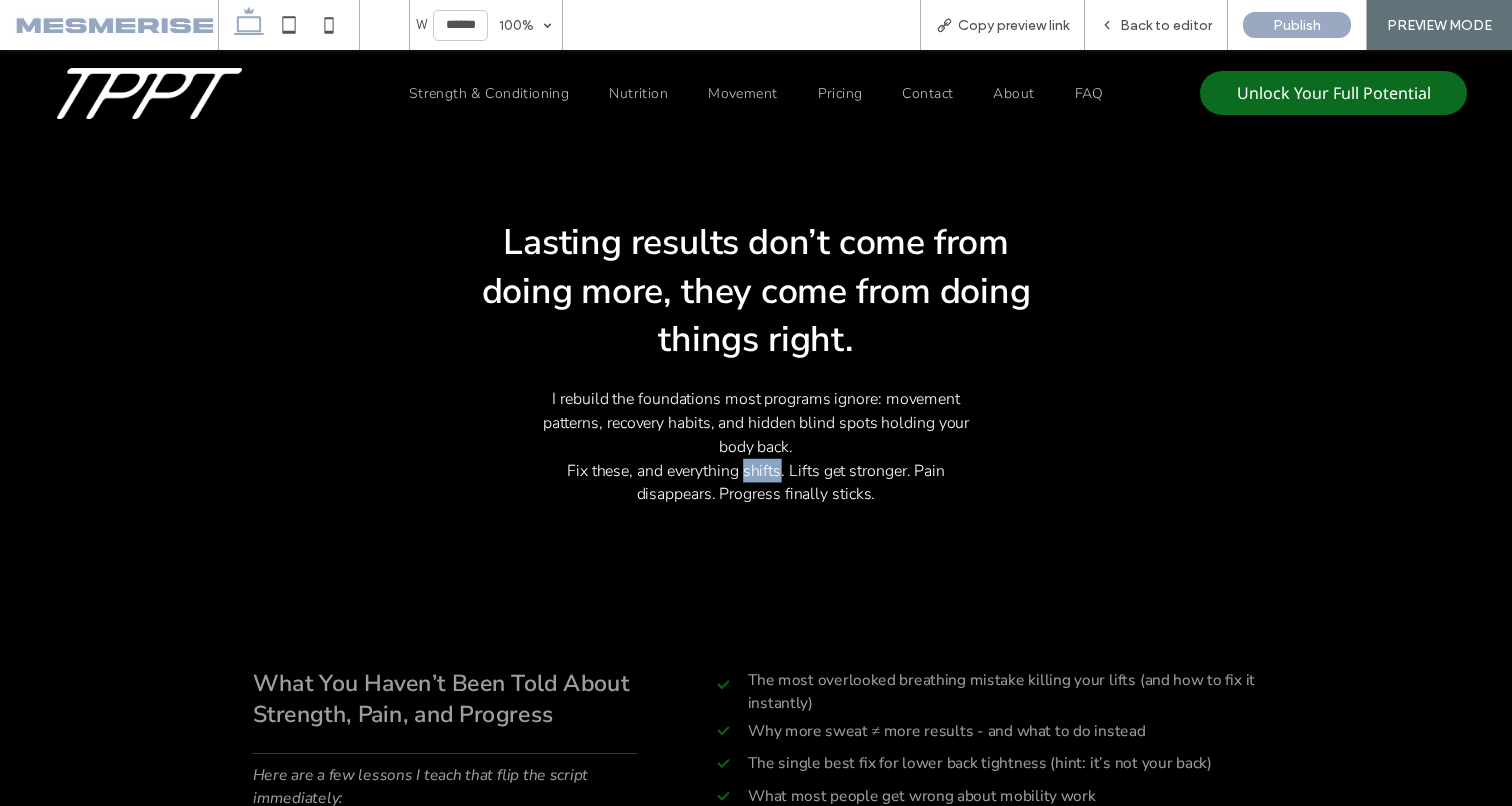click on "Fix these, and everything shifts. Lifts get stronger. Pain disappears. Progress finally sticks." at bounding box center [756, 482] 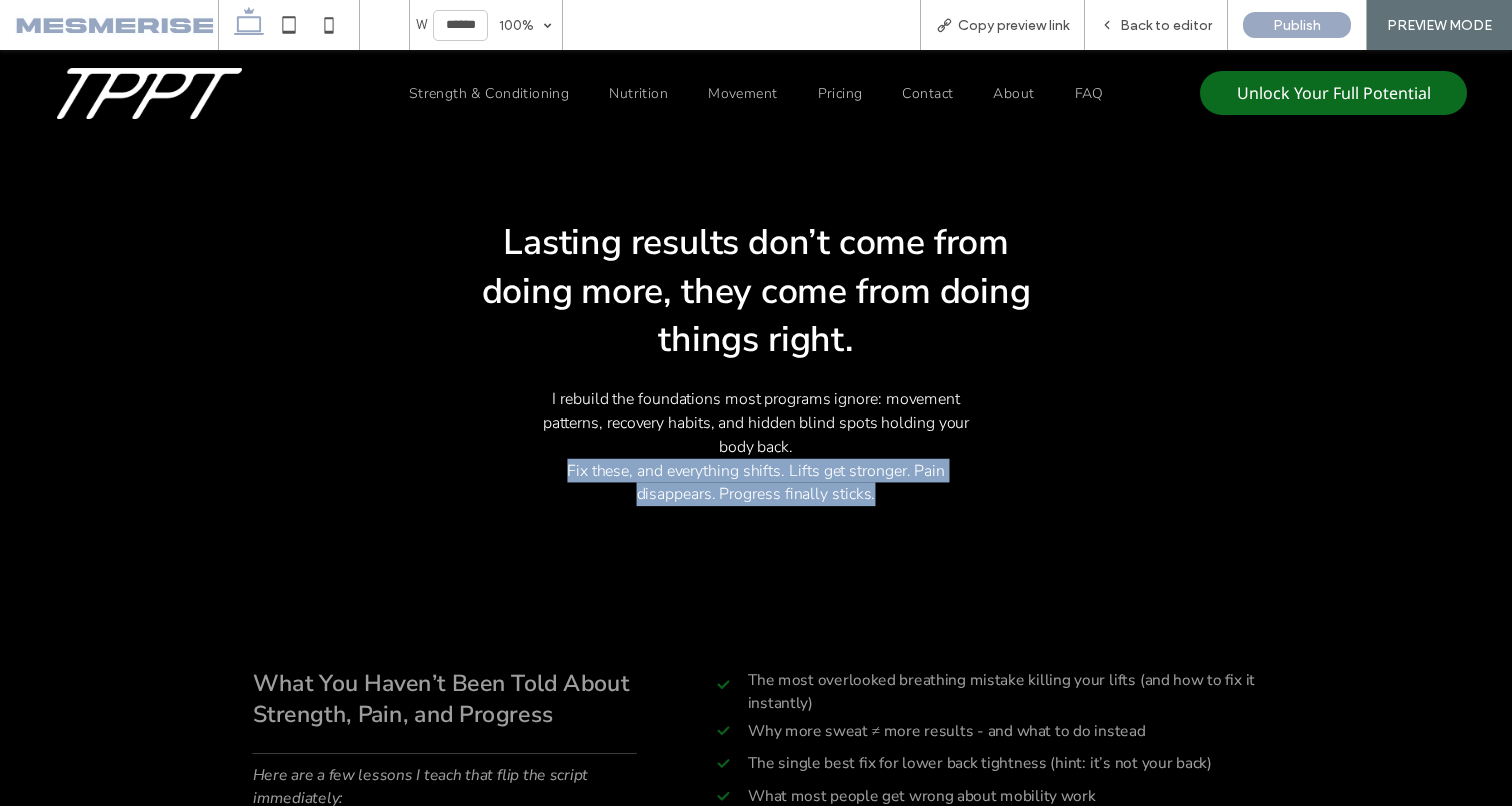 click on "Fix these, and everything shifts. Lifts get stronger. Pain disappears. Progress finally sticks." at bounding box center (756, 482) 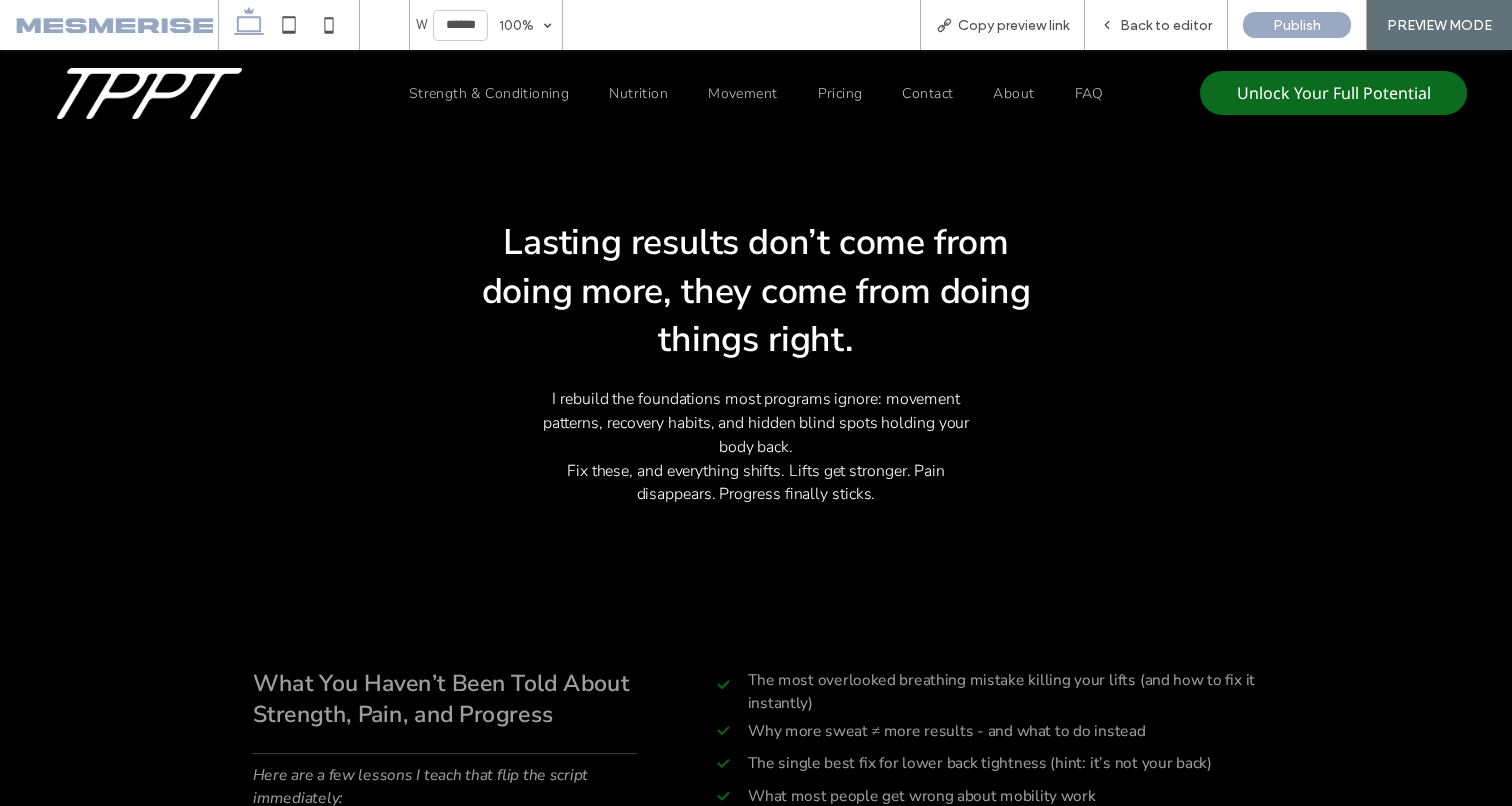 click on "I rebuild the foundations most programs ignore: movement patterns, recovery habits, and hidden blind spots holding your body back." at bounding box center (756, 423) 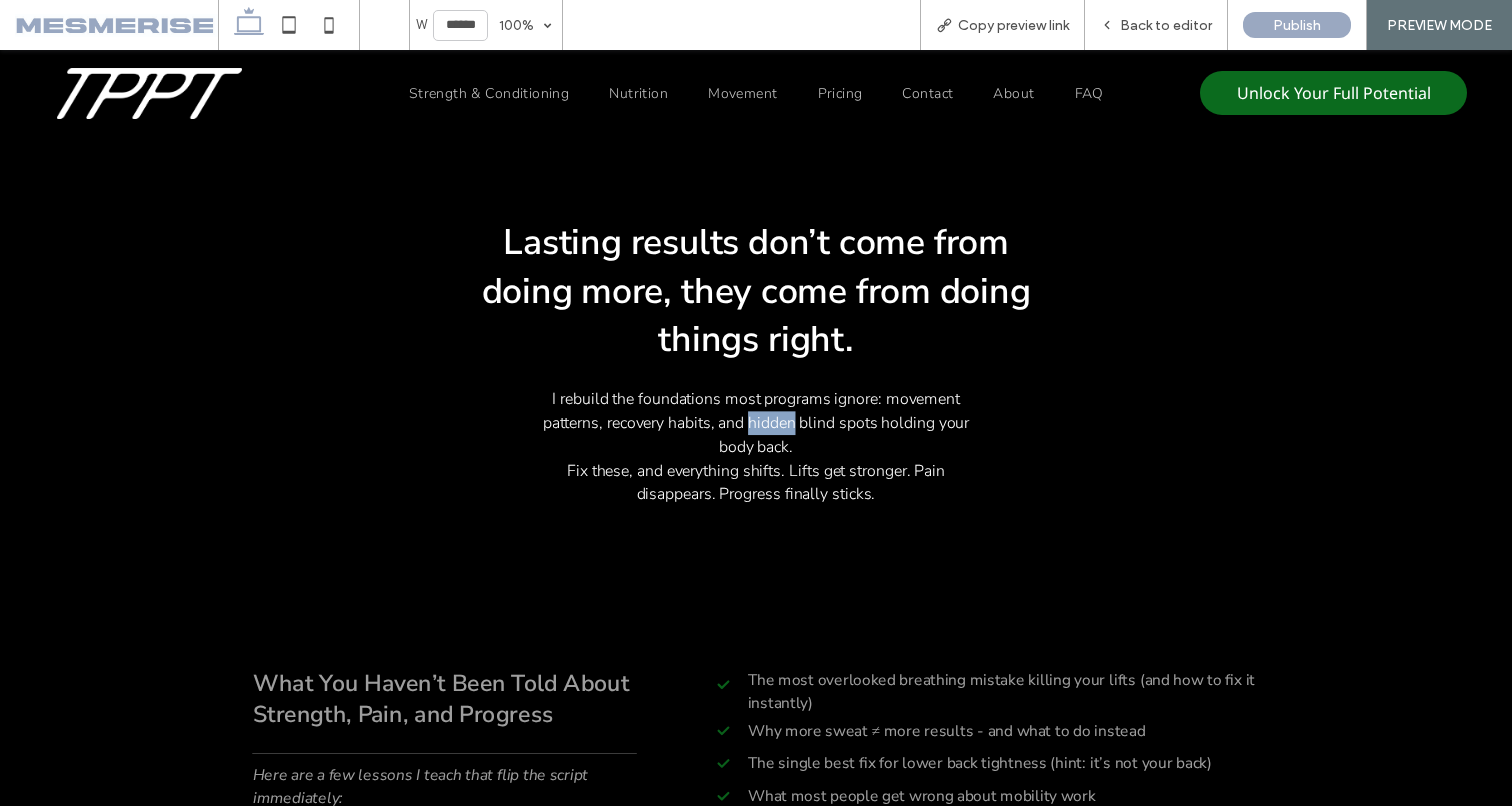 click on "I rebuild the foundations most programs ignore: movement patterns, recovery habits, and hidden blind spots holding your body back." at bounding box center [756, 423] 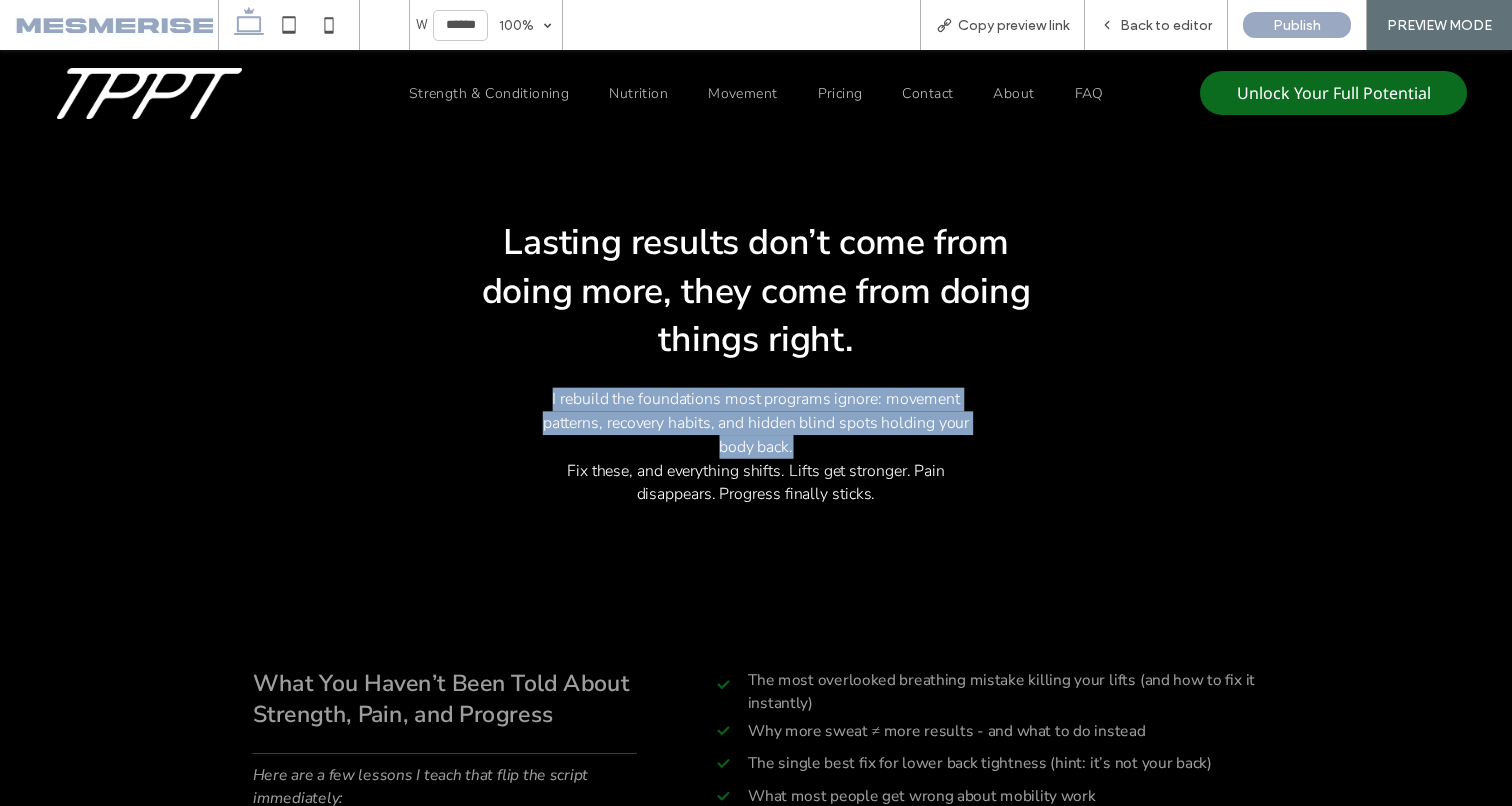 click on "I rebuild the foundations most programs ignore: movement patterns, recovery habits, and hidden blind spots holding your body back." at bounding box center [756, 423] 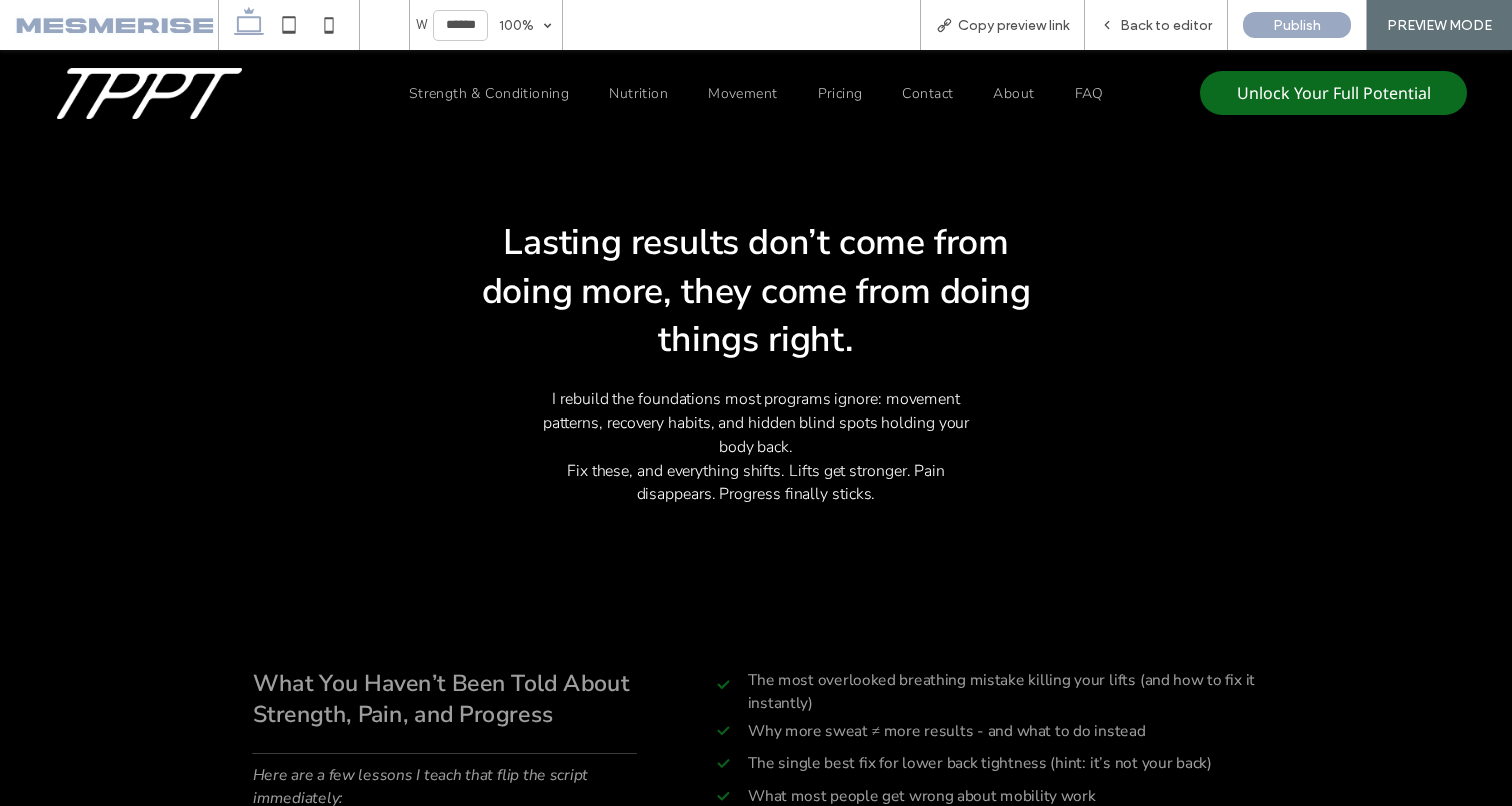 click on "Lasting results don’t come from doing more, they come from doing things right." at bounding box center (756, 291) 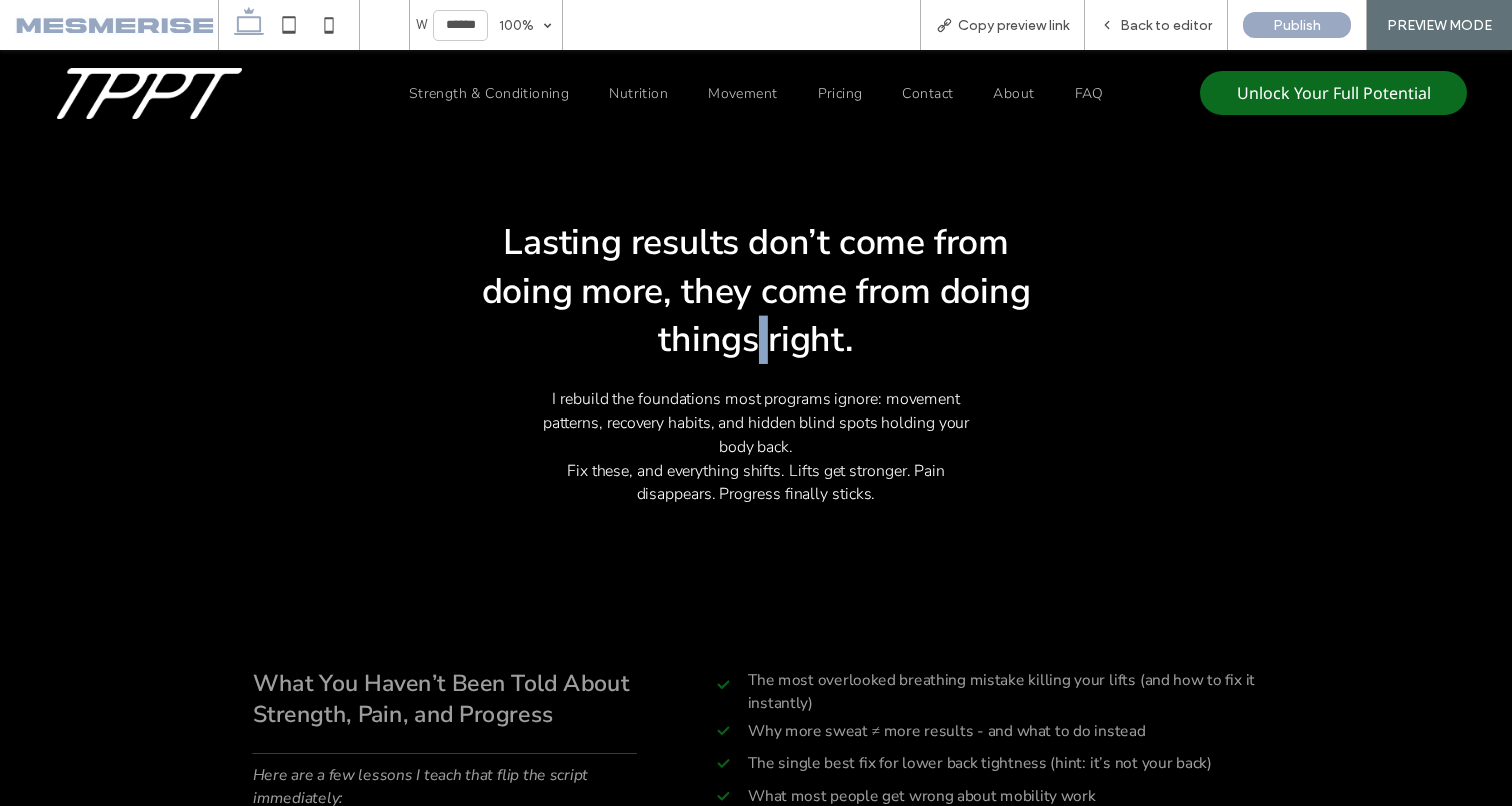 click on "Lasting results don’t come from doing more, they come from doing things right." at bounding box center [756, 291] 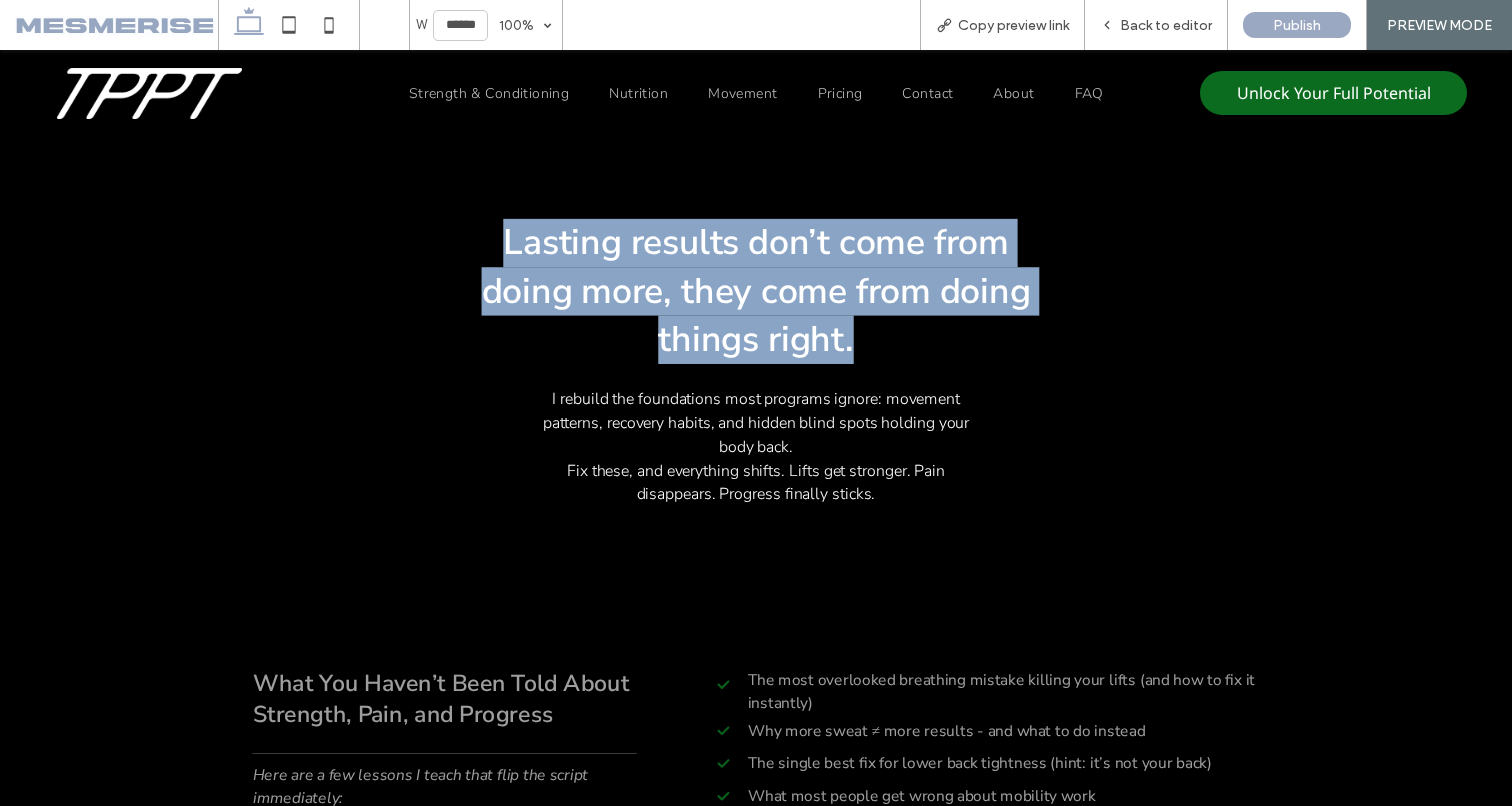 click on "Lasting results don’t come from doing more, they come from doing things right." at bounding box center (756, 291) 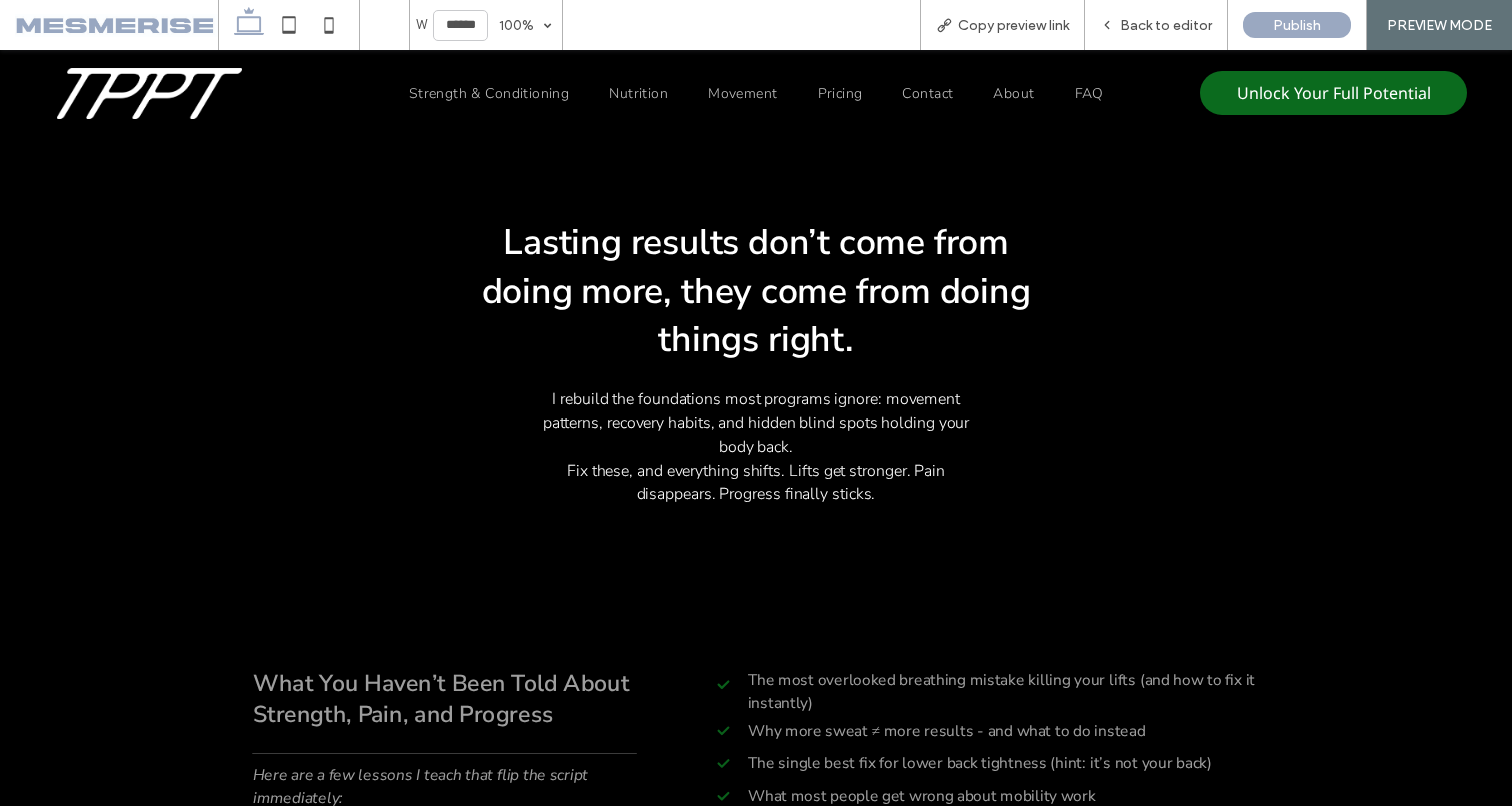 click on "I rebuild the foundations most programs ignore: movement patterns, recovery habits, and hidden blind spots holding your body back." at bounding box center [755, 423] 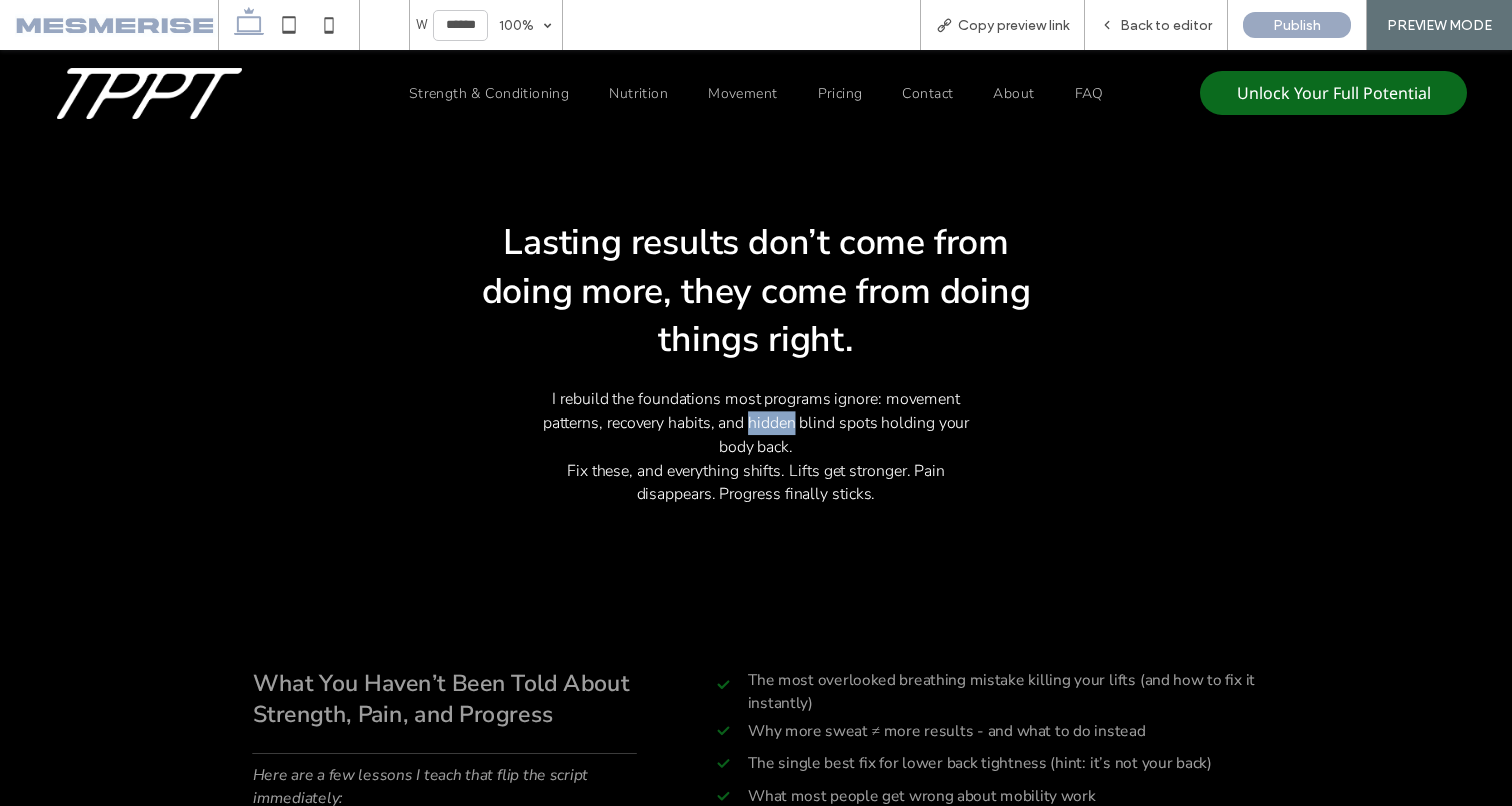 click on "I rebuild the foundations most programs ignore: movement patterns, recovery habits, and hidden blind spots holding your body back." at bounding box center [755, 423] 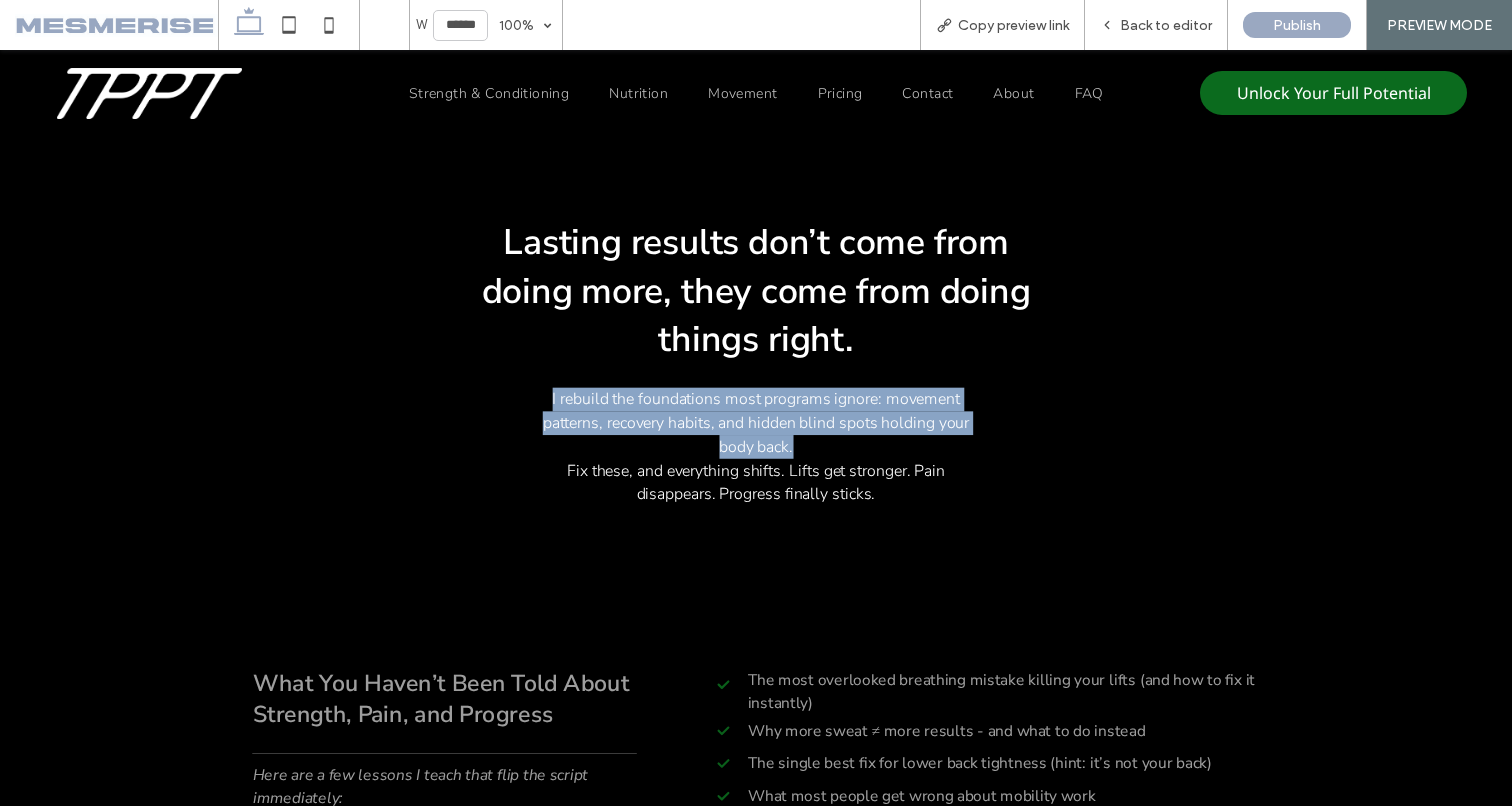 click on "I rebuild the foundations most programs ignore: movement patterns, recovery habits, and hidden blind spots holding your body back." at bounding box center [755, 423] 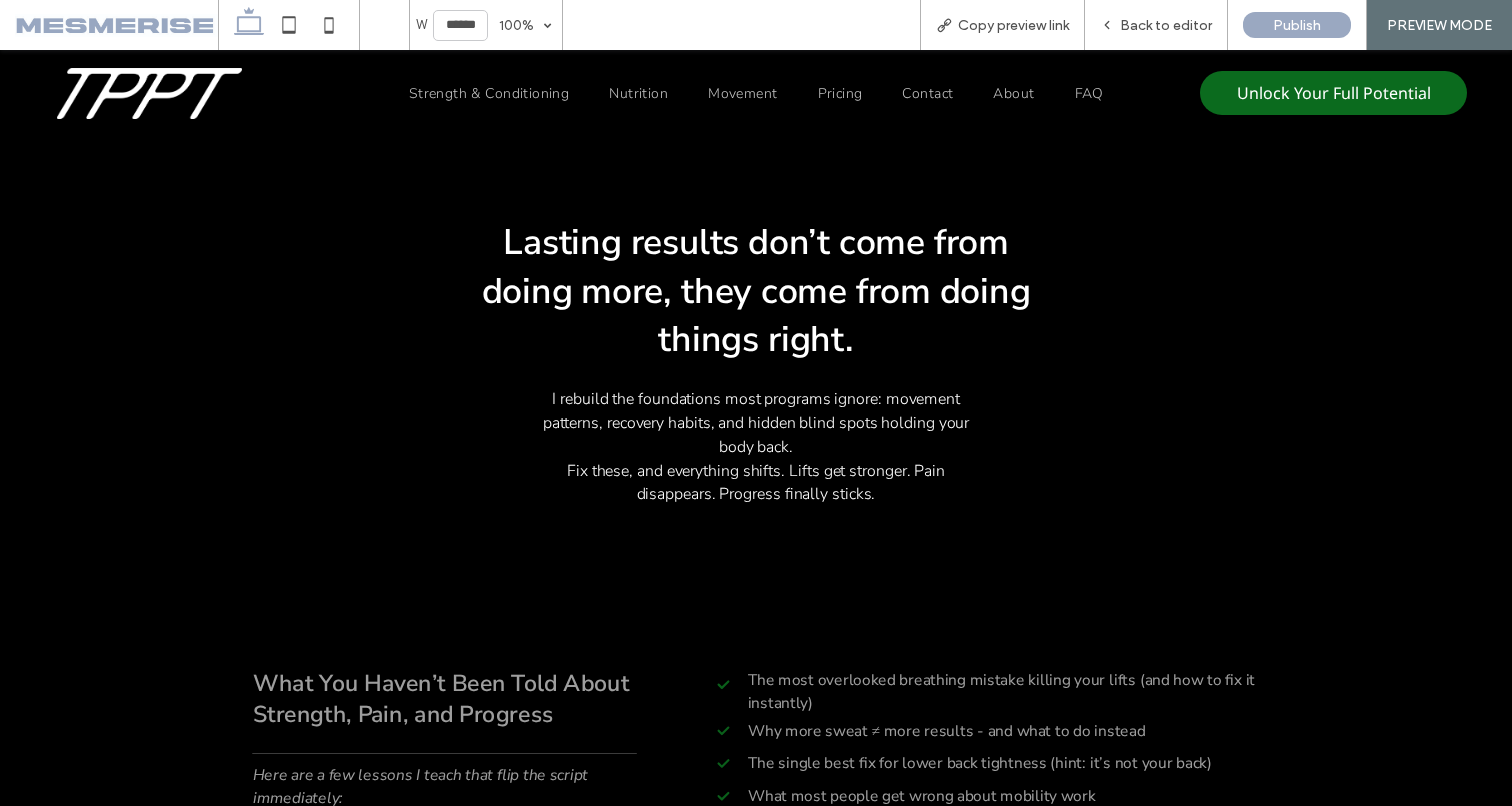 click on "Fix these, and everything shifts. Lifts get stronger. Pain disappears. Progress finally sticks." at bounding box center [756, 482] 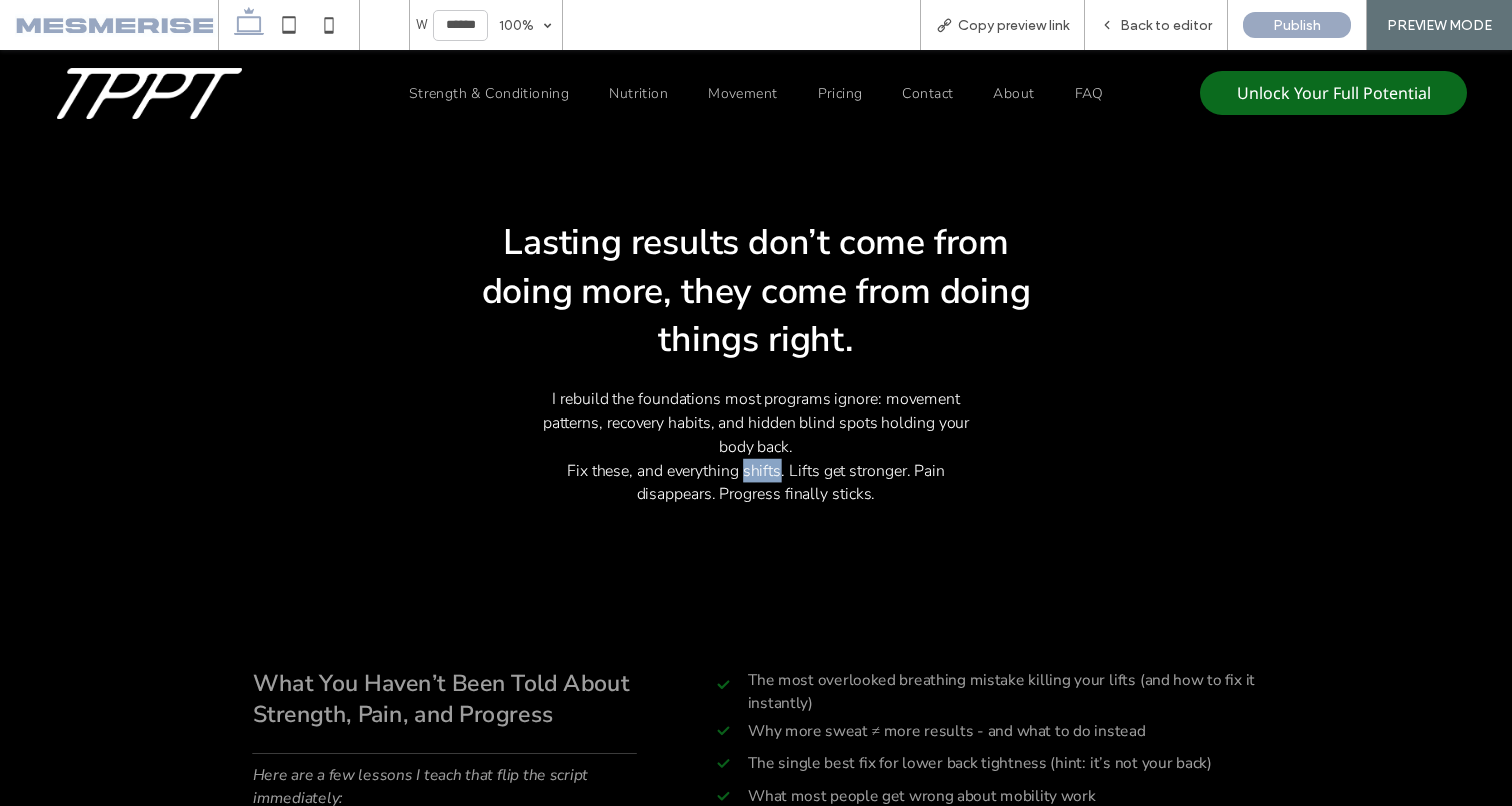 click on "Fix these, and everything shifts. Lifts get stronger. Pain disappears. Progress finally sticks." at bounding box center (756, 482) 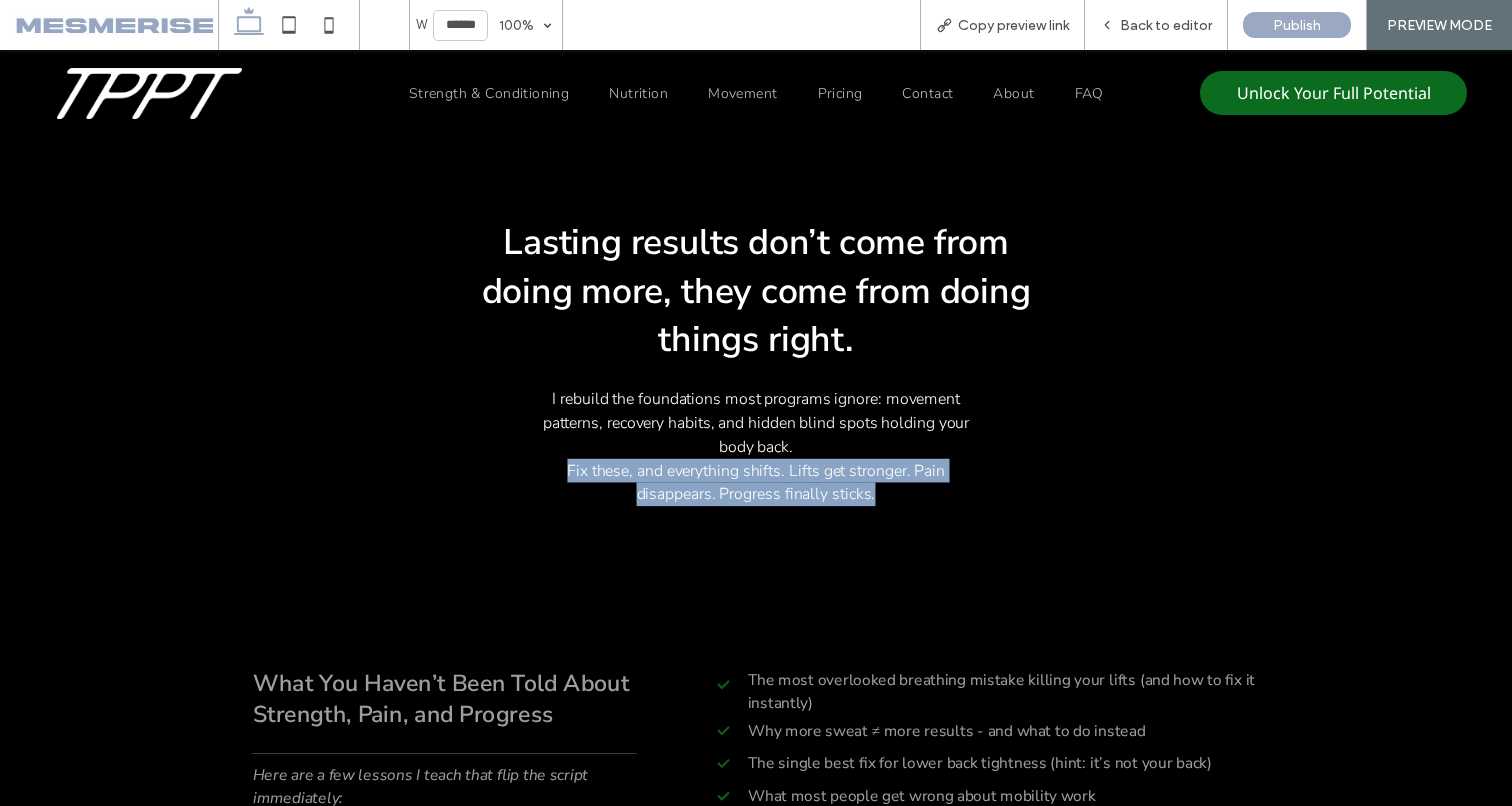 click on "Fix these, and everything shifts. Lifts get stronger. Pain disappears. Progress finally sticks." at bounding box center [756, 482] 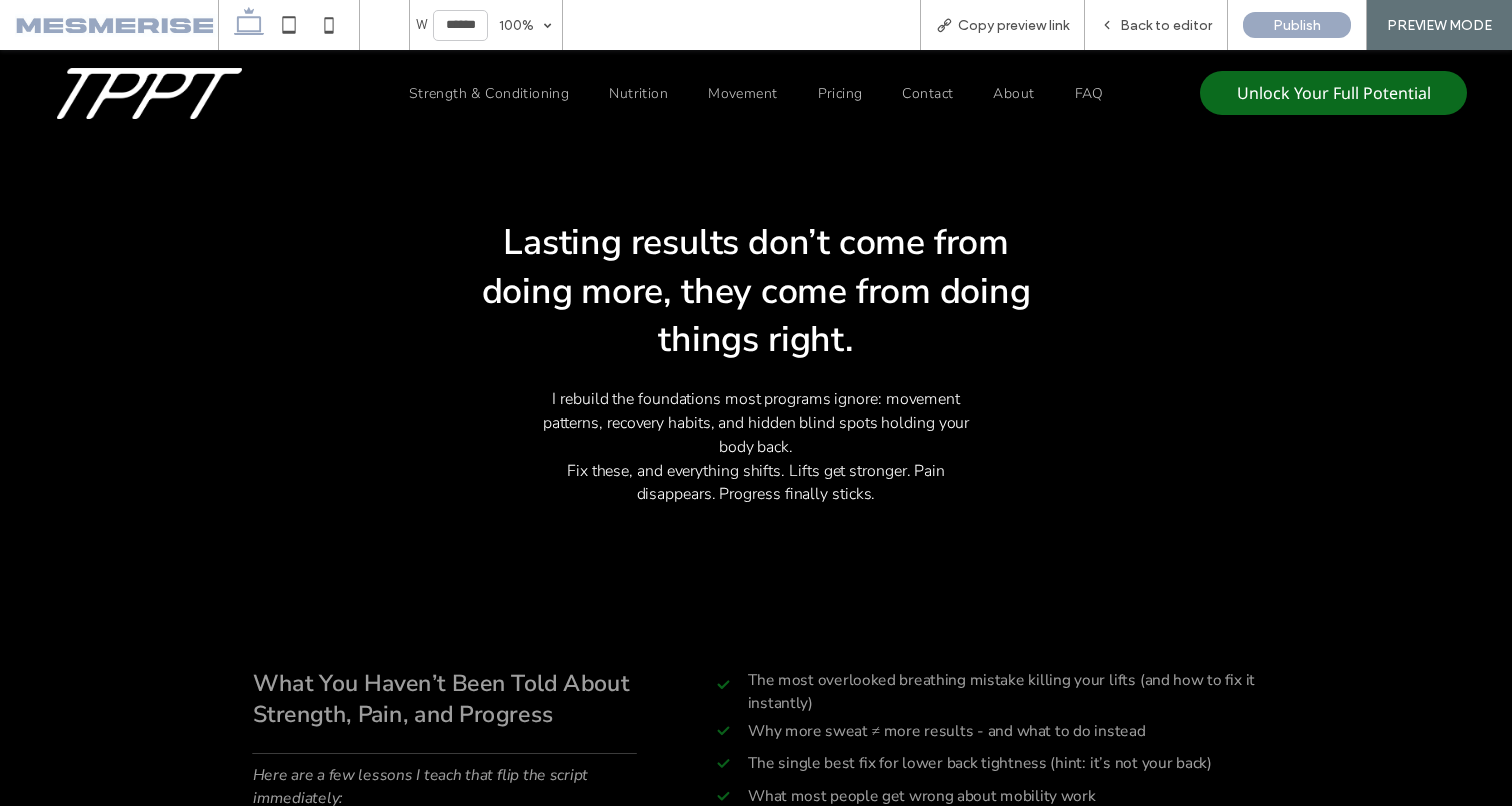 click on "I rebuild the foundations most programs ignore: movement patterns, recovery habits, and hidden blind spots holding your body back." at bounding box center (756, 423) 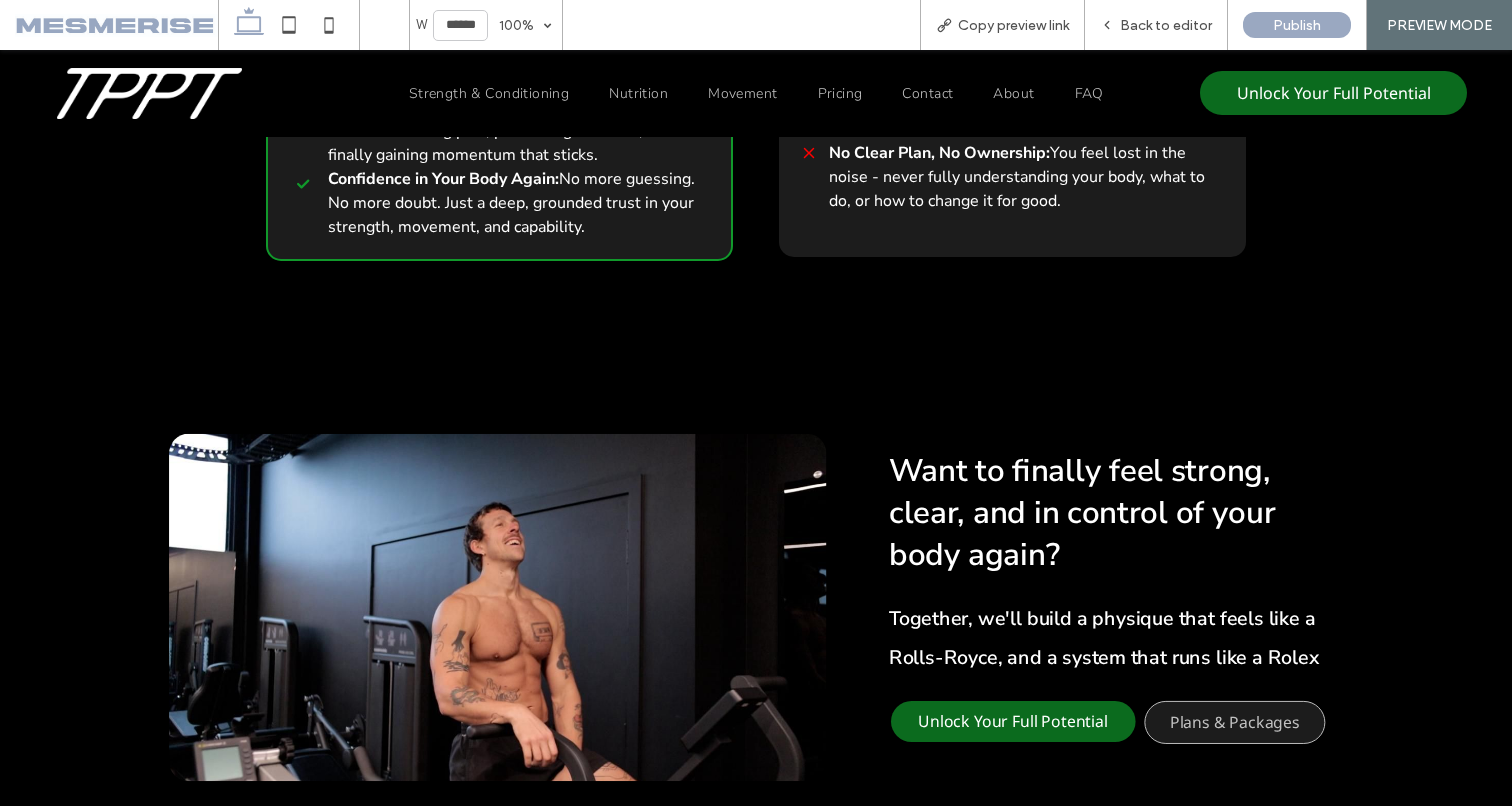 scroll, scrollTop: 7959, scrollLeft: 0, axis: vertical 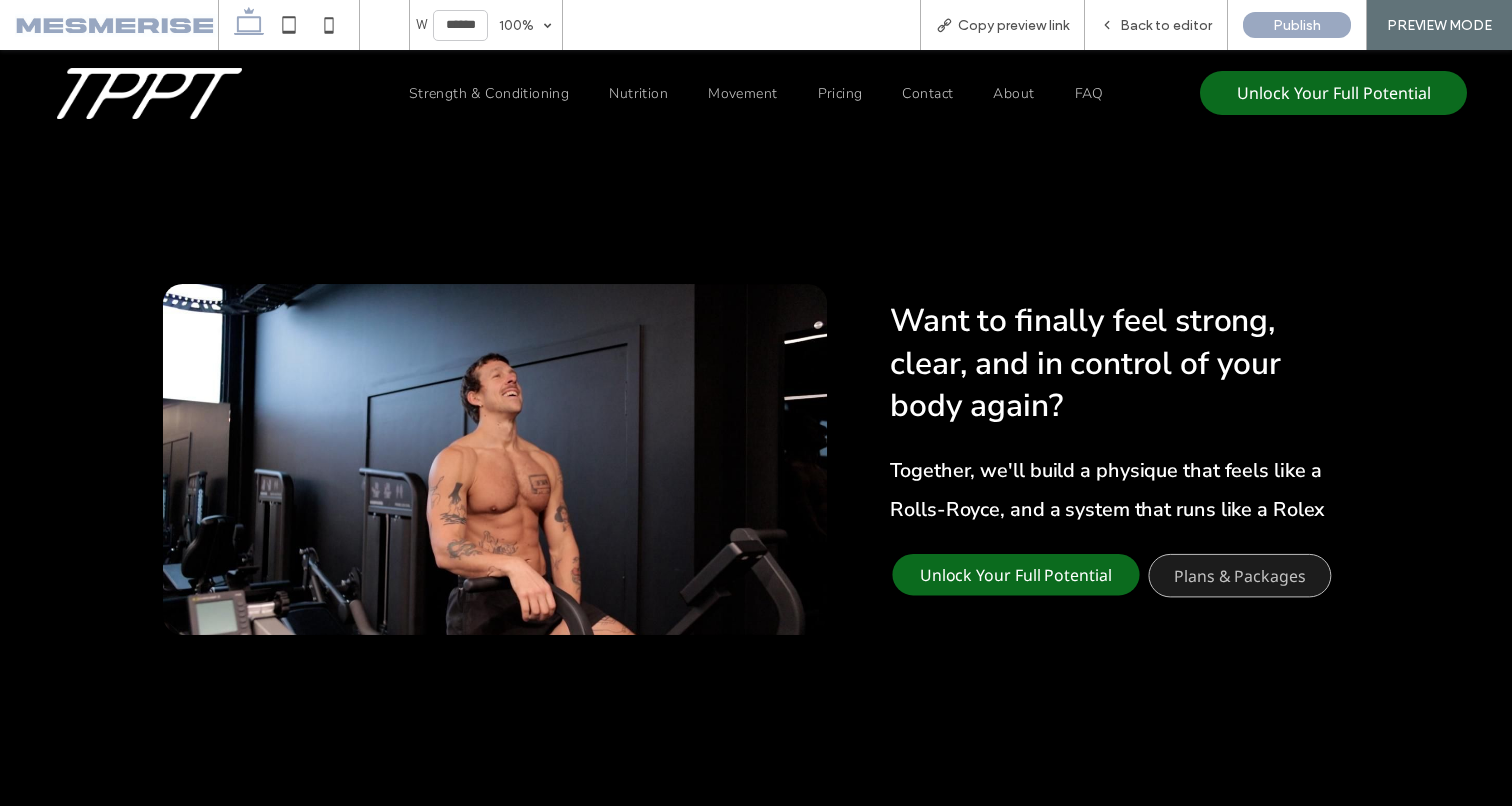 click on "Want to finally feel strong, clear, and in control of your body again?" at bounding box center [1085, 363] 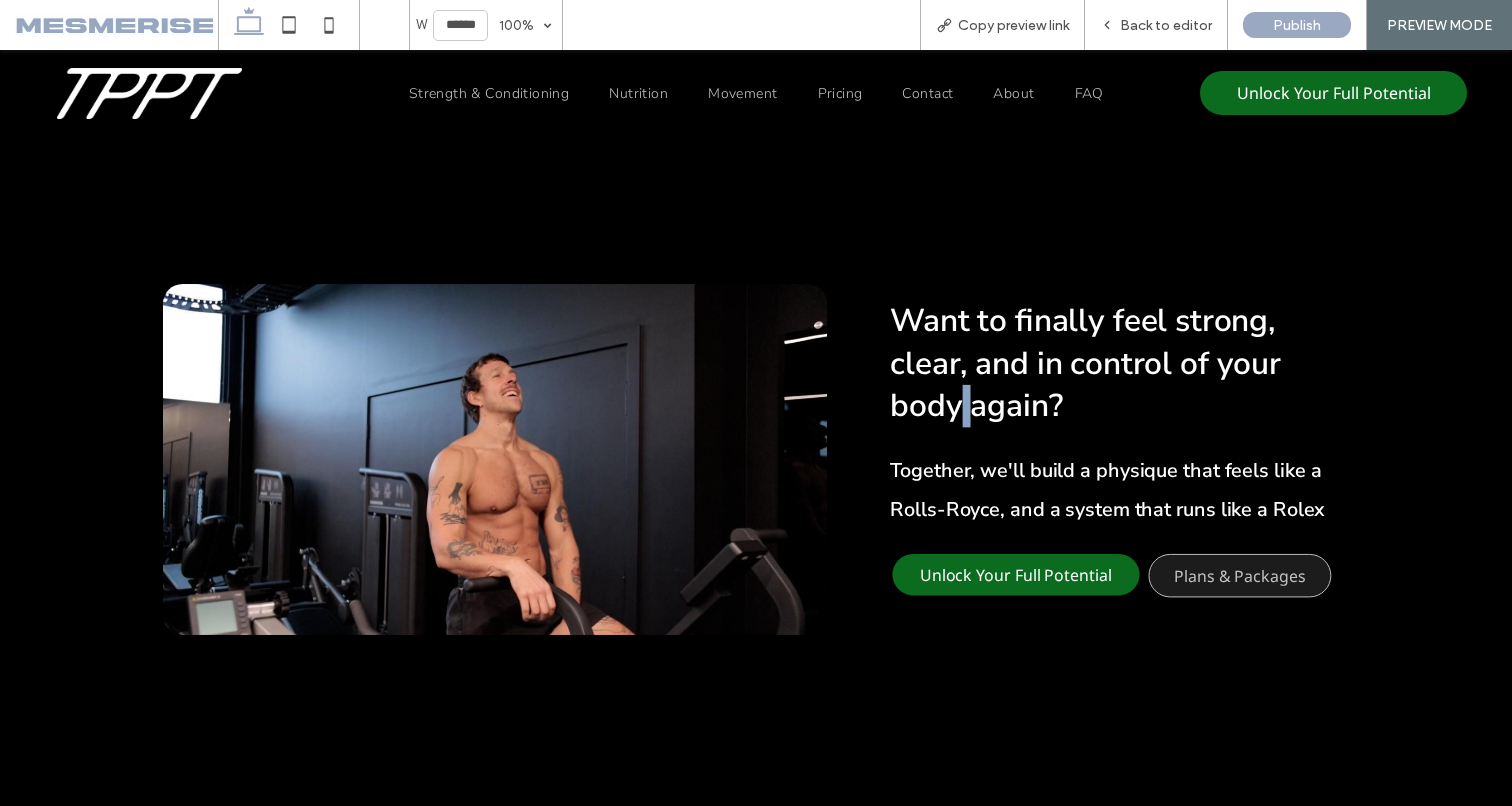 click on "Want to finally feel strong, clear, and in control of your body again?" at bounding box center (1085, 363) 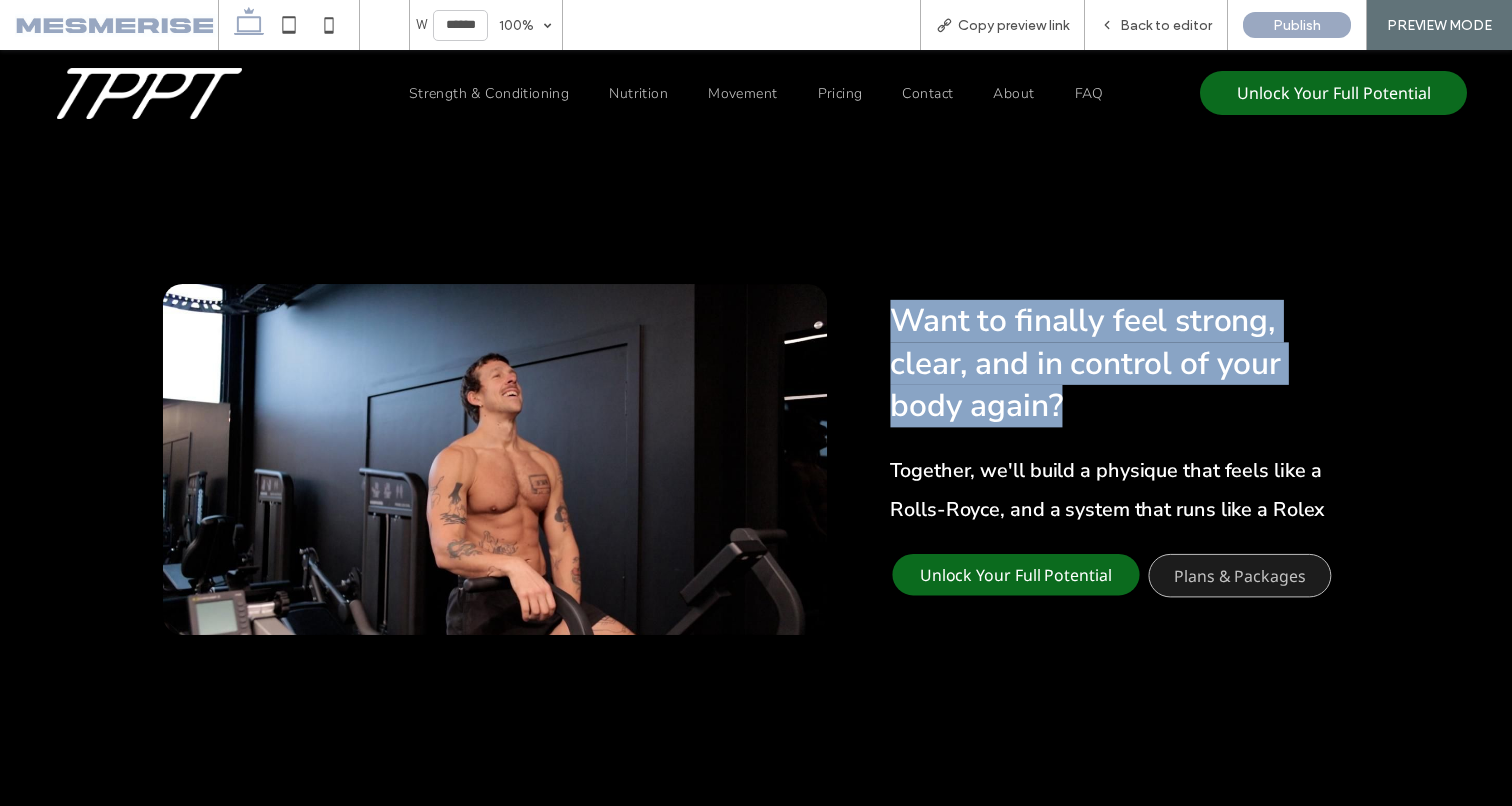 click on "Want to finally feel strong, clear, and in control of your body again?" at bounding box center (1085, 363) 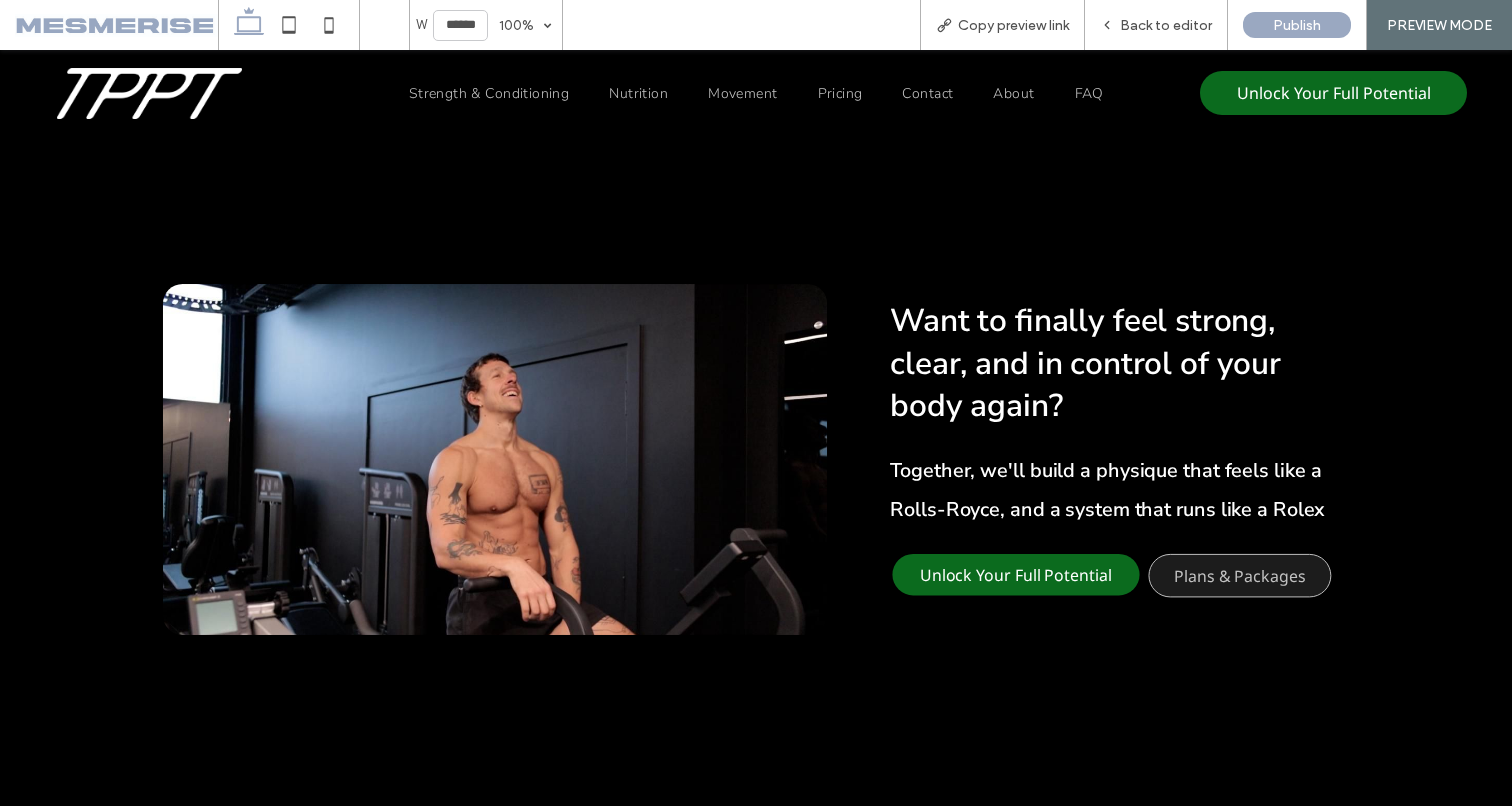 click on "Together, we'll build a physique that feels like a Rolls-Royce, and a system that runs like a Rolex" at bounding box center [1107, 489] 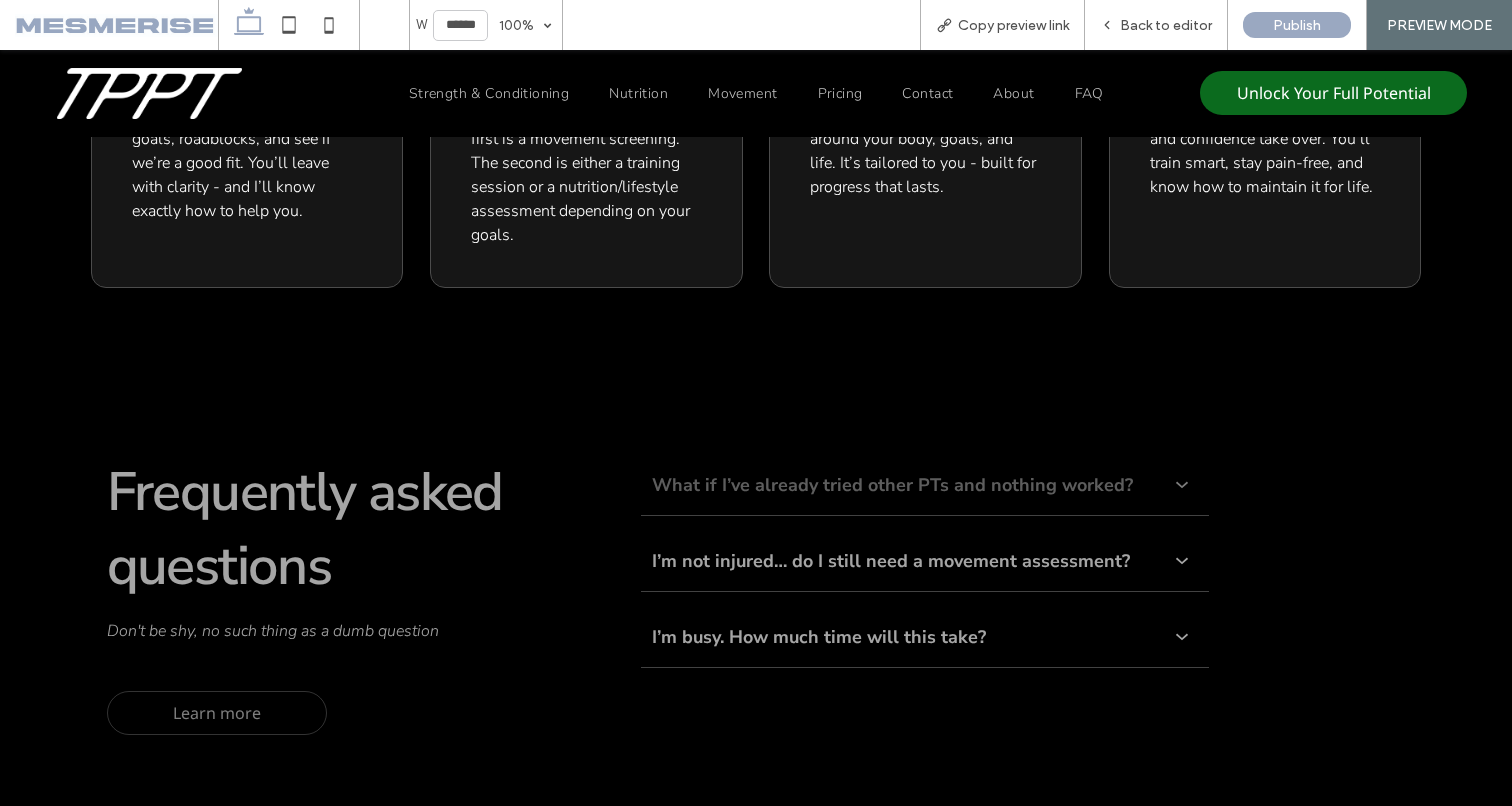 scroll, scrollTop: 8985, scrollLeft: 0, axis: vertical 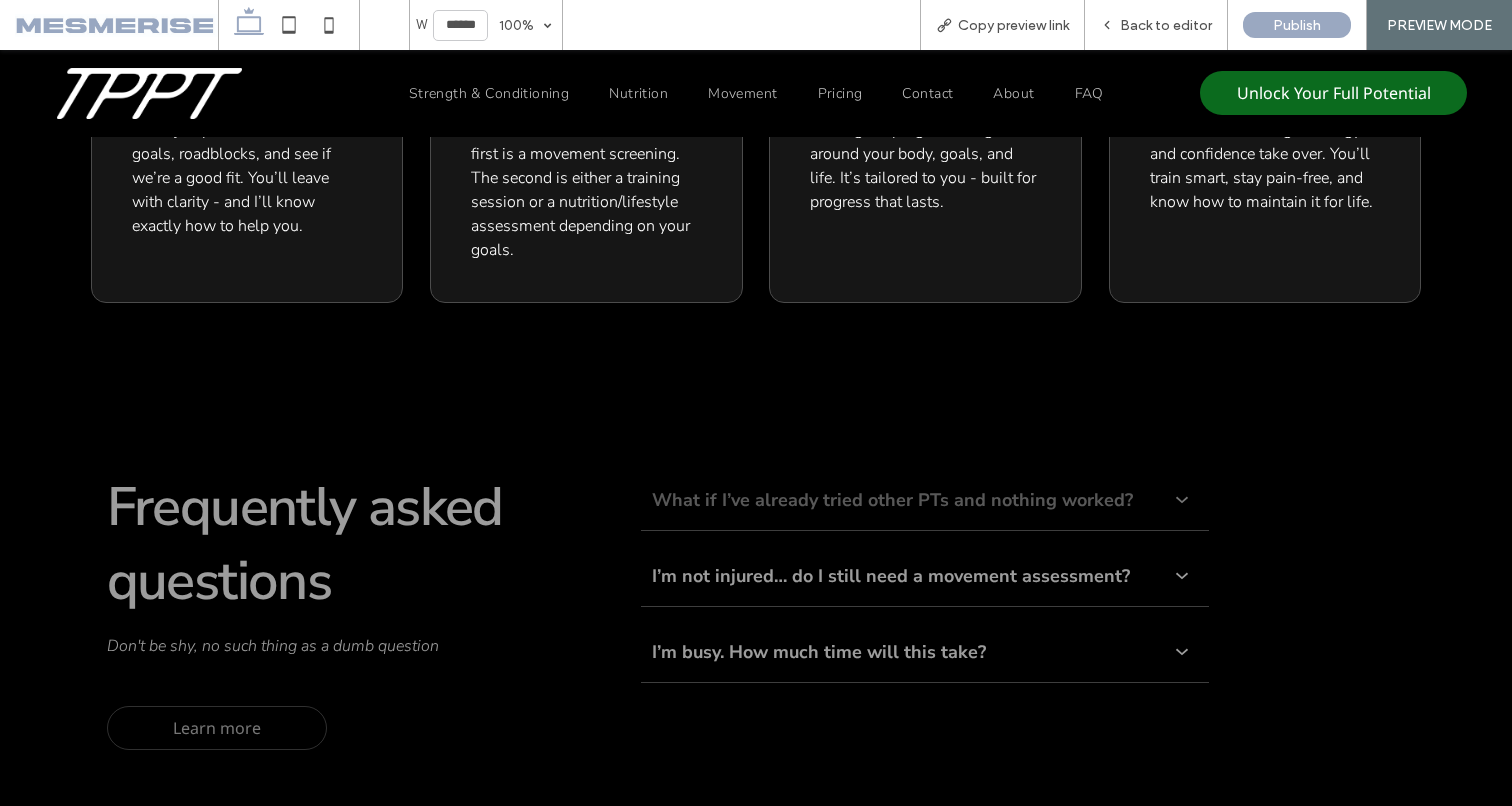 click on "What if I’ve already tried other PTs and nothing worked?" at bounding box center [903, 500] 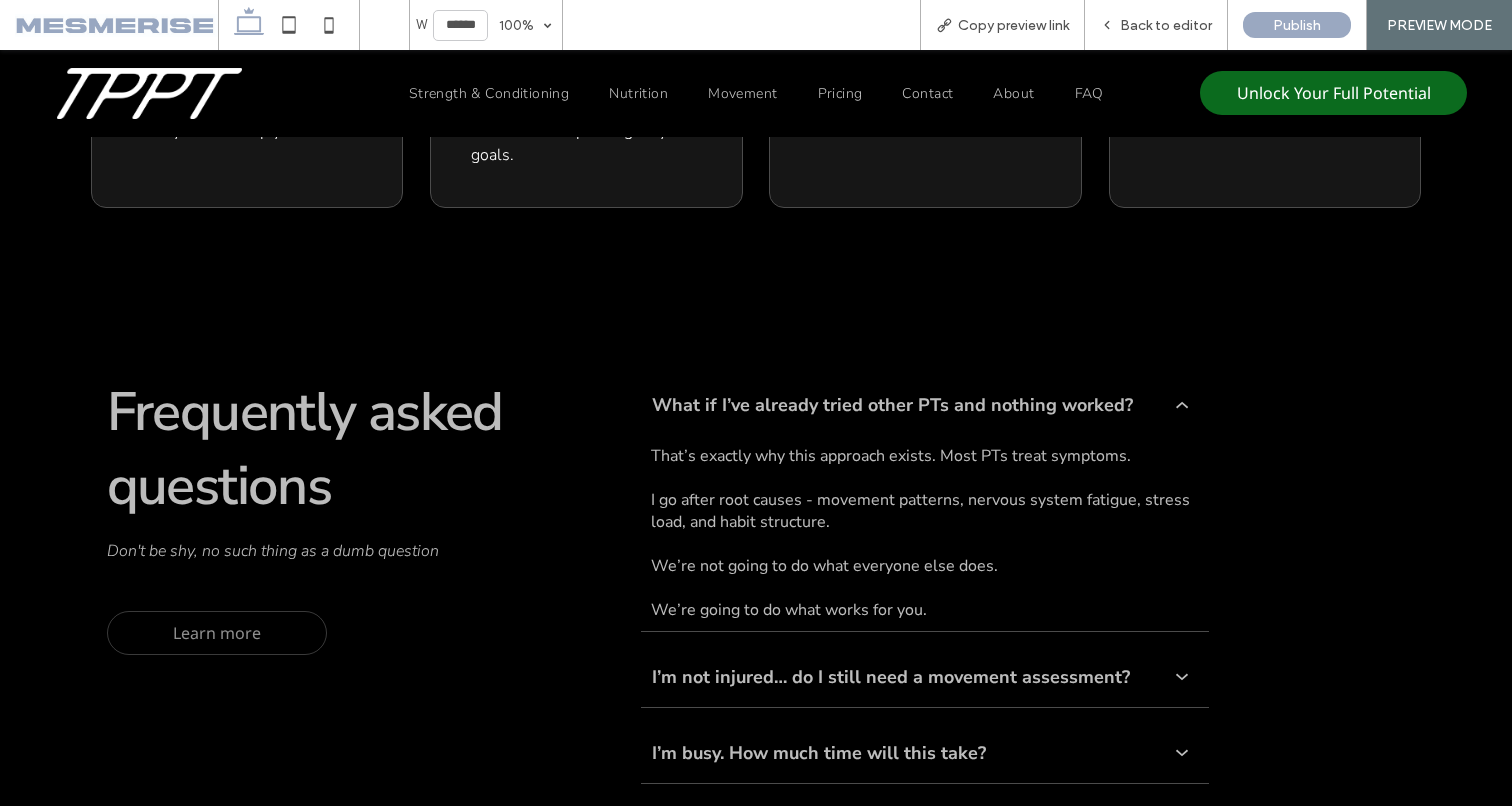scroll, scrollTop: 9098, scrollLeft: 0, axis: vertical 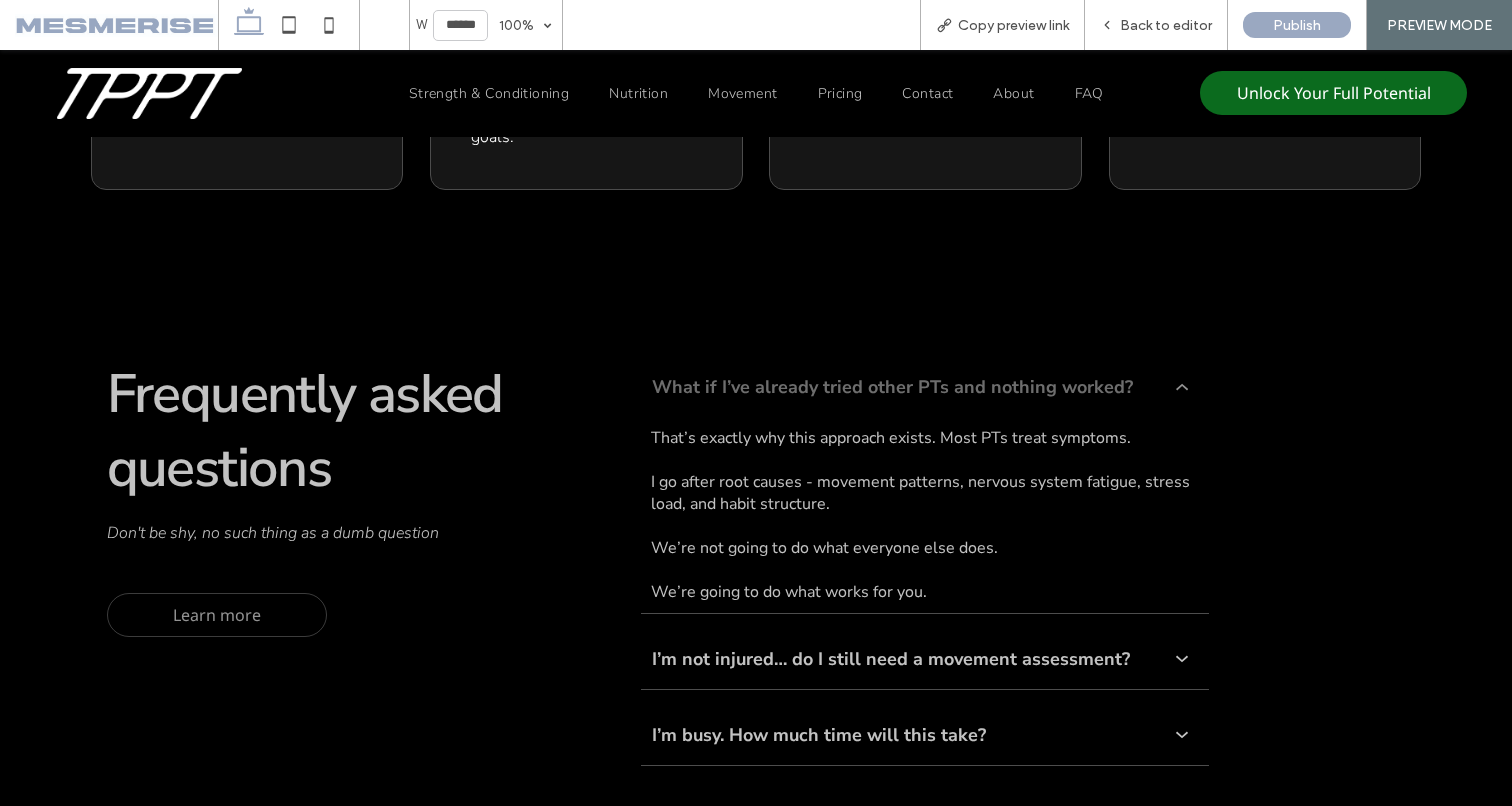 click on "What if I’ve already tried other PTs and nothing worked?" at bounding box center [903, 387] 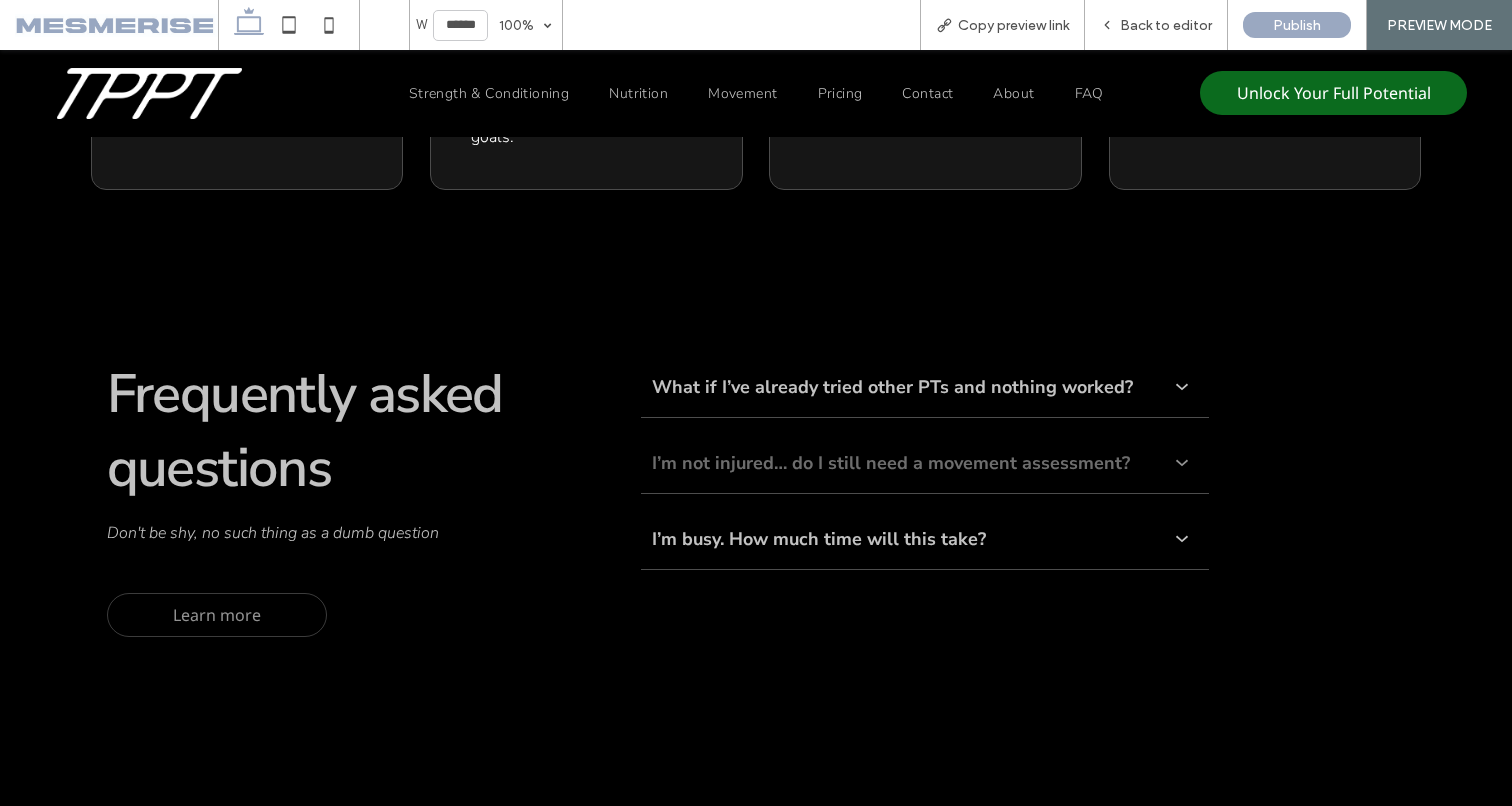 click on "I’m not injured… do I still need a movement assessment?" at bounding box center (903, 463) 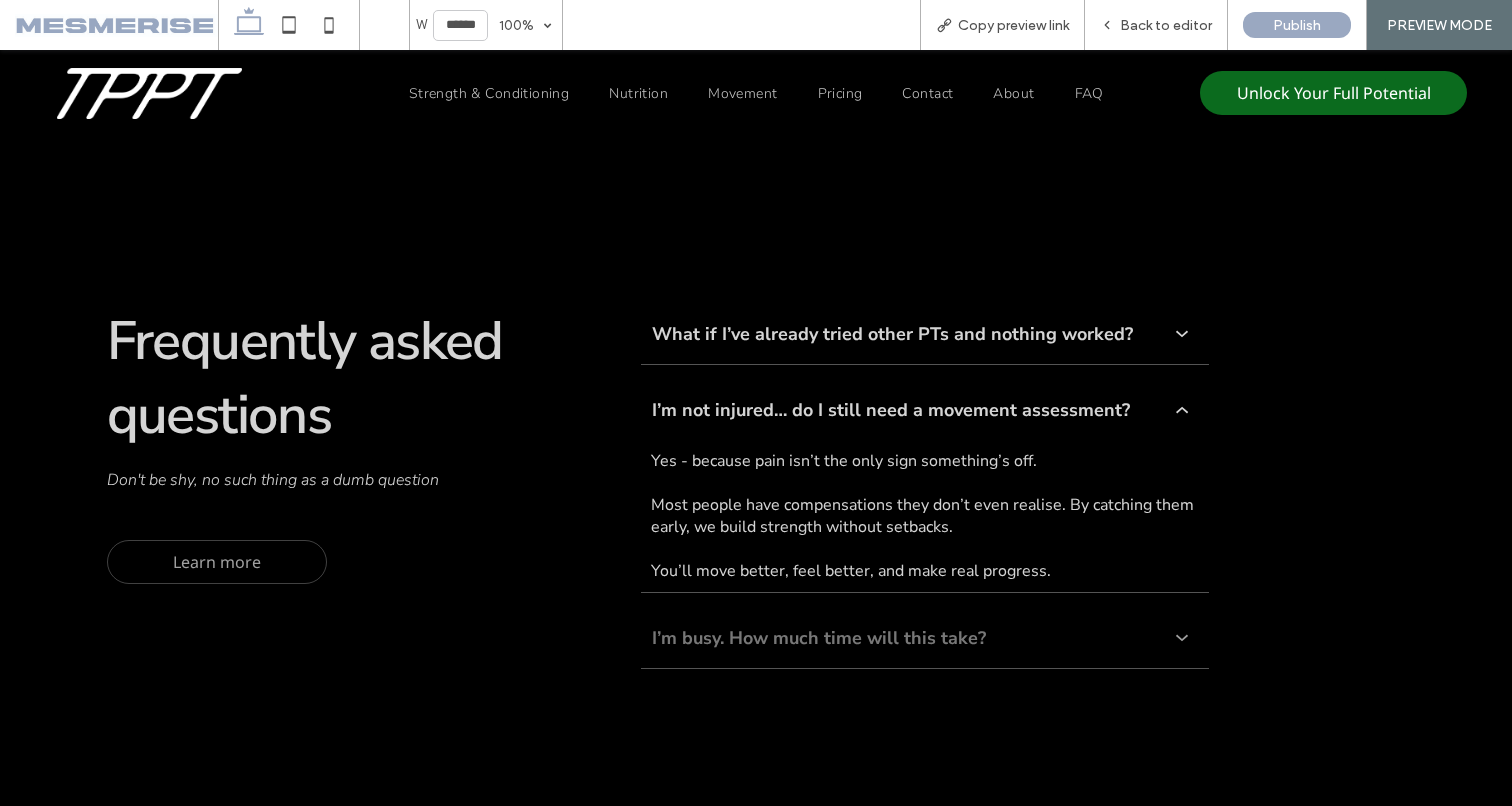 click on "I’m busy. How much time will this take?" at bounding box center [903, 638] 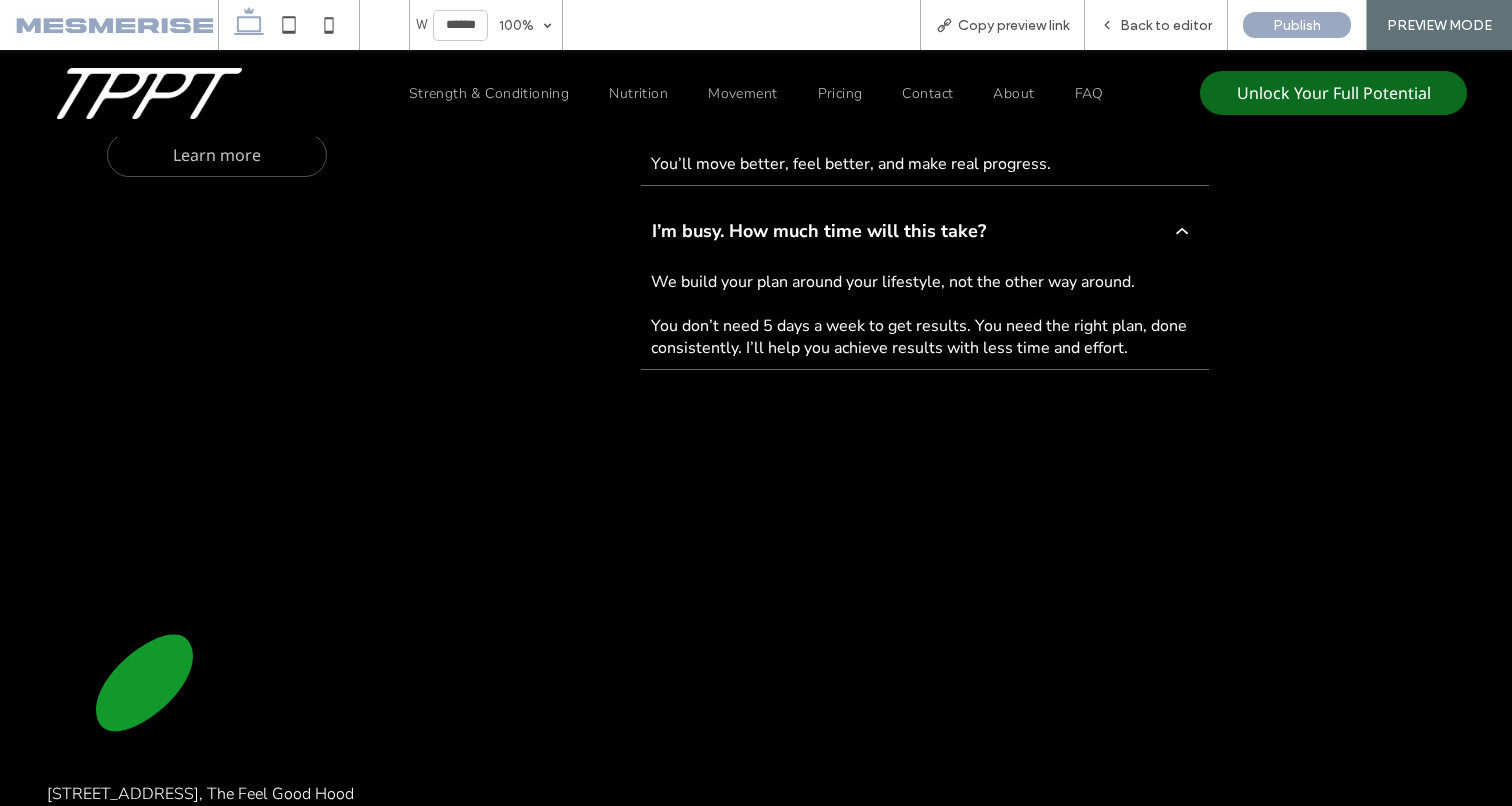 scroll, scrollTop: 9789, scrollLeft: 0, axis: vertical 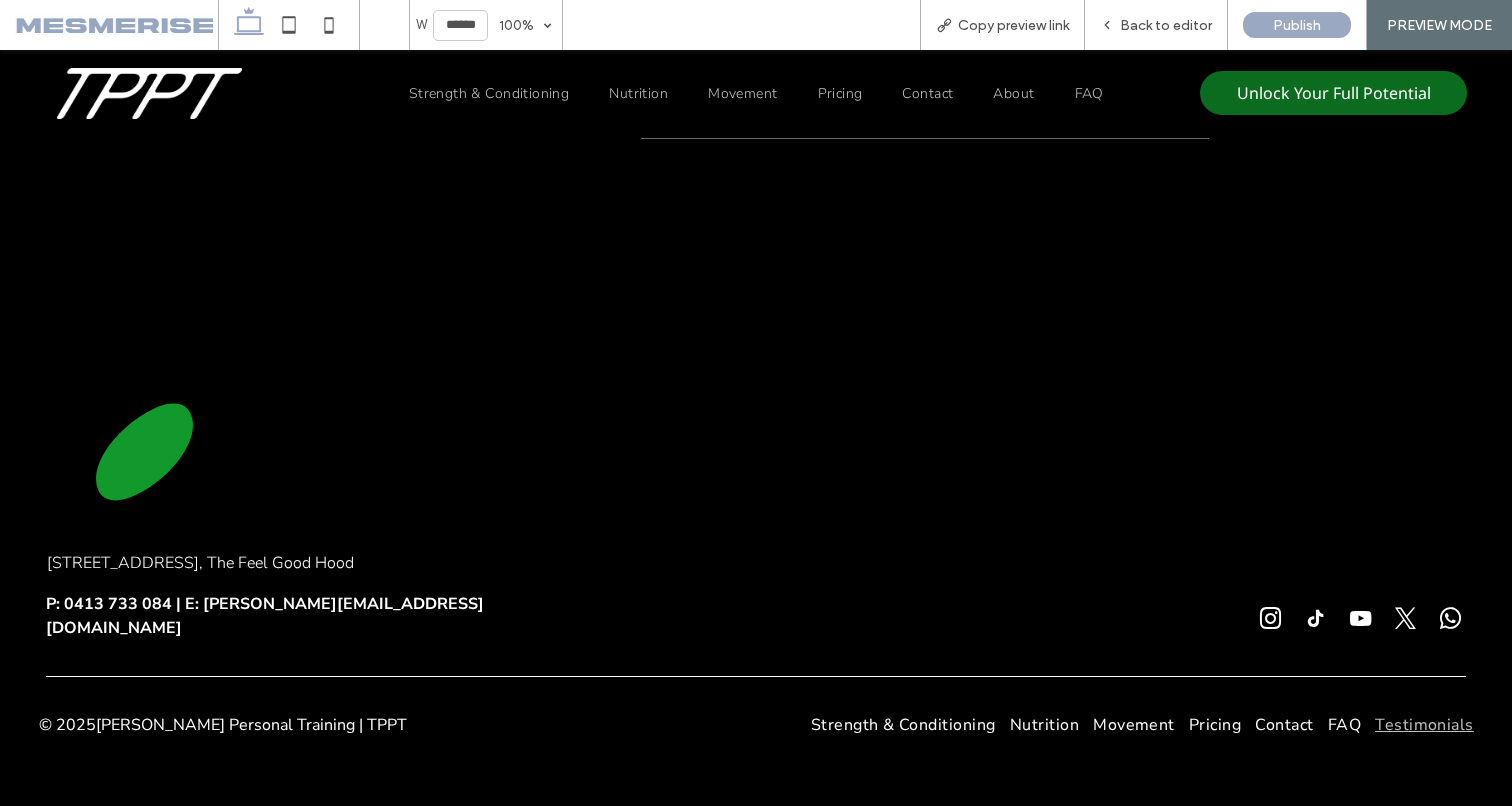 drag, startPoint x: 1435, startPoint y: 668, endPoint x: 1435, endPoint y: 718, distance: 50 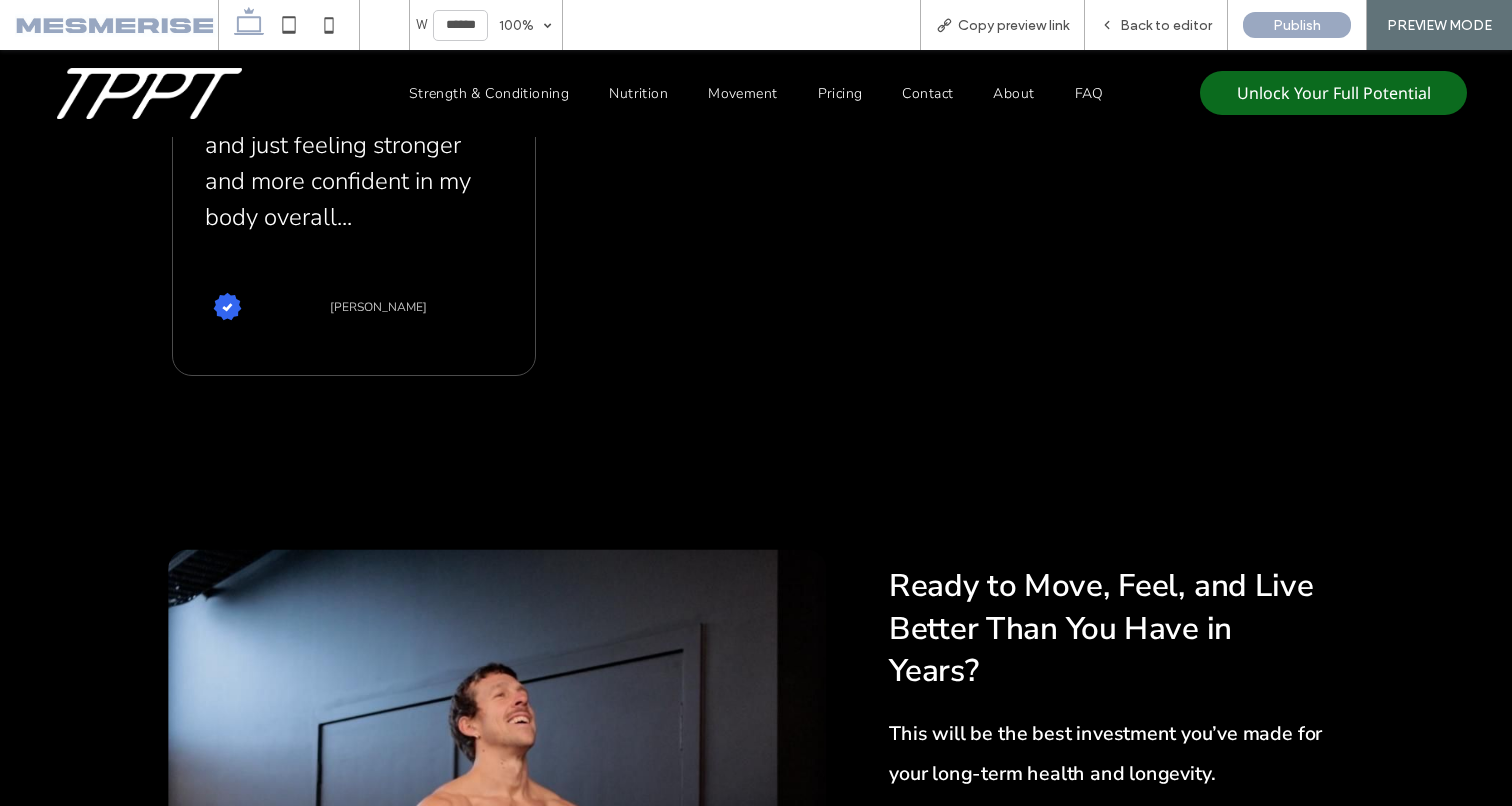 scroll, scrollTop: 0, scrollLeft: 0, axis: both 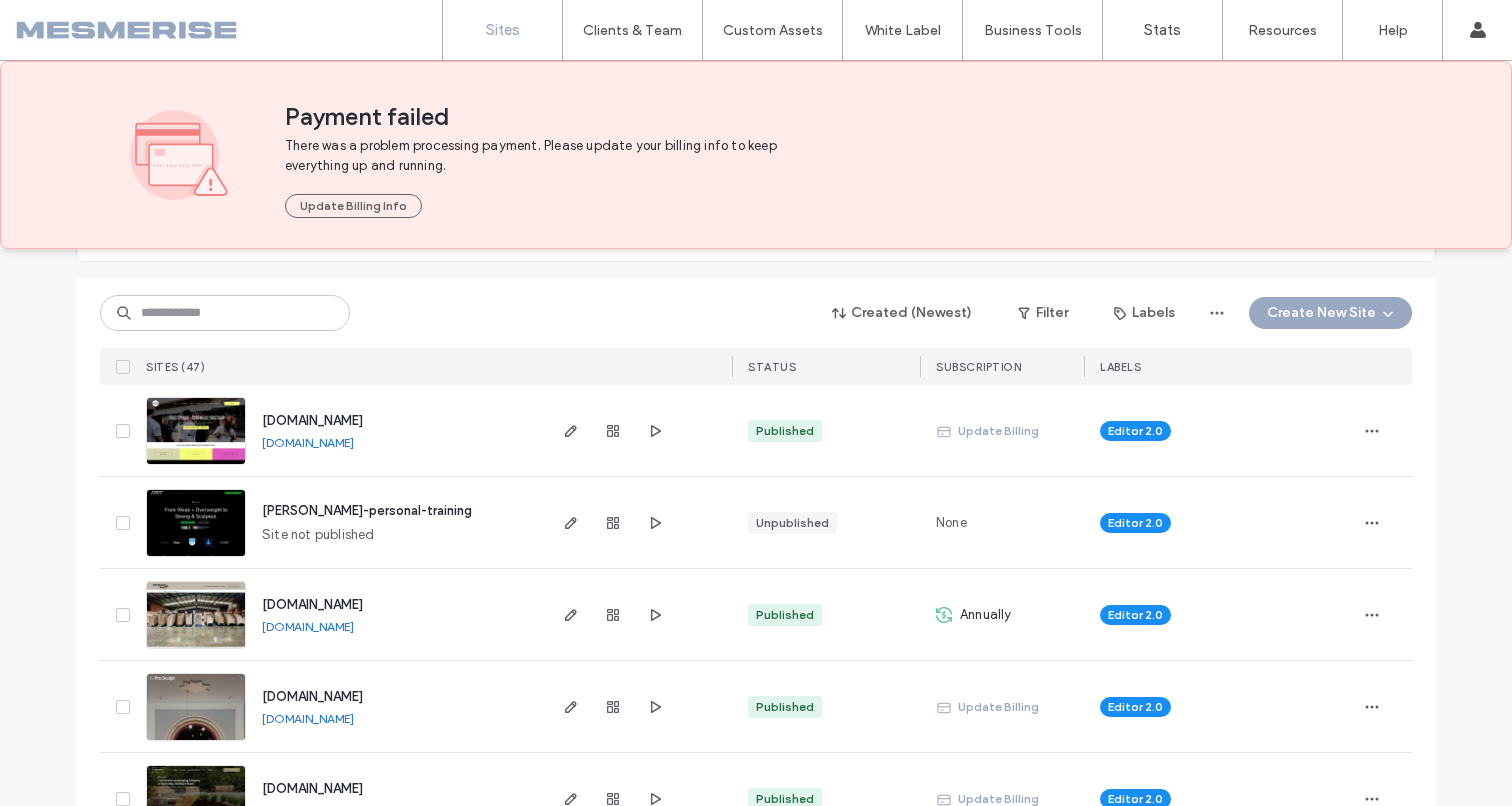 click on "tom-peacock-personal-training" at bounding box center (367, 510) 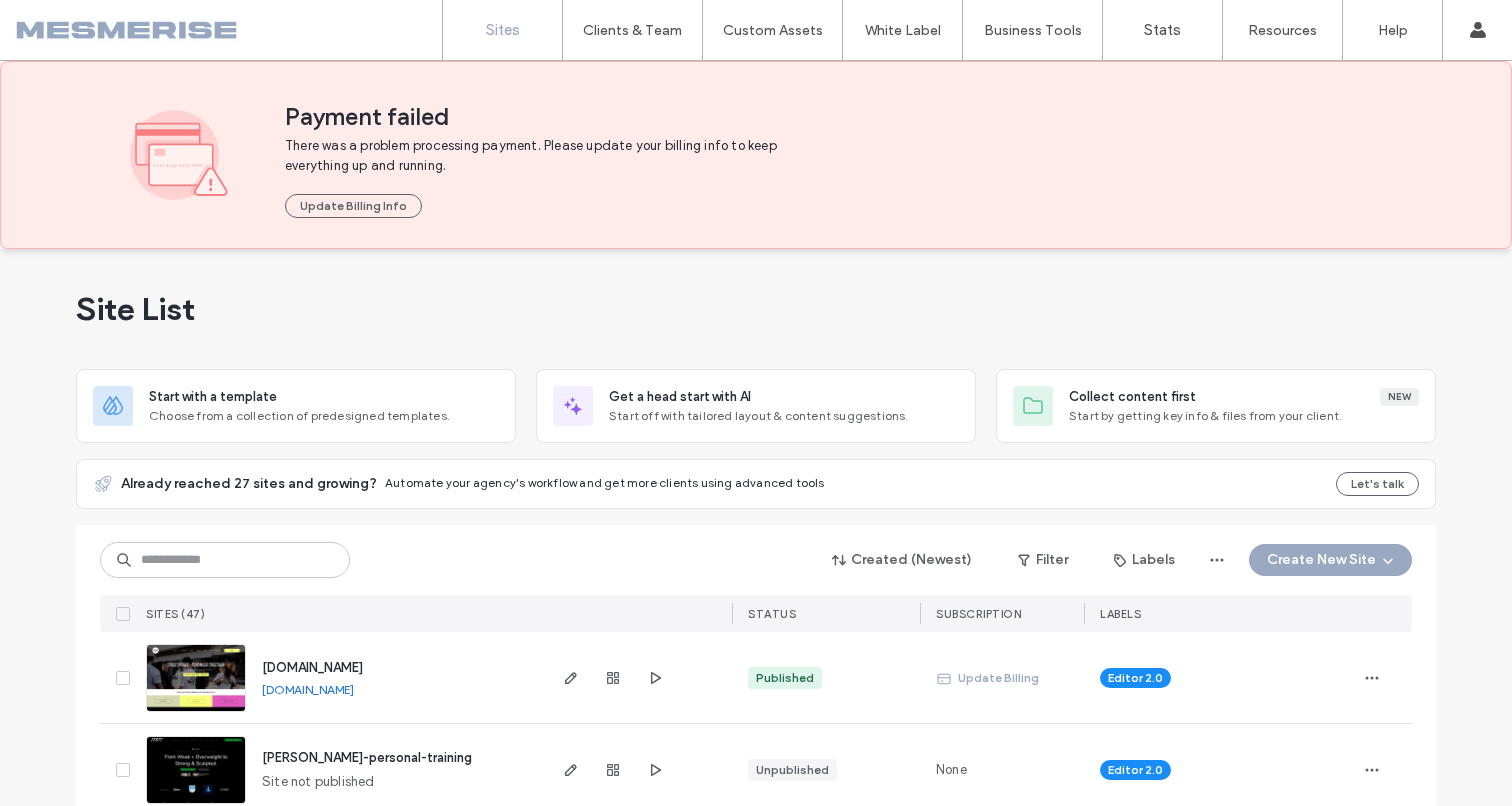 scroll, scrollTop: 0, scrollLeft: 0, axis: both 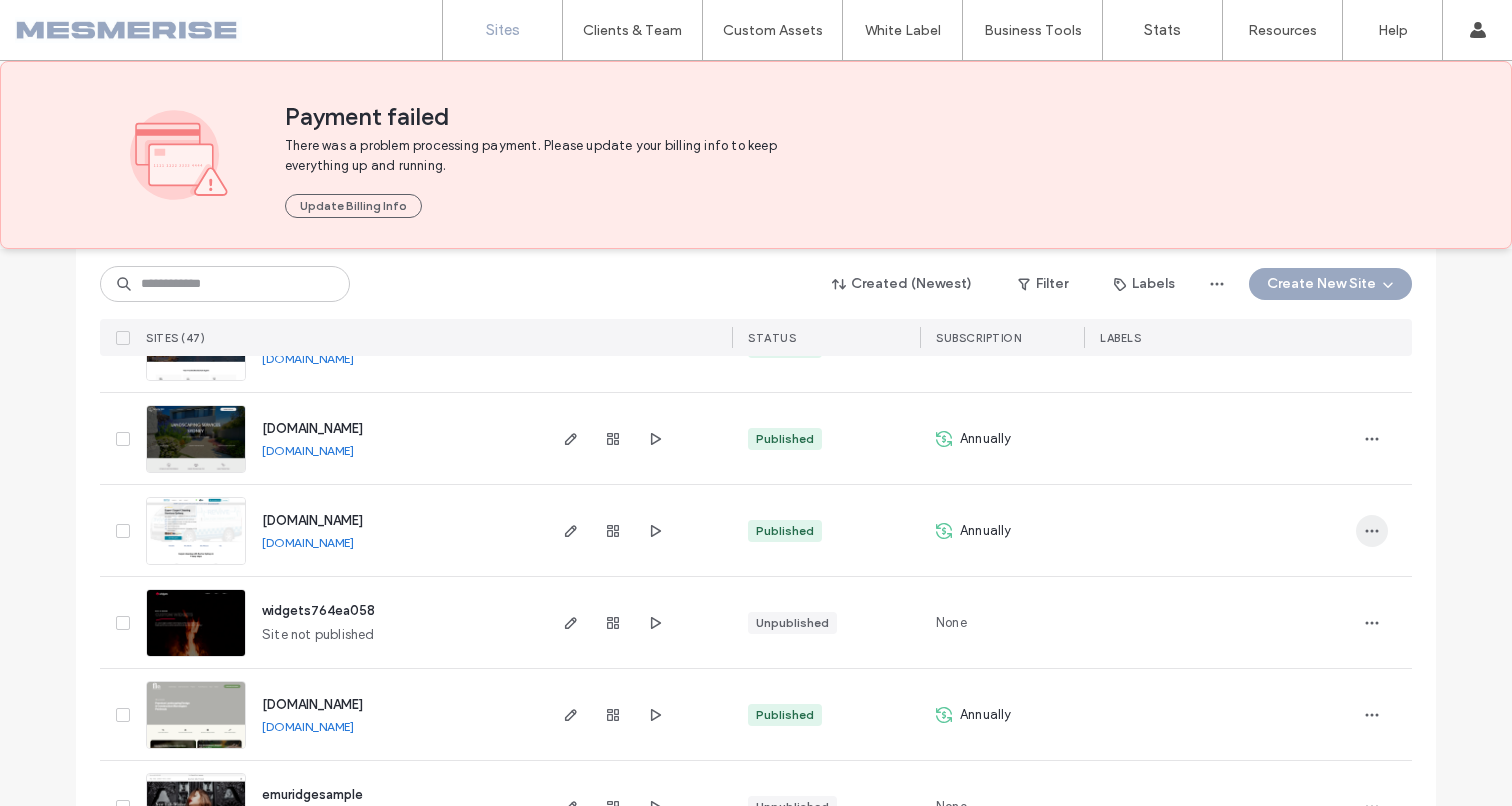 click 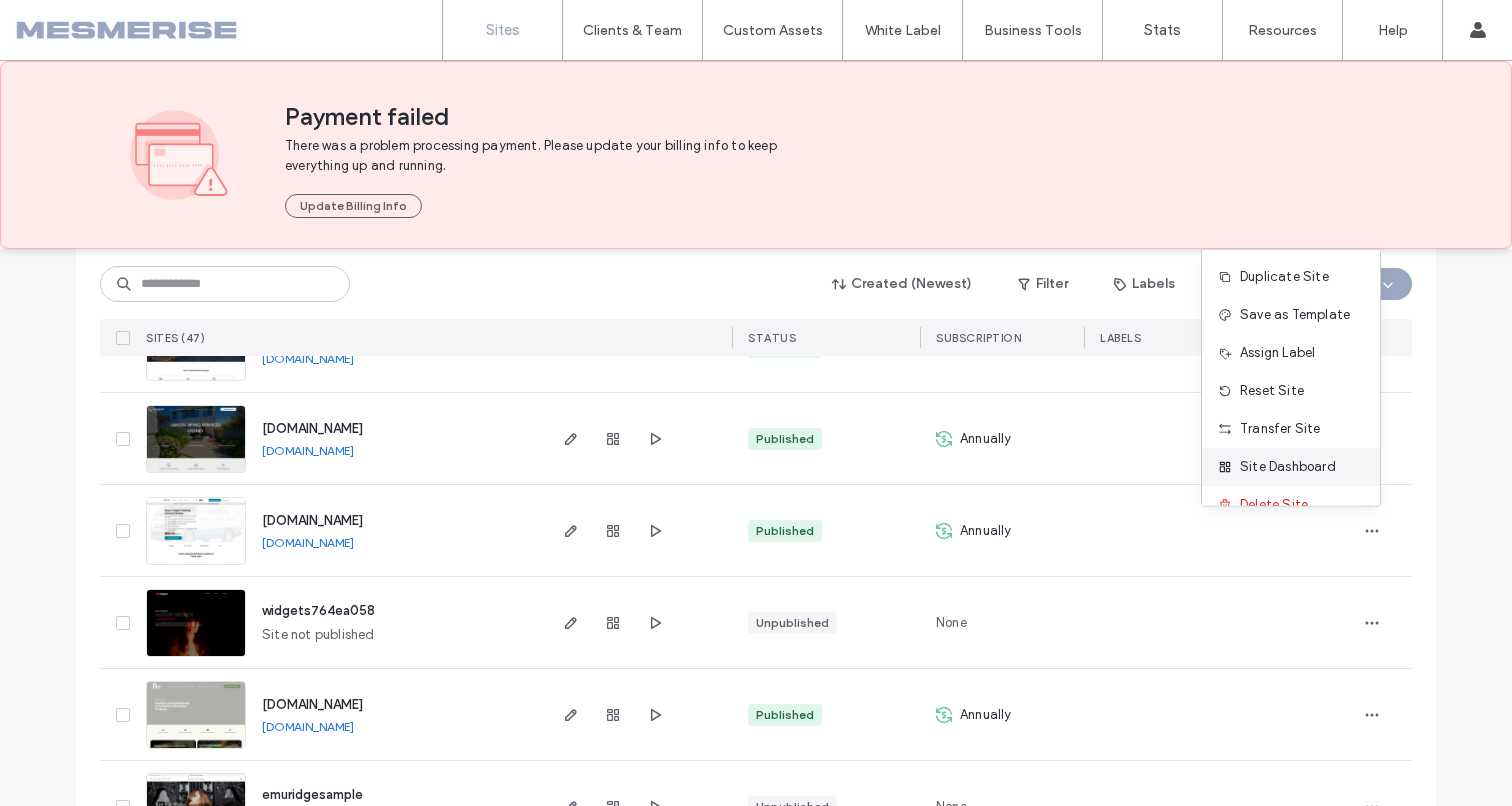 click on "Site Dashboard" at bounding box center (1288, 467) 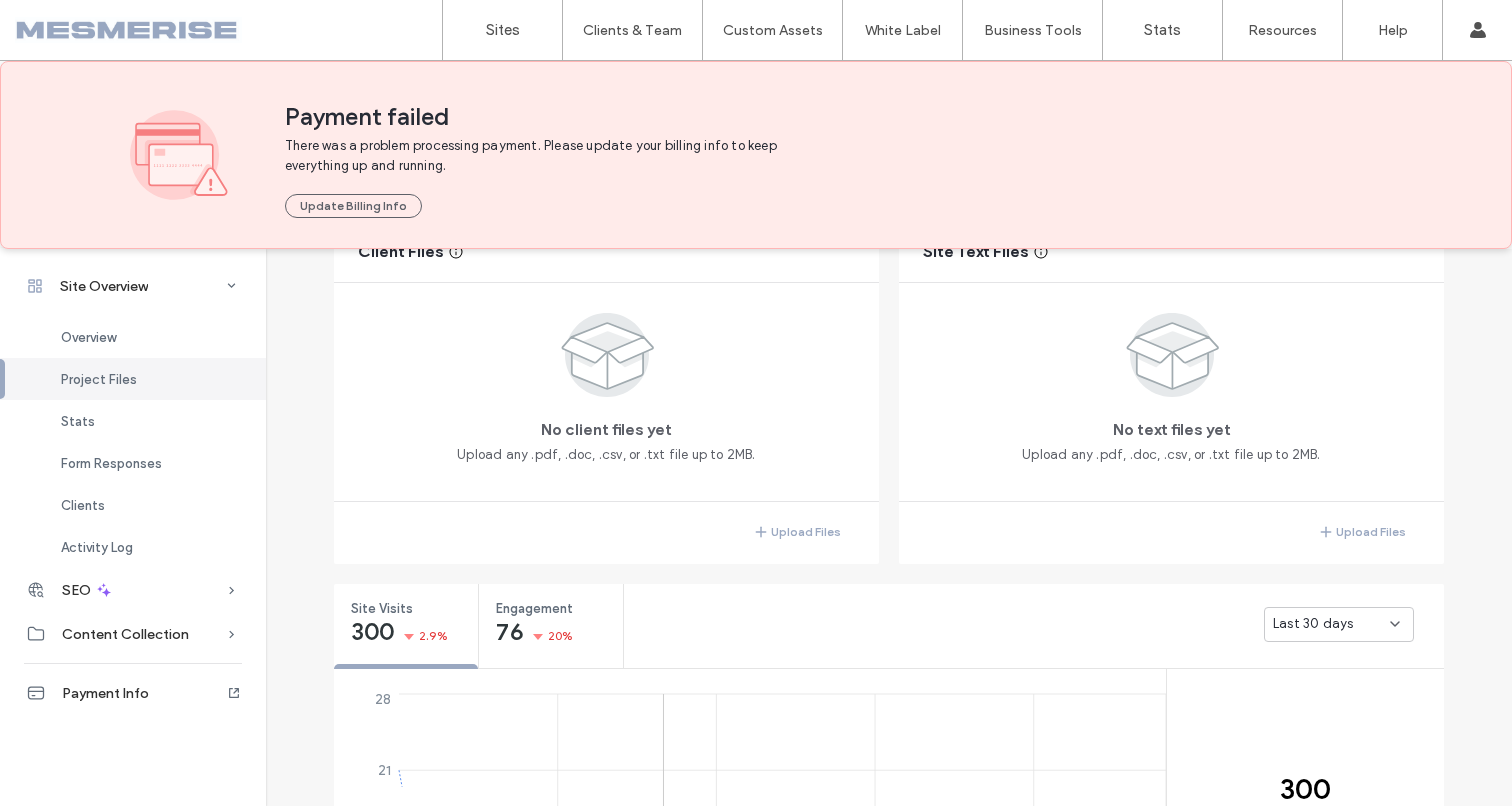 scroll, scrollTop: 691, scrollLeft: 0, axis: vertical 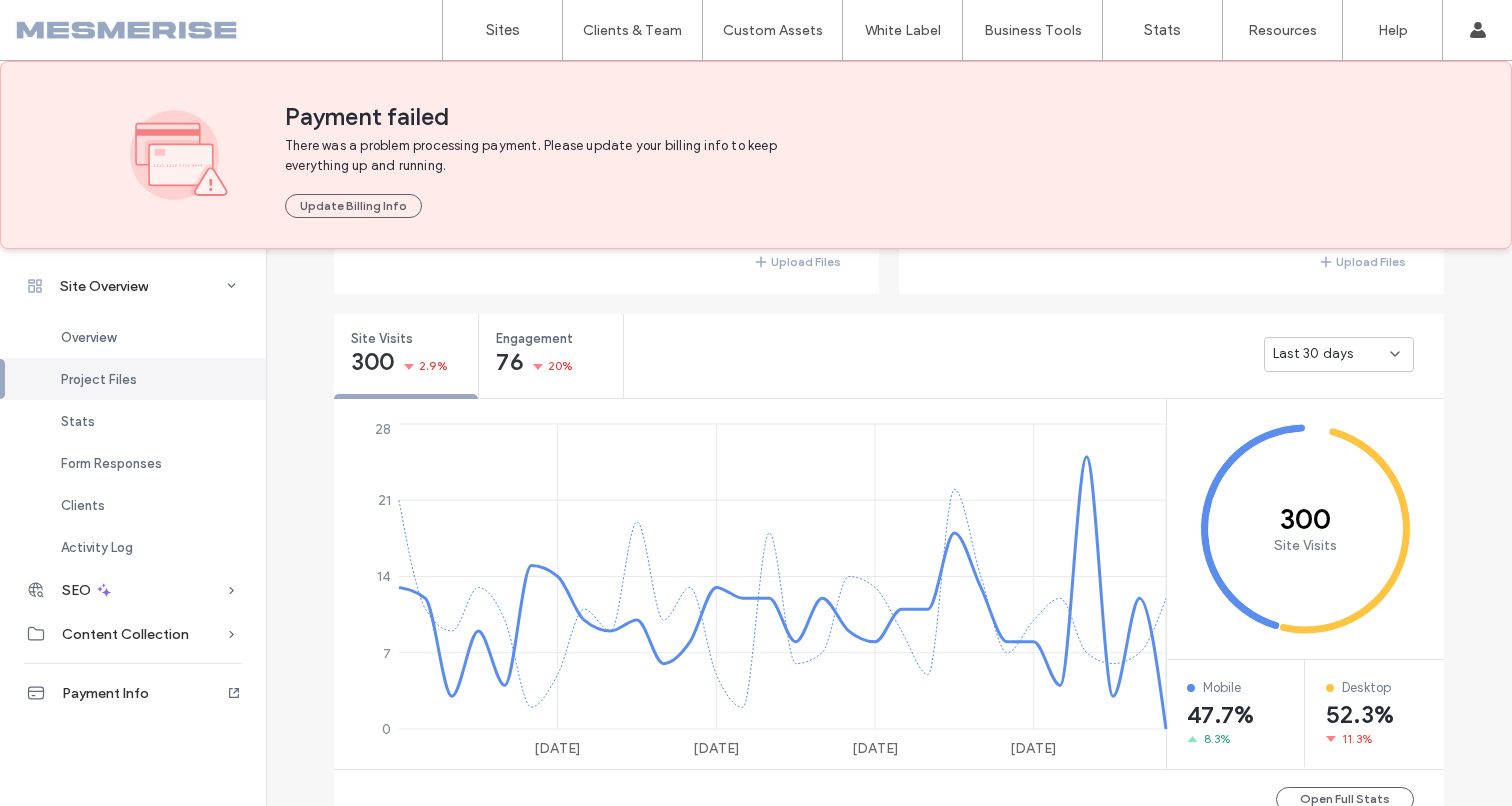 click on "Last 30 days" at bounding box center [1313, 354] 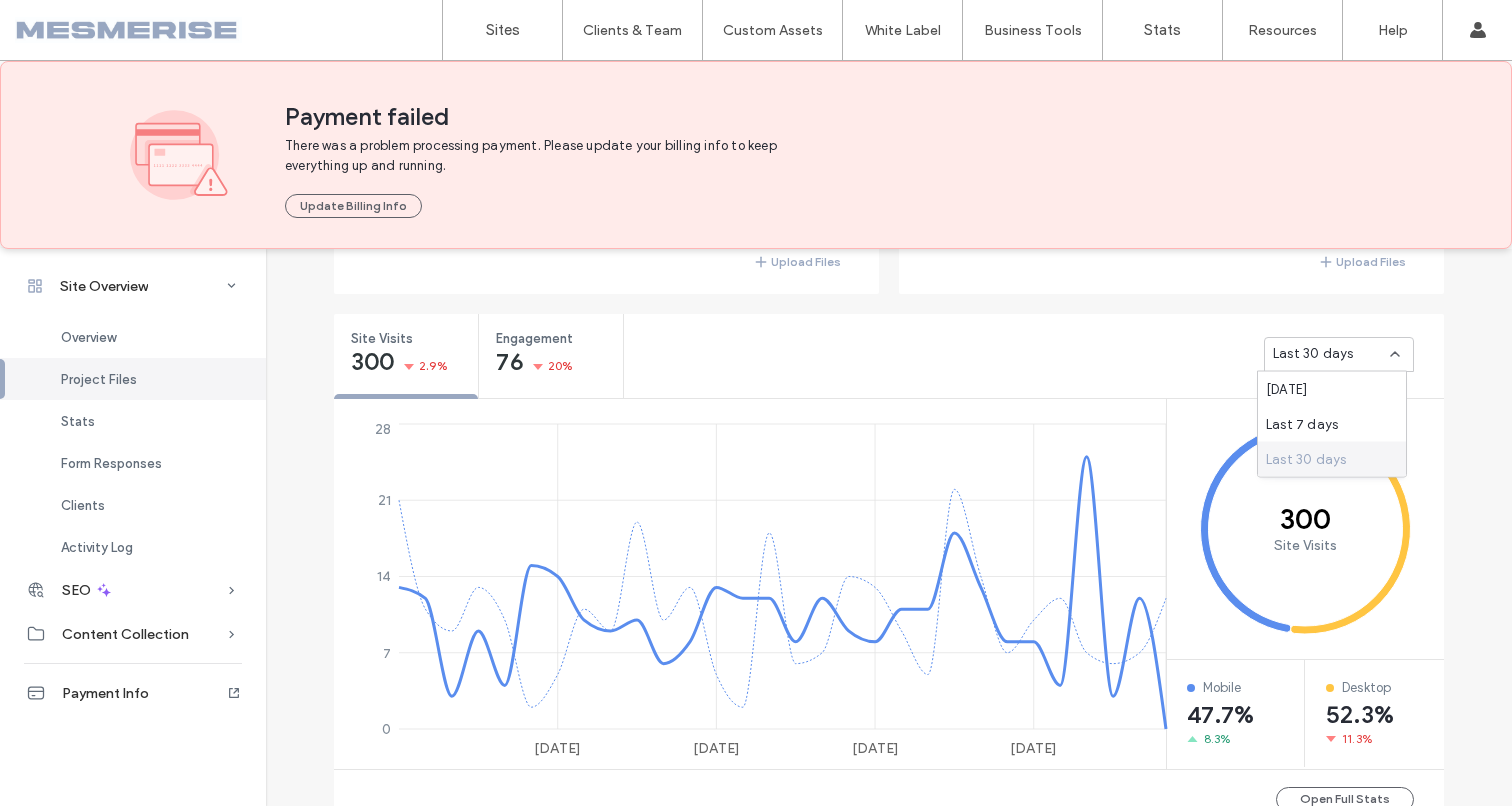 drag, startPoint x: 1175, startPoint y: 359, endPoint x: 1230, endPoint y: 354, distance: 55.226807 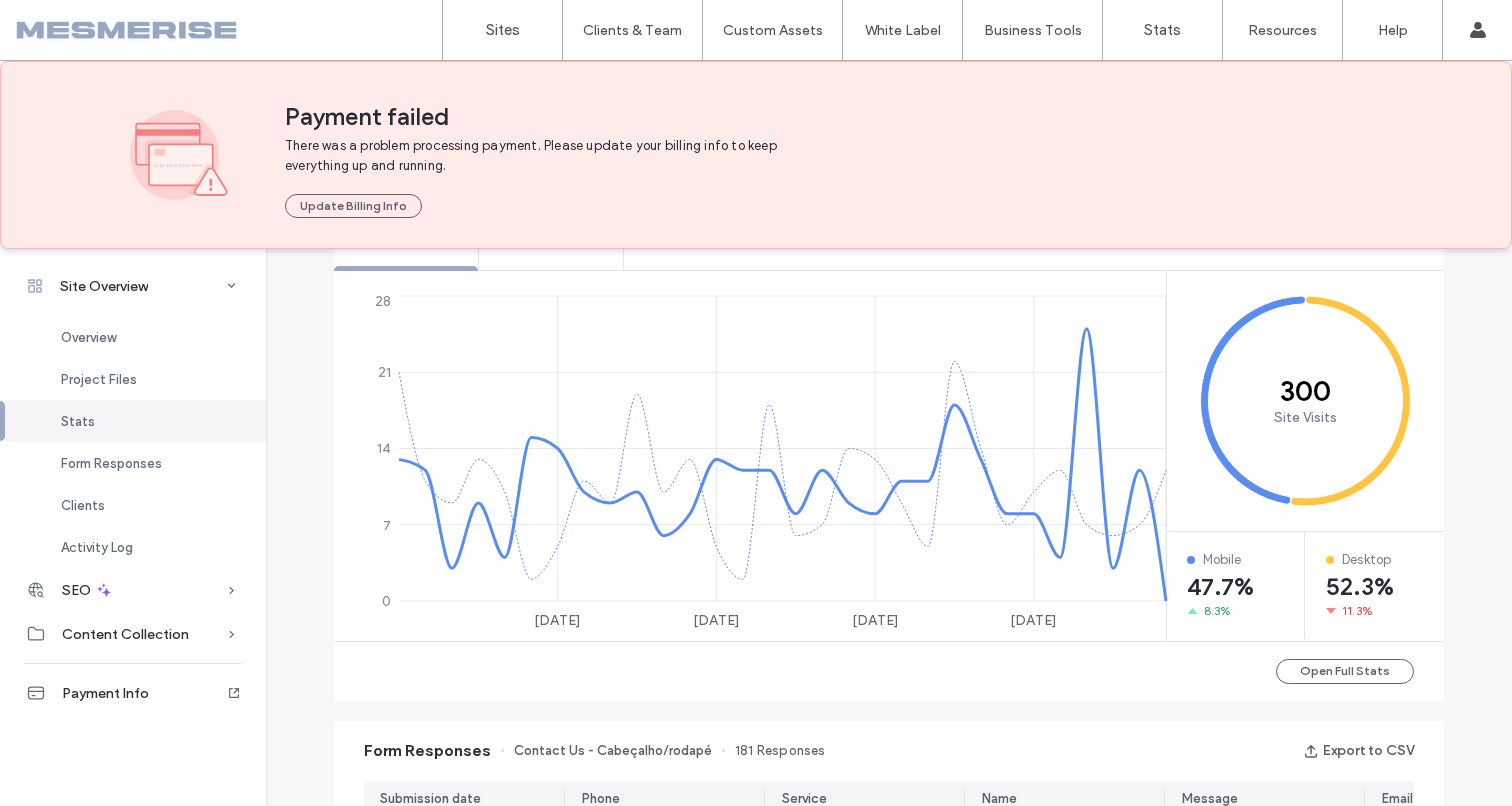 scroll, scrollTop: 672, scrollLeft: 0, axis: vertical 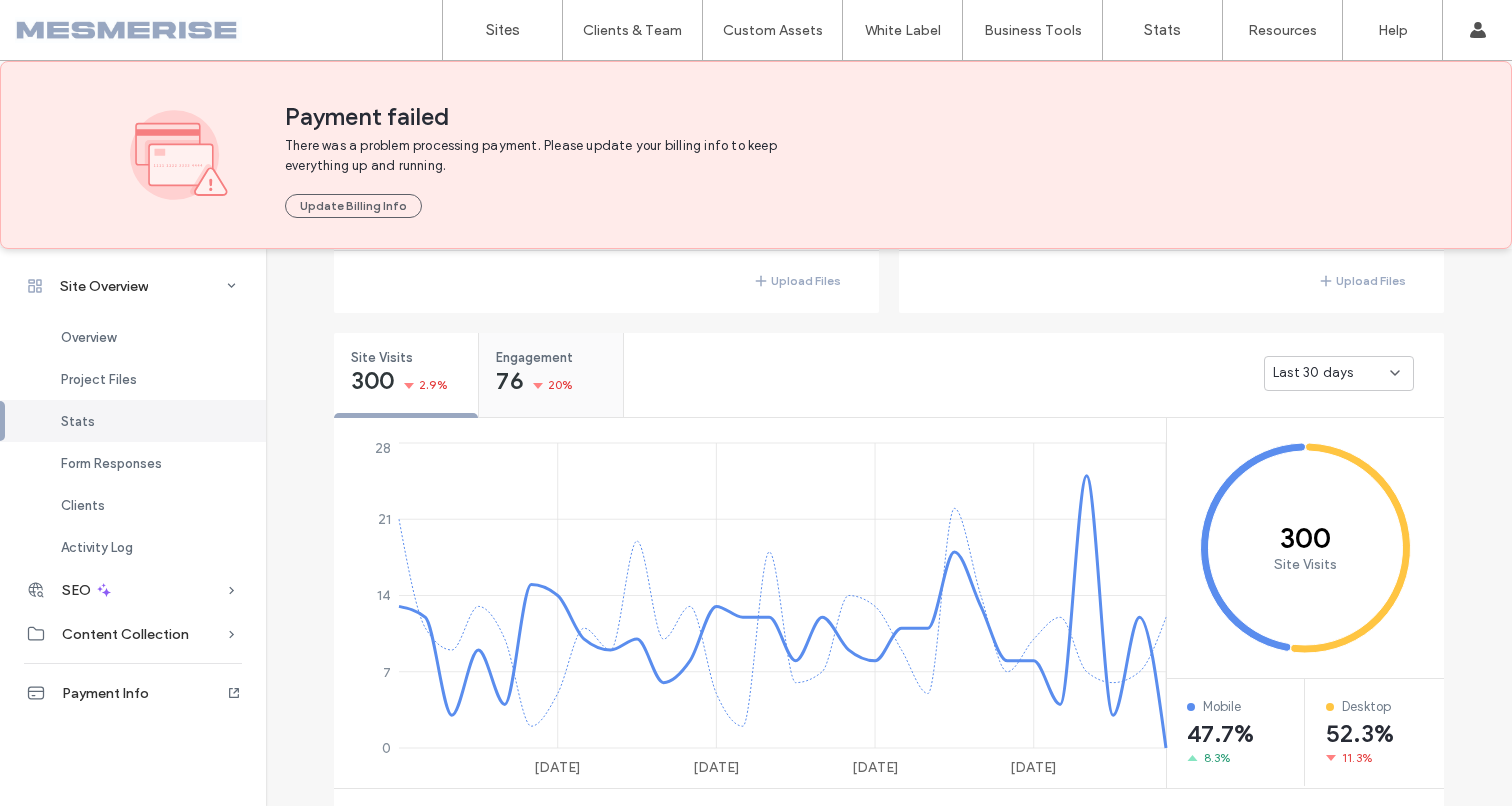 click on "20%" at bounding box center [561, 385] 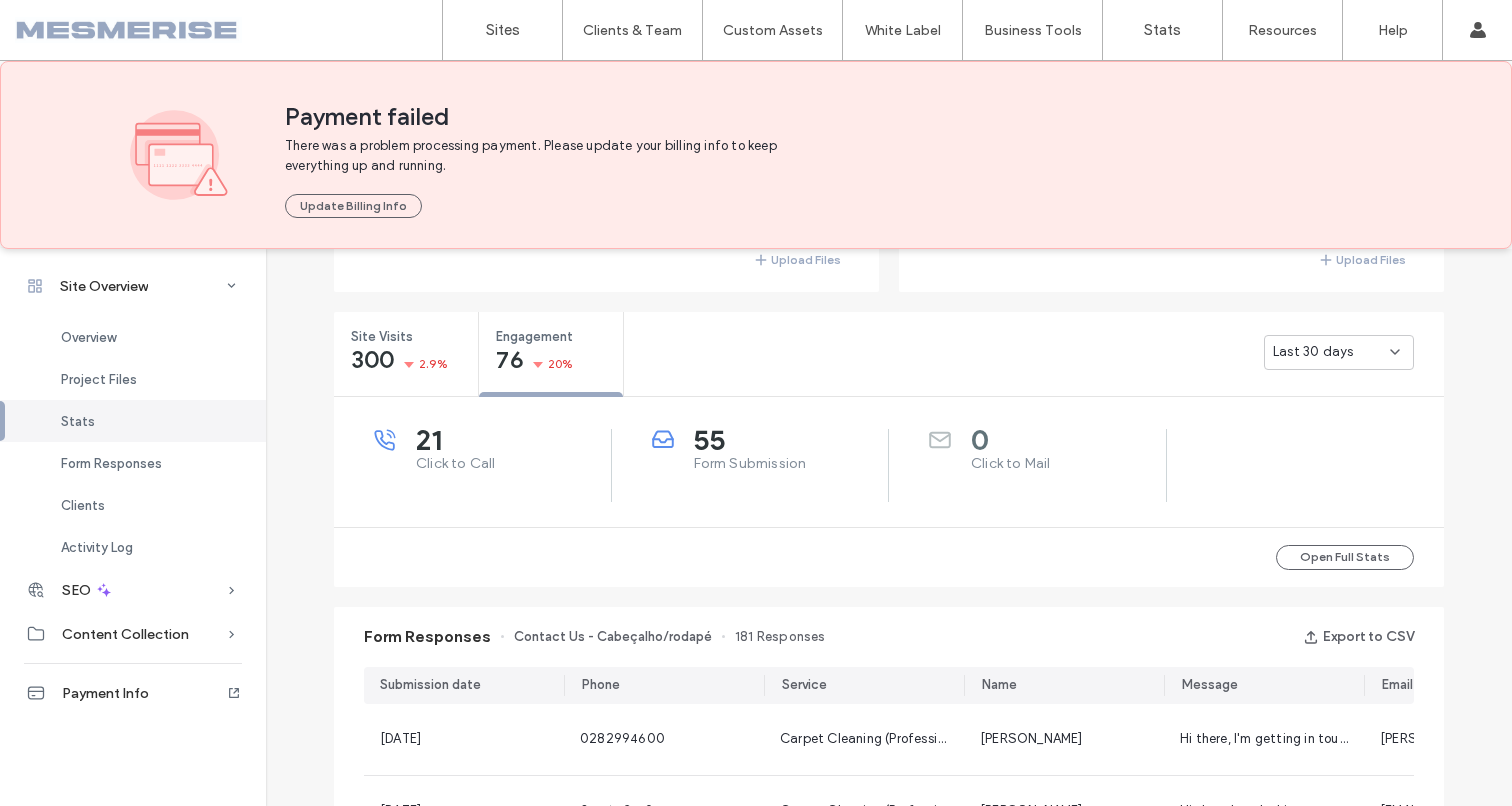 scroll, scrollTop: 917, scrollLeft: 0, axis: vertical 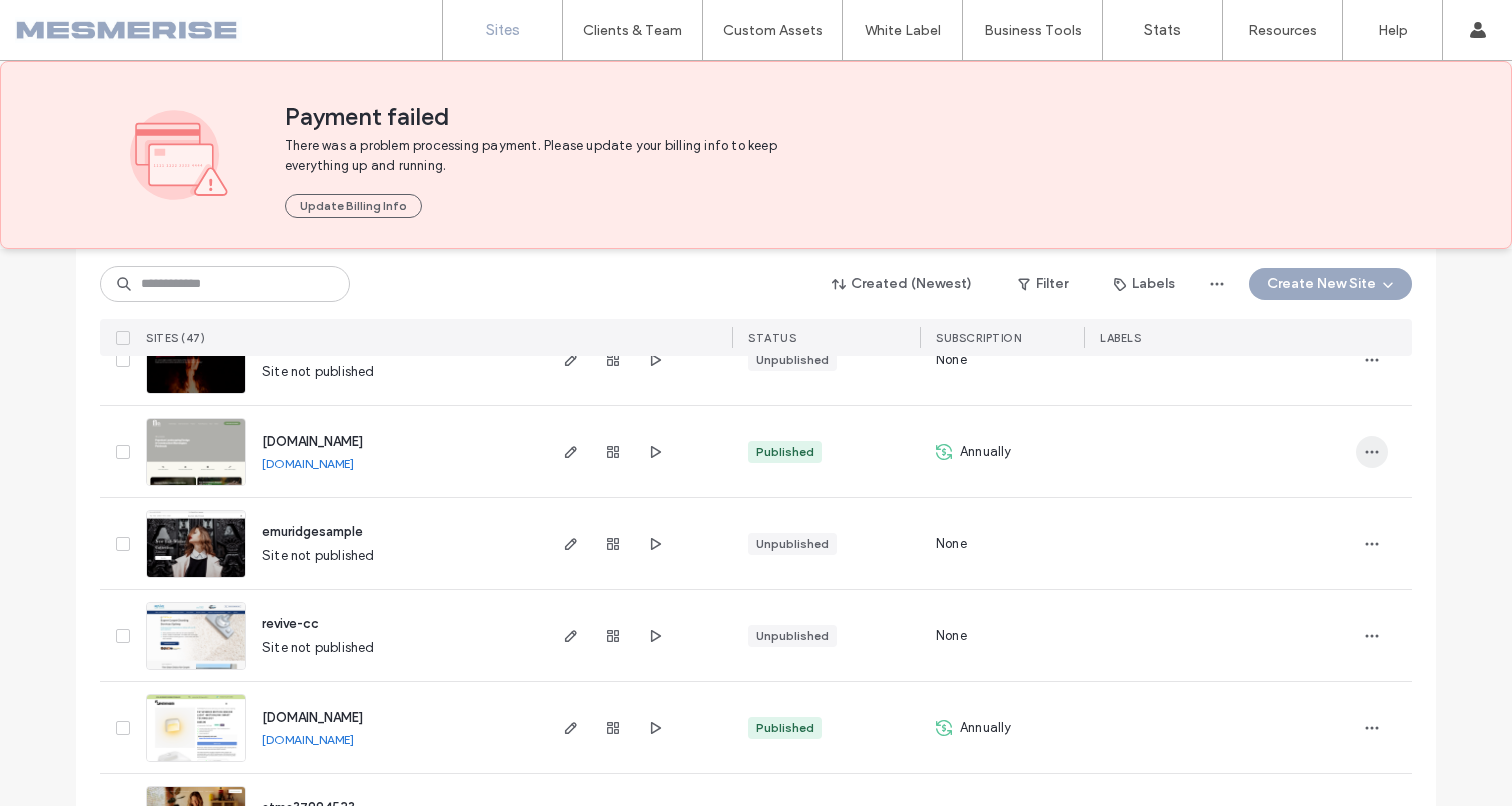click 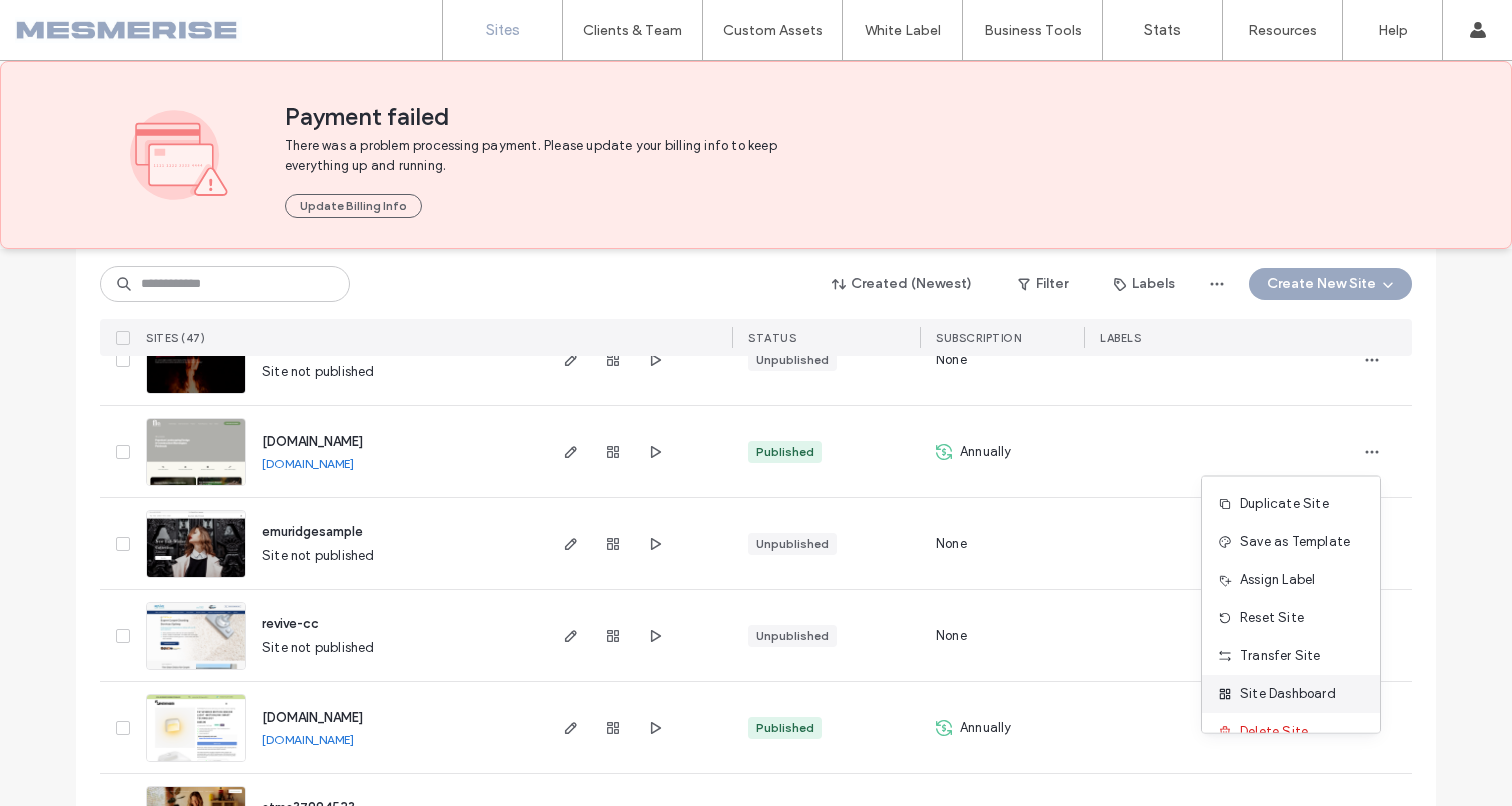 click on "Site Dashboard" at bounding box center [1288, 694] 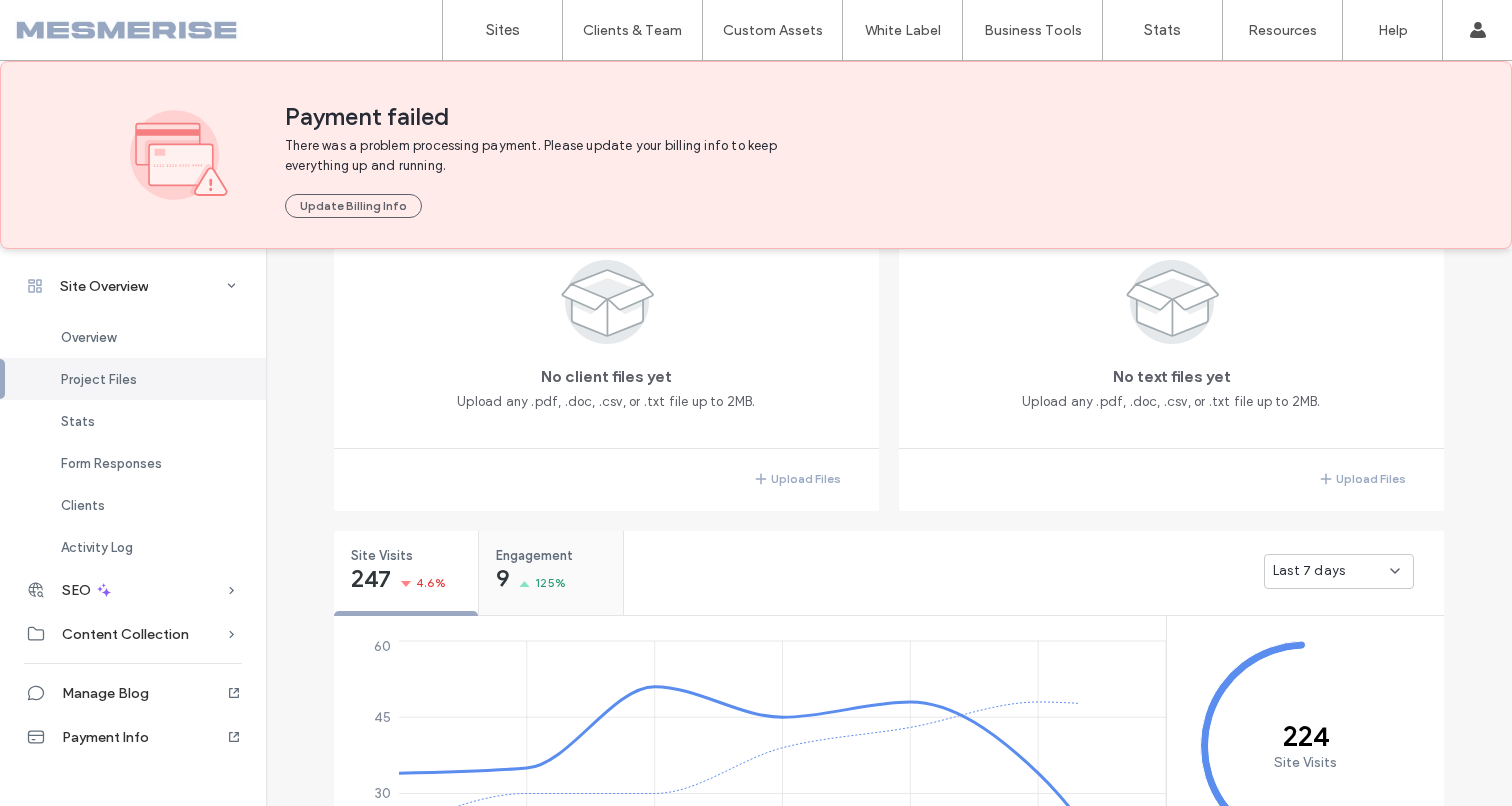 click on "Engagement" at bounding box center (544, 556) 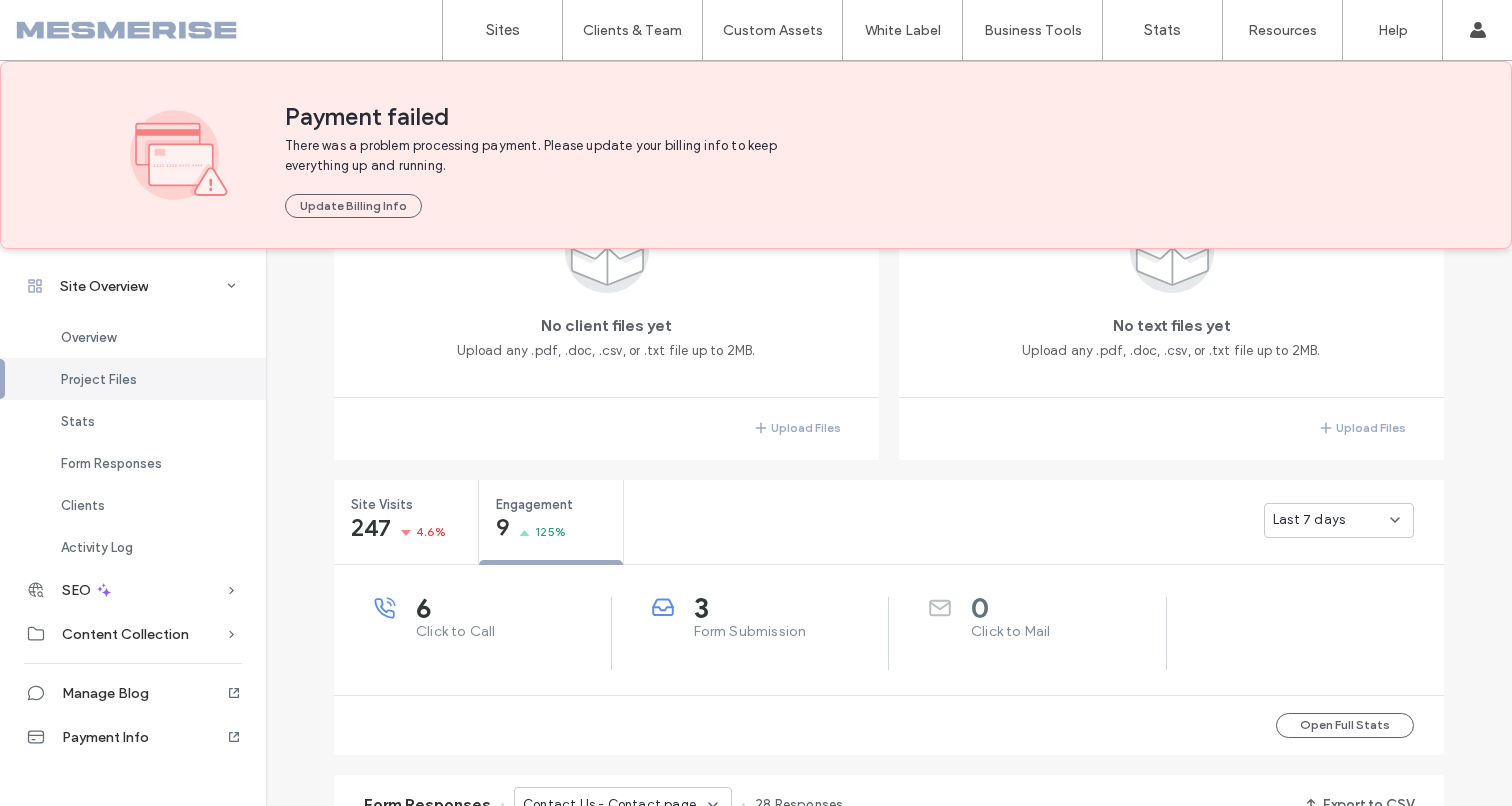 scroll, scrollTop: 526, scrollLeft: 0, axis: vertical 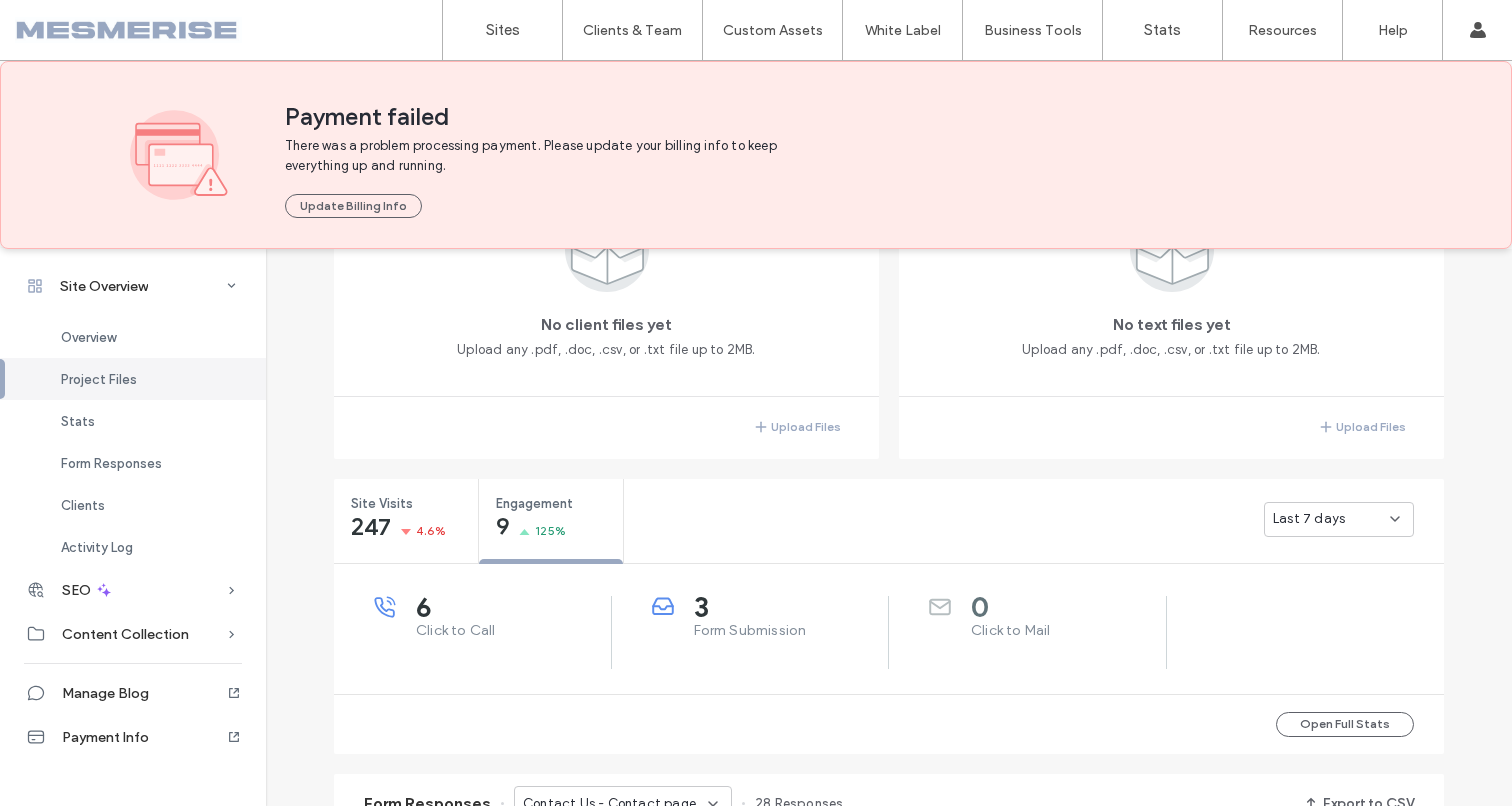 click on "Last 7 days" at bounding box center (1331, 519) 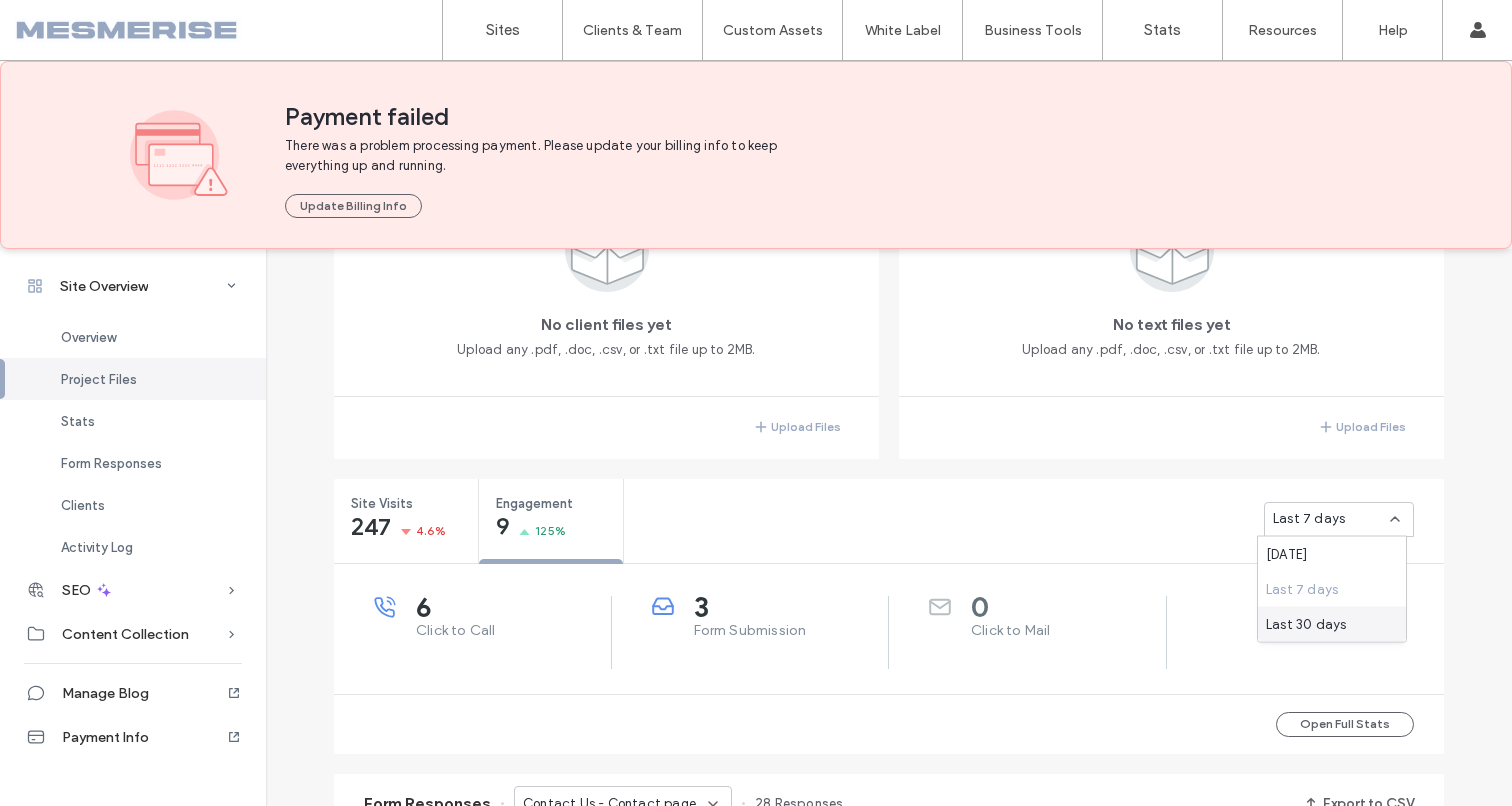 click on "Last 30 days" at bounding box center (1306, 624) 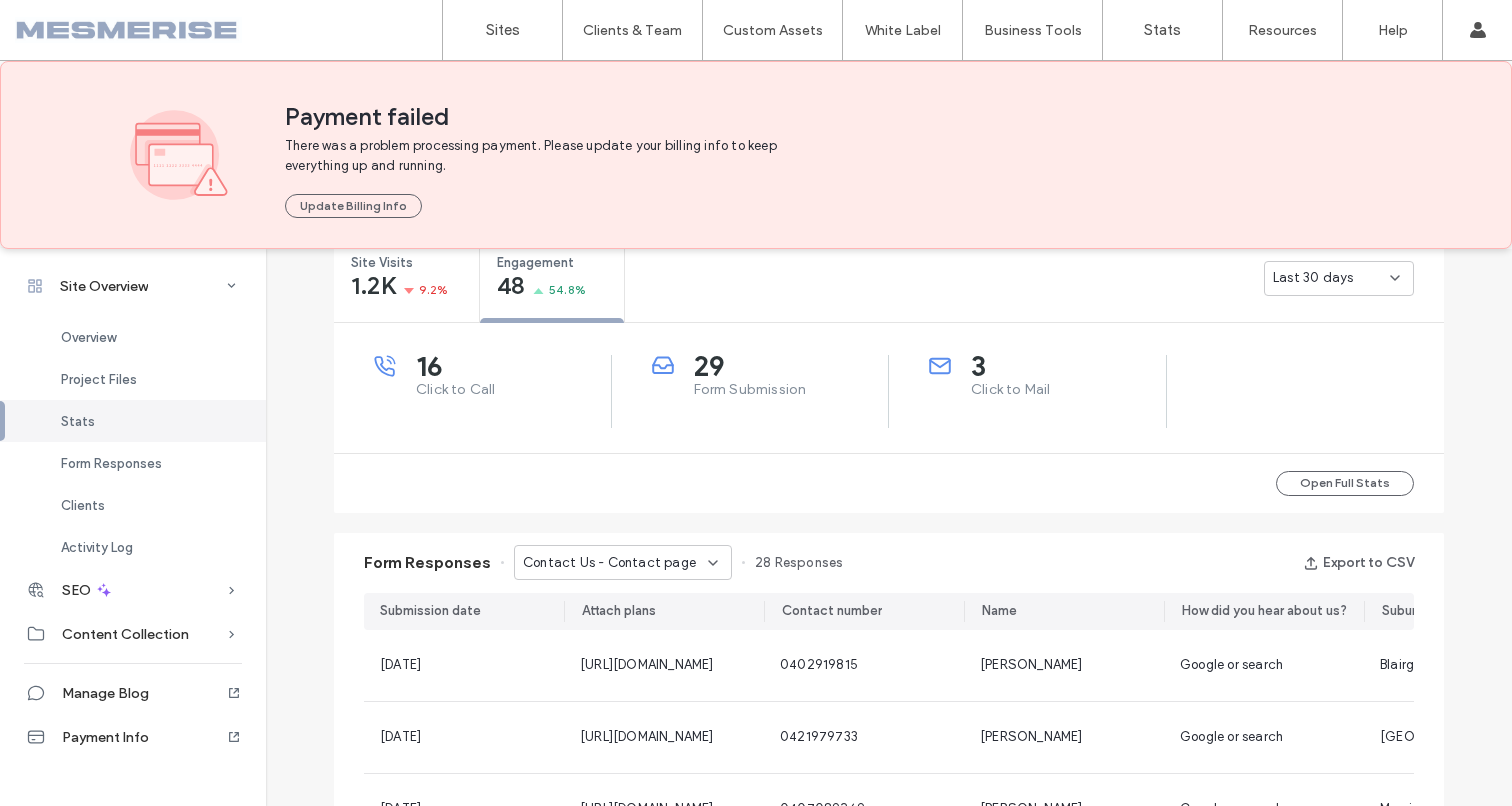 scroll, scrollTop: 963, scrollLeft: 0, axis: vertical 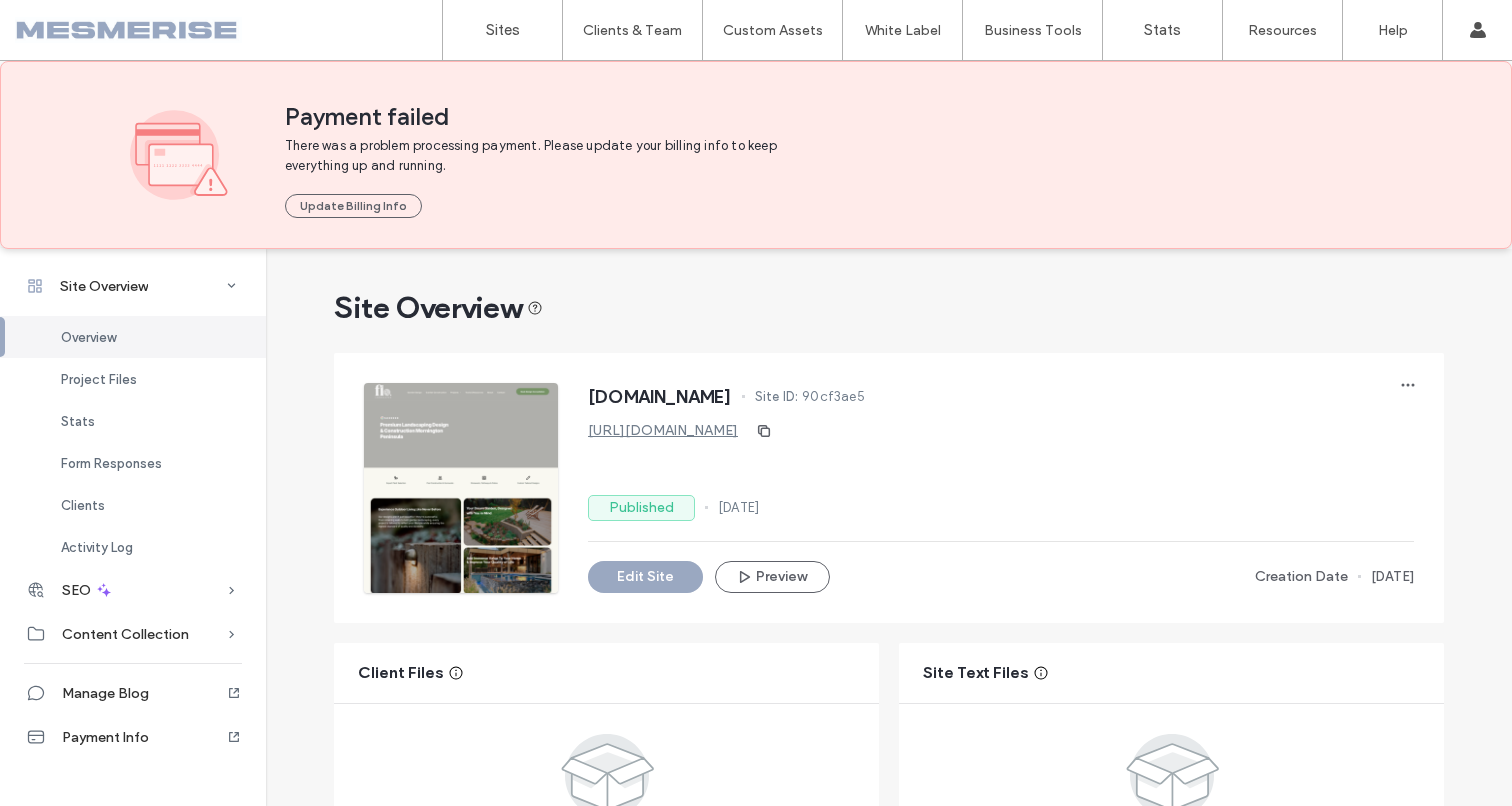 click at bounding box center (128, 30) 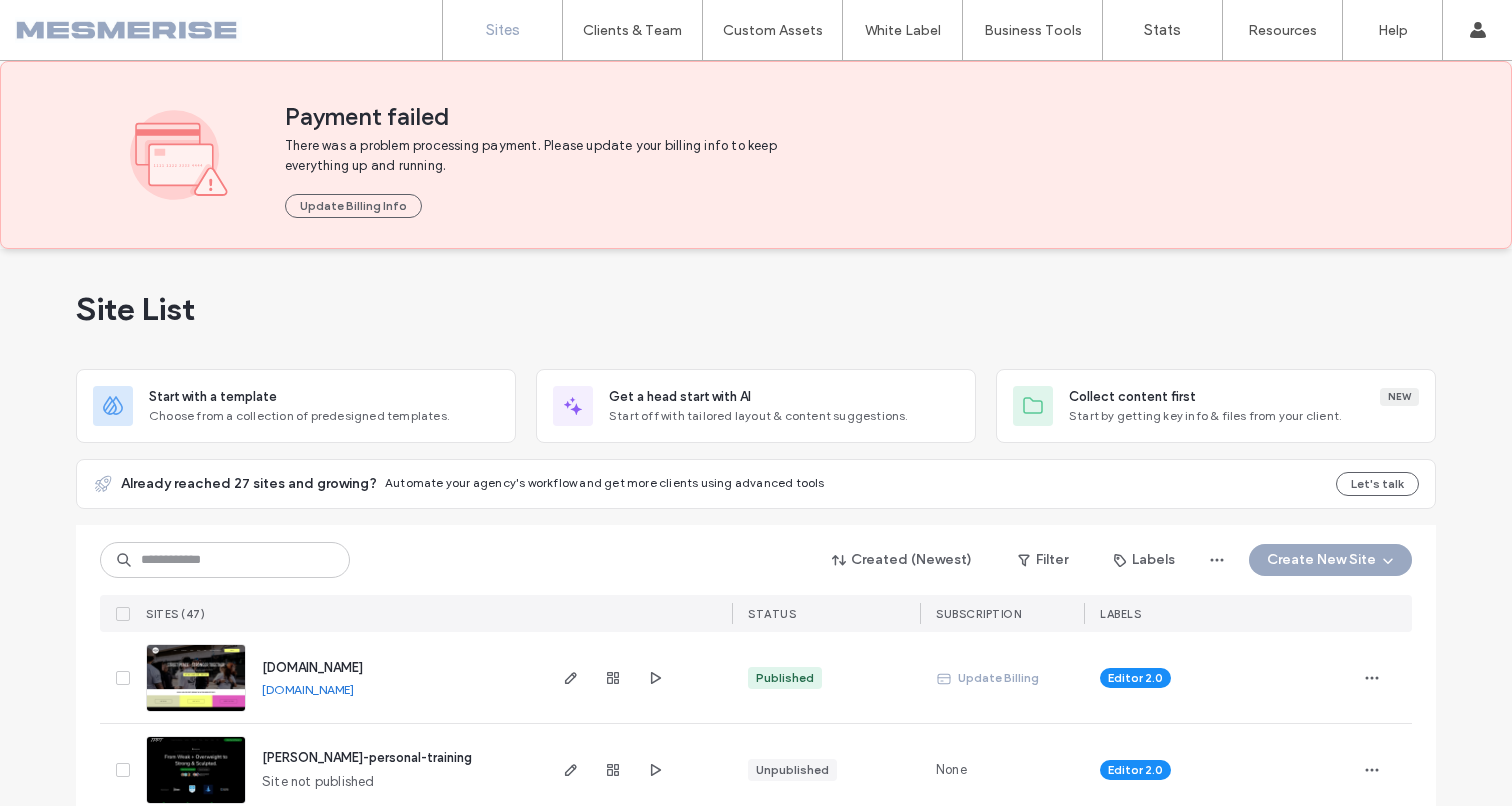 scroll, scrollTop: 0, scrollLeft: 0, axis: both 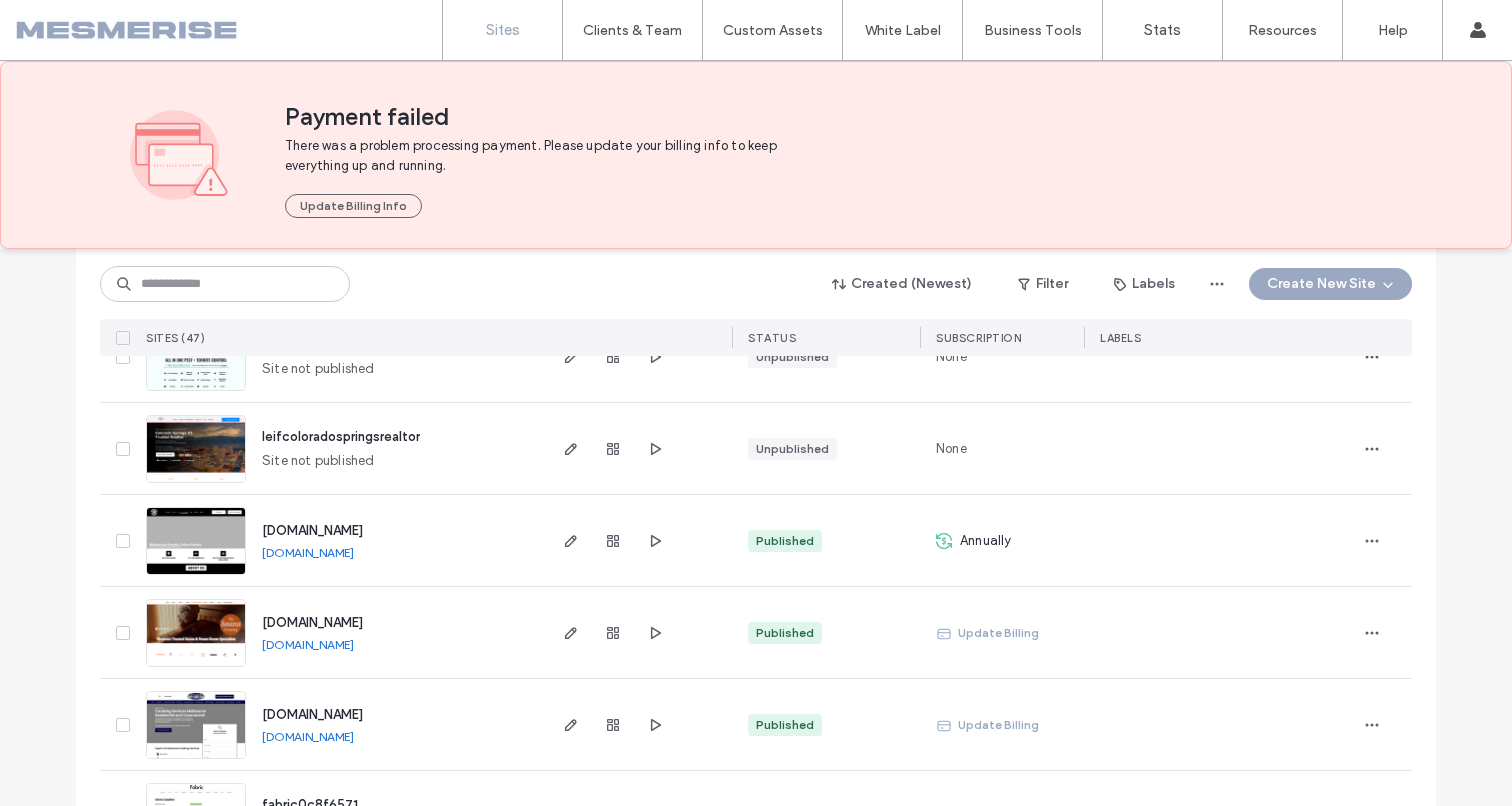 click on "[DOMAIN_NAME]" at bounding box center [312, 622] 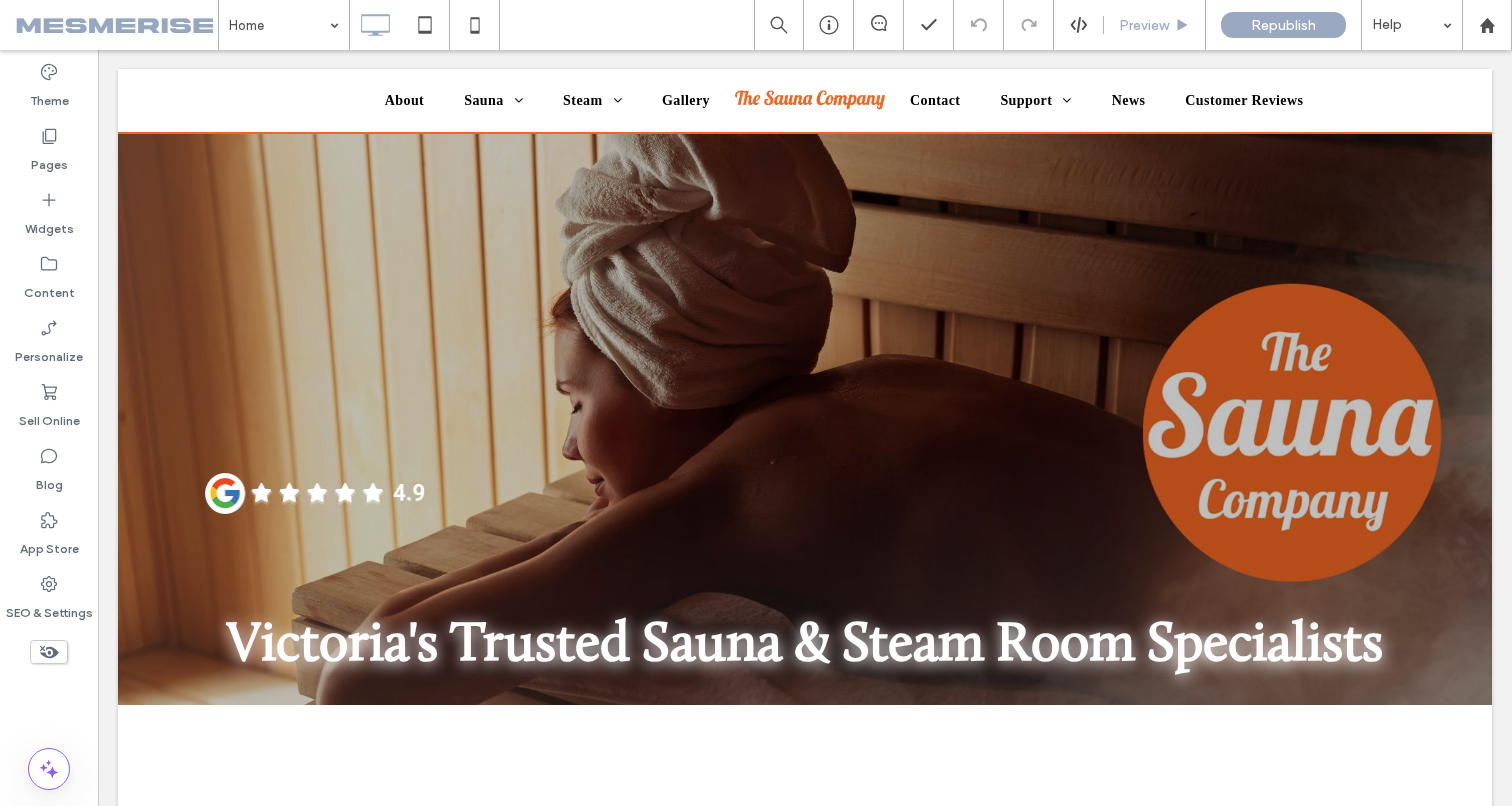 scroll, scrollTop: 618, scrollLeft: 0, axis: vertical 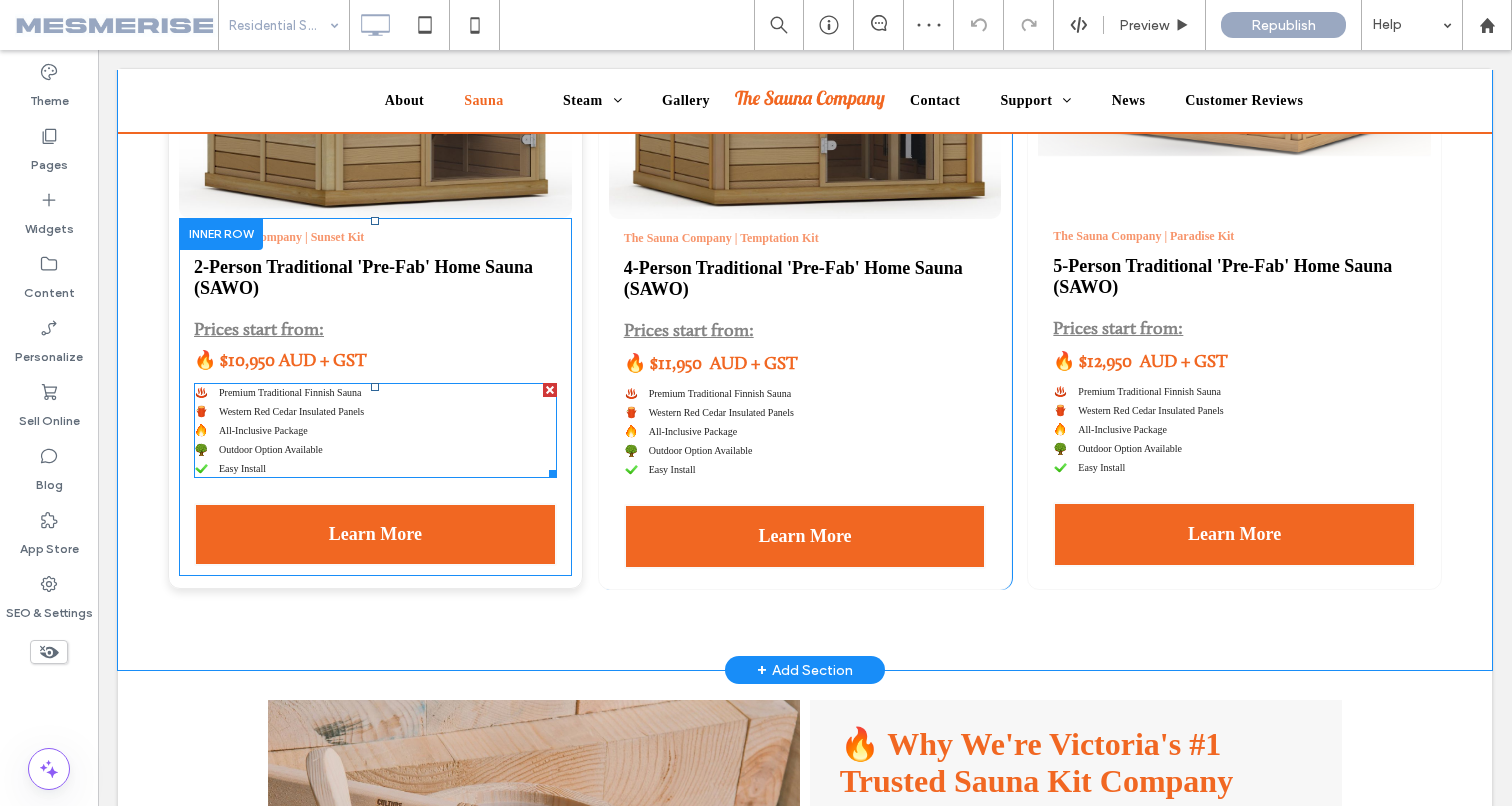 click at bounding box center [375, 430] 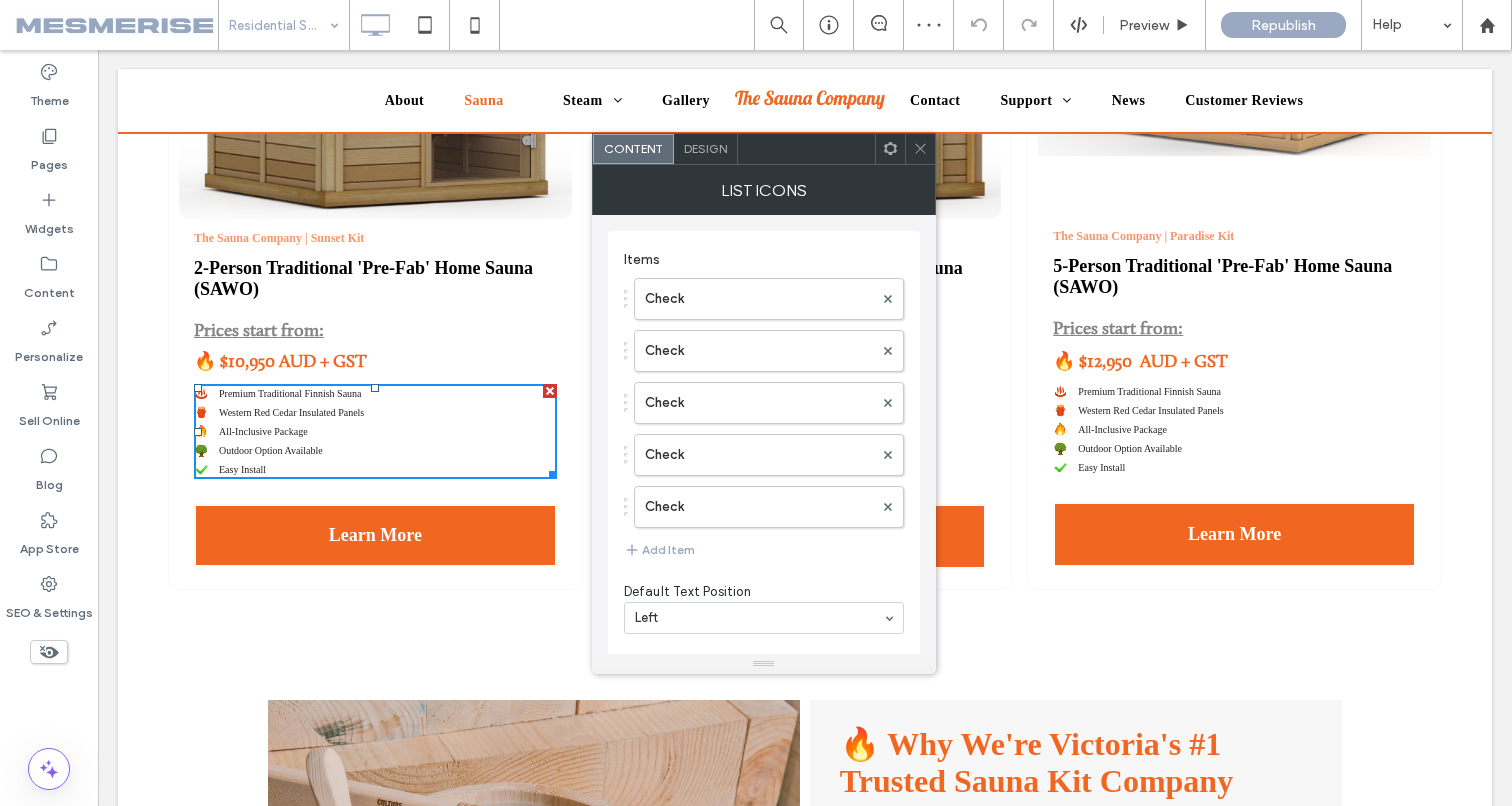 click 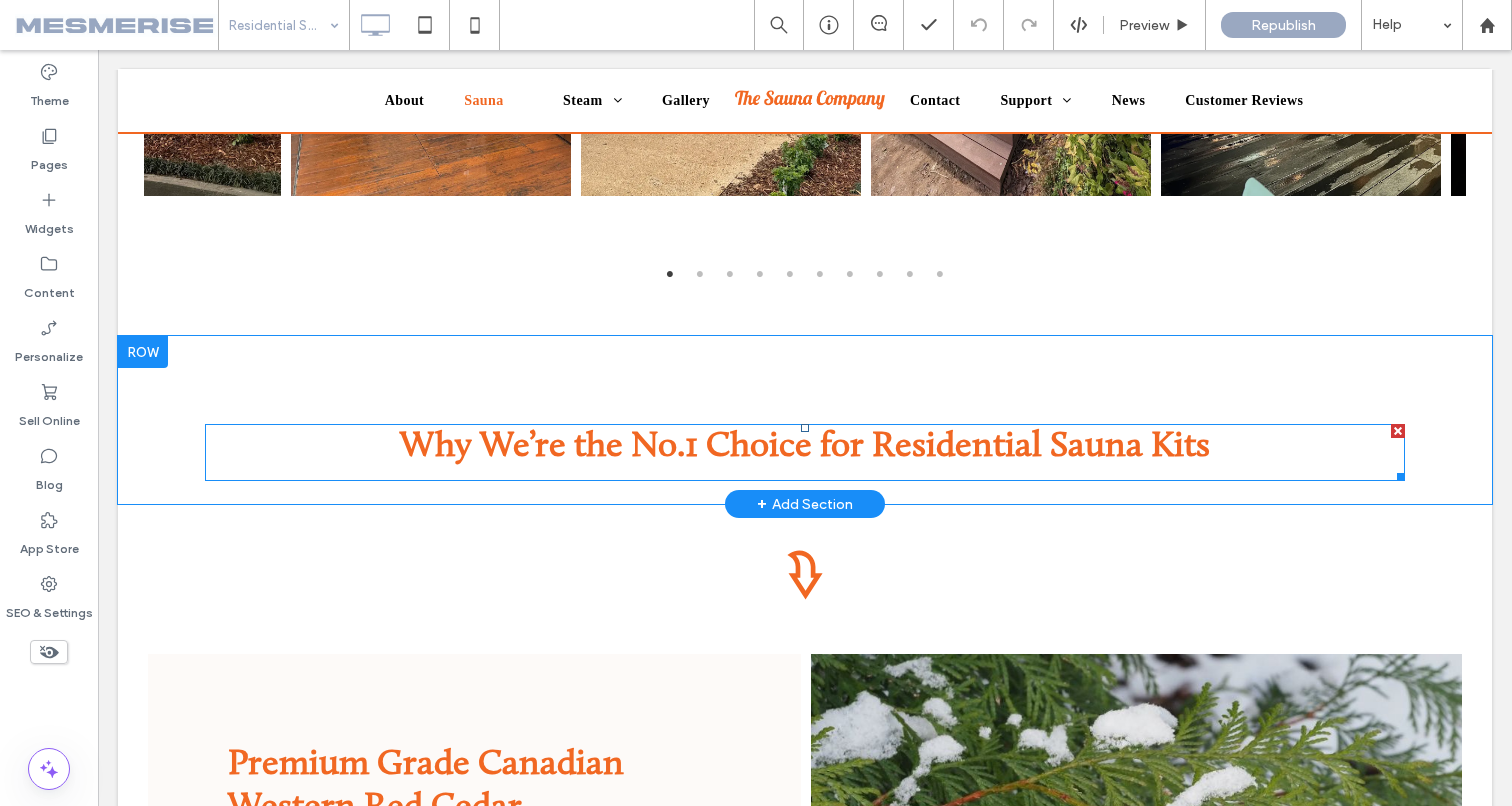 scroll, scrollTop: 4988, scrollLeft: 0, axis: vertical 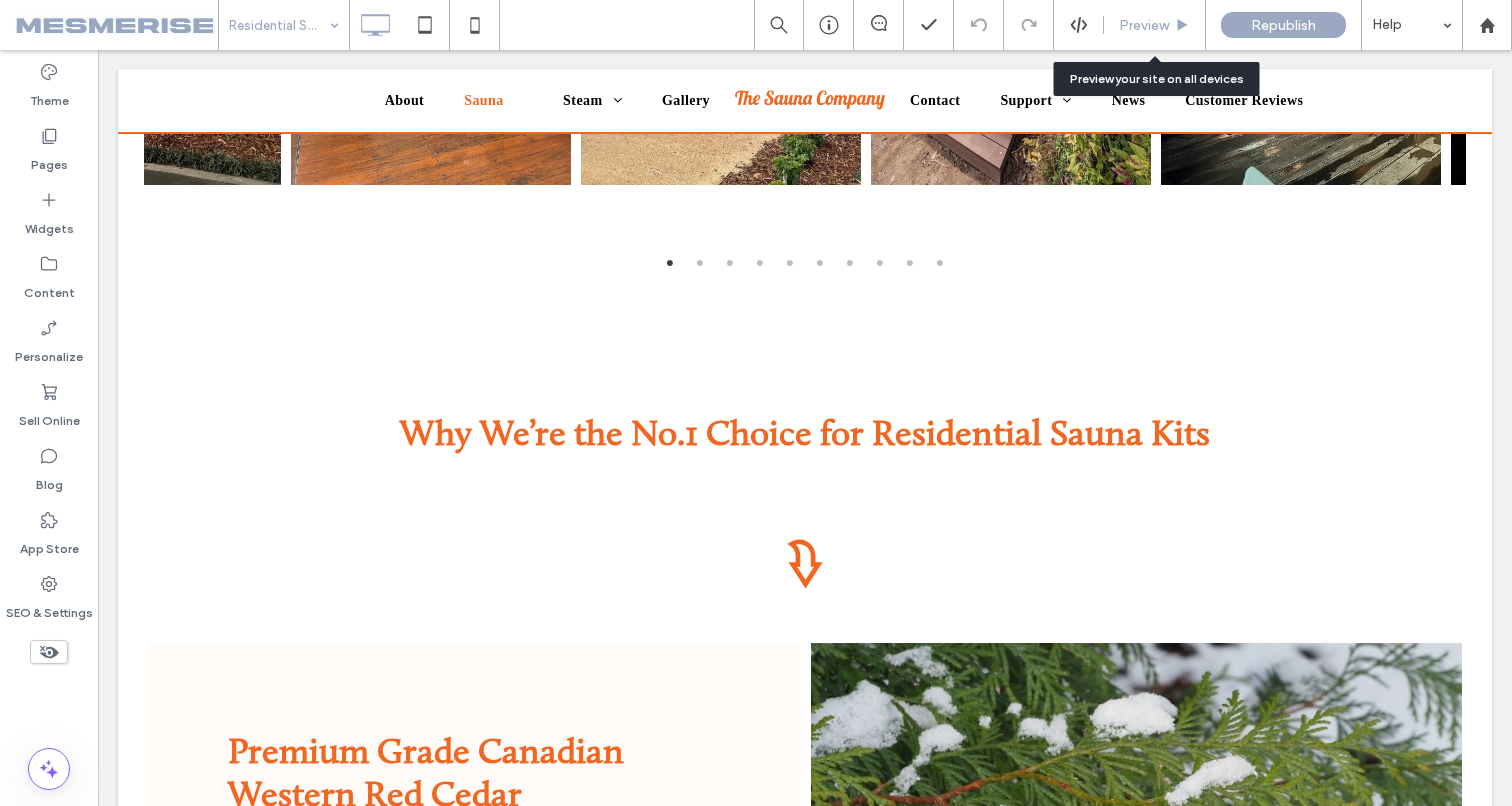 click on "Preview" at bounding box center (1155, 25) 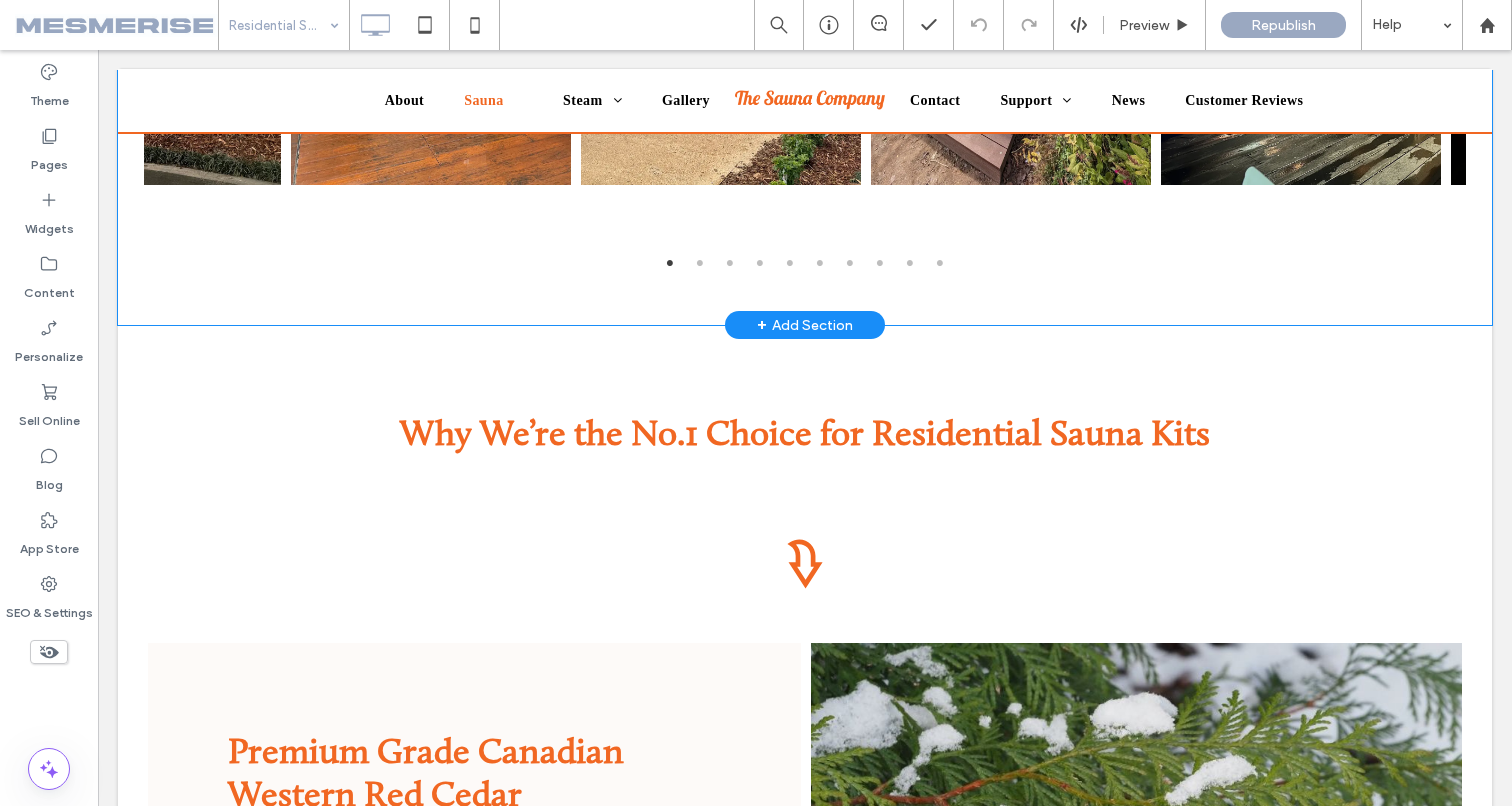 scroll, scrollTop: 4772, scrollLeft: 0, axis: vertical 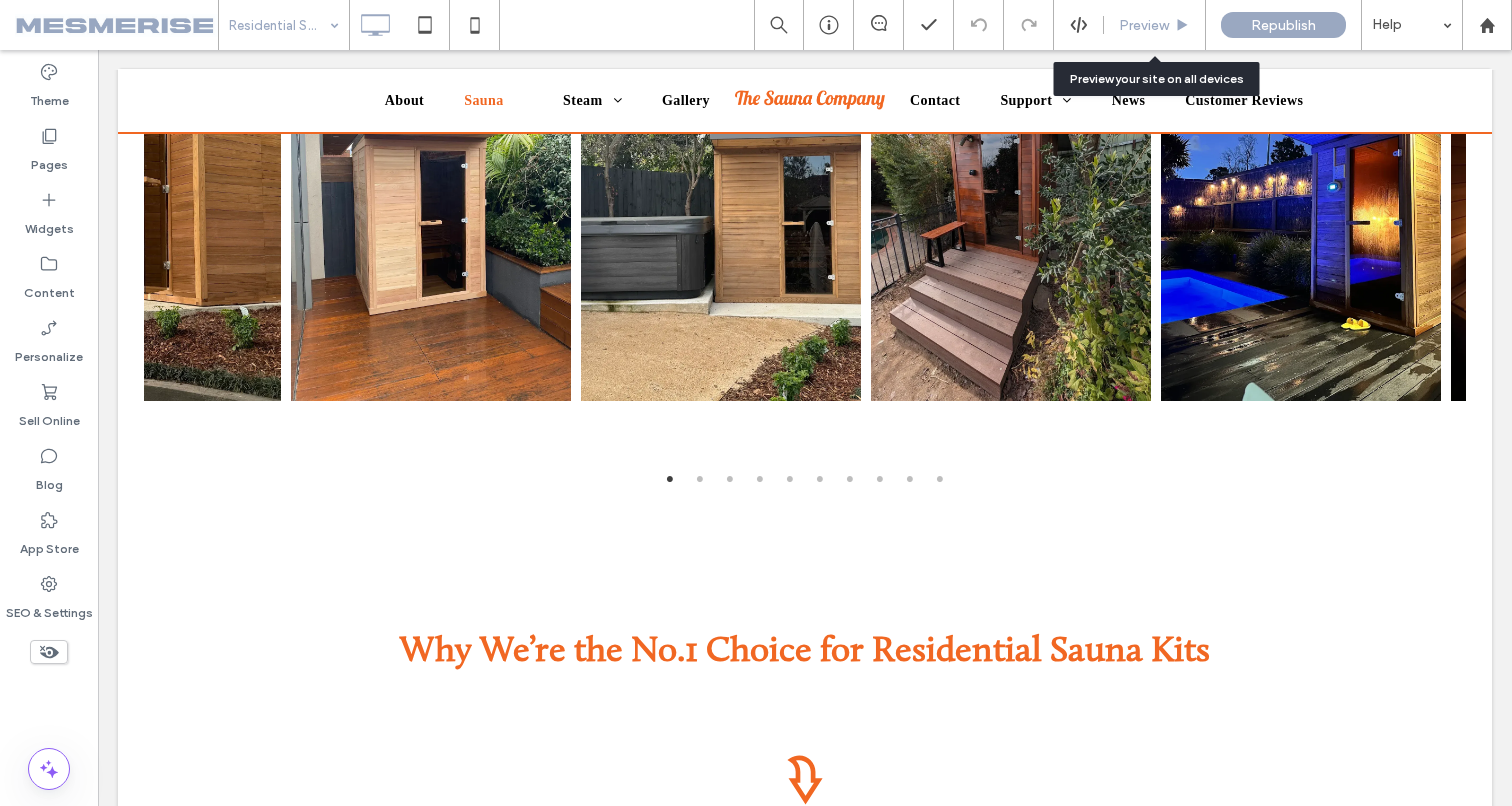 click on "Preview" at bounding box center [1155, 25] 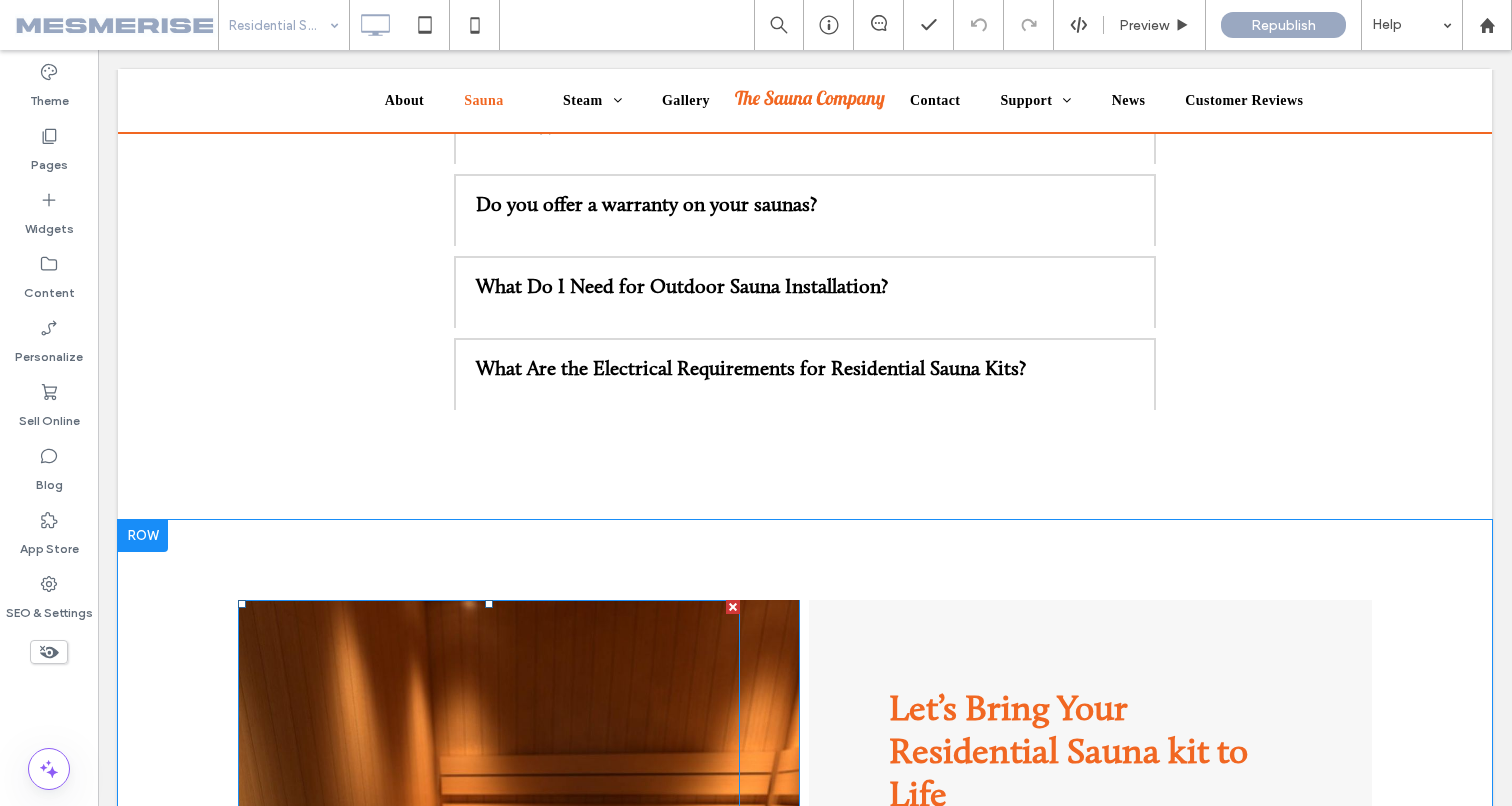 scroll, scrollTop: 9686, scrollLeft: 0, axis: vertical 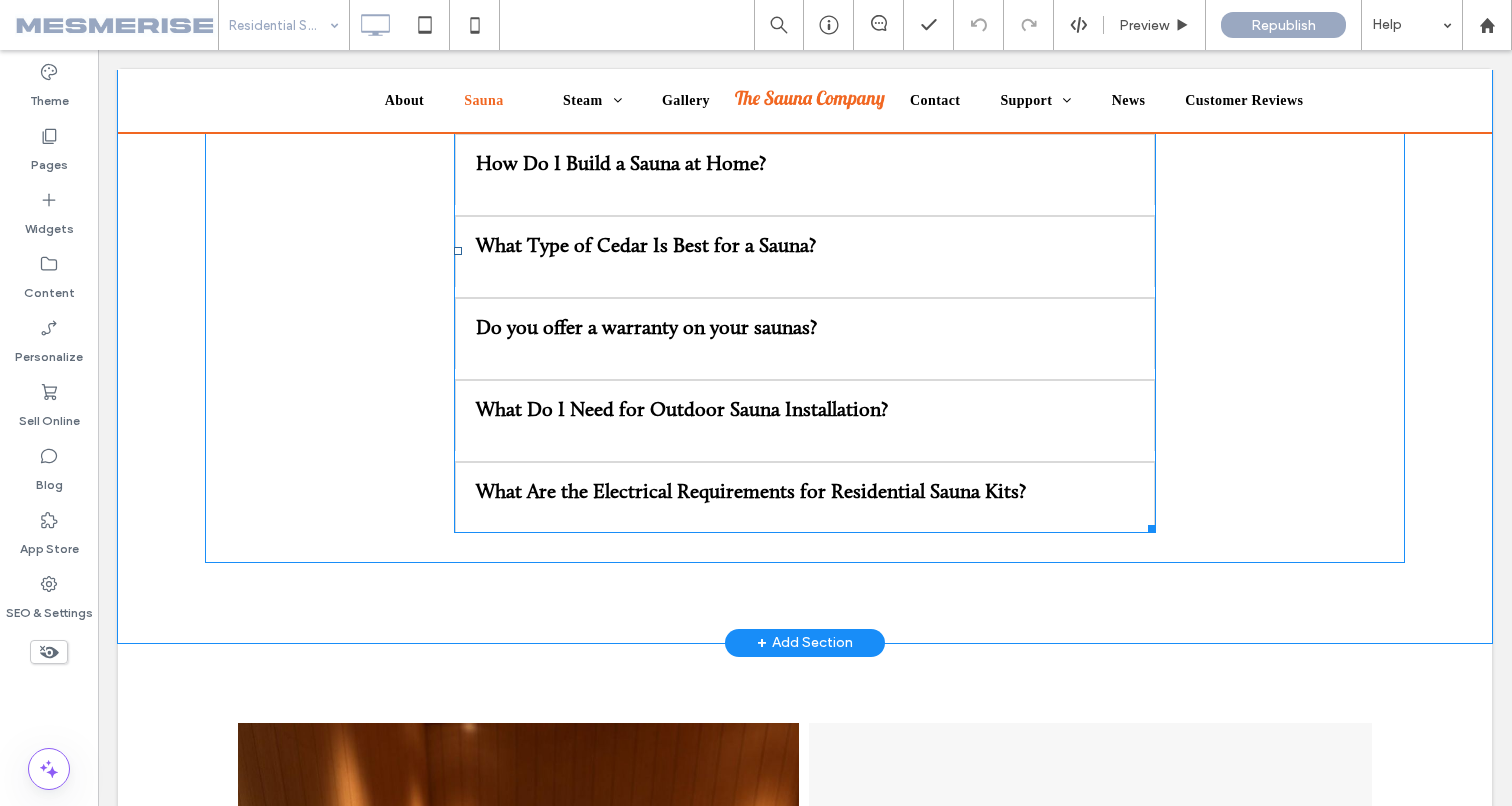 click at bounding box center (805, 251) 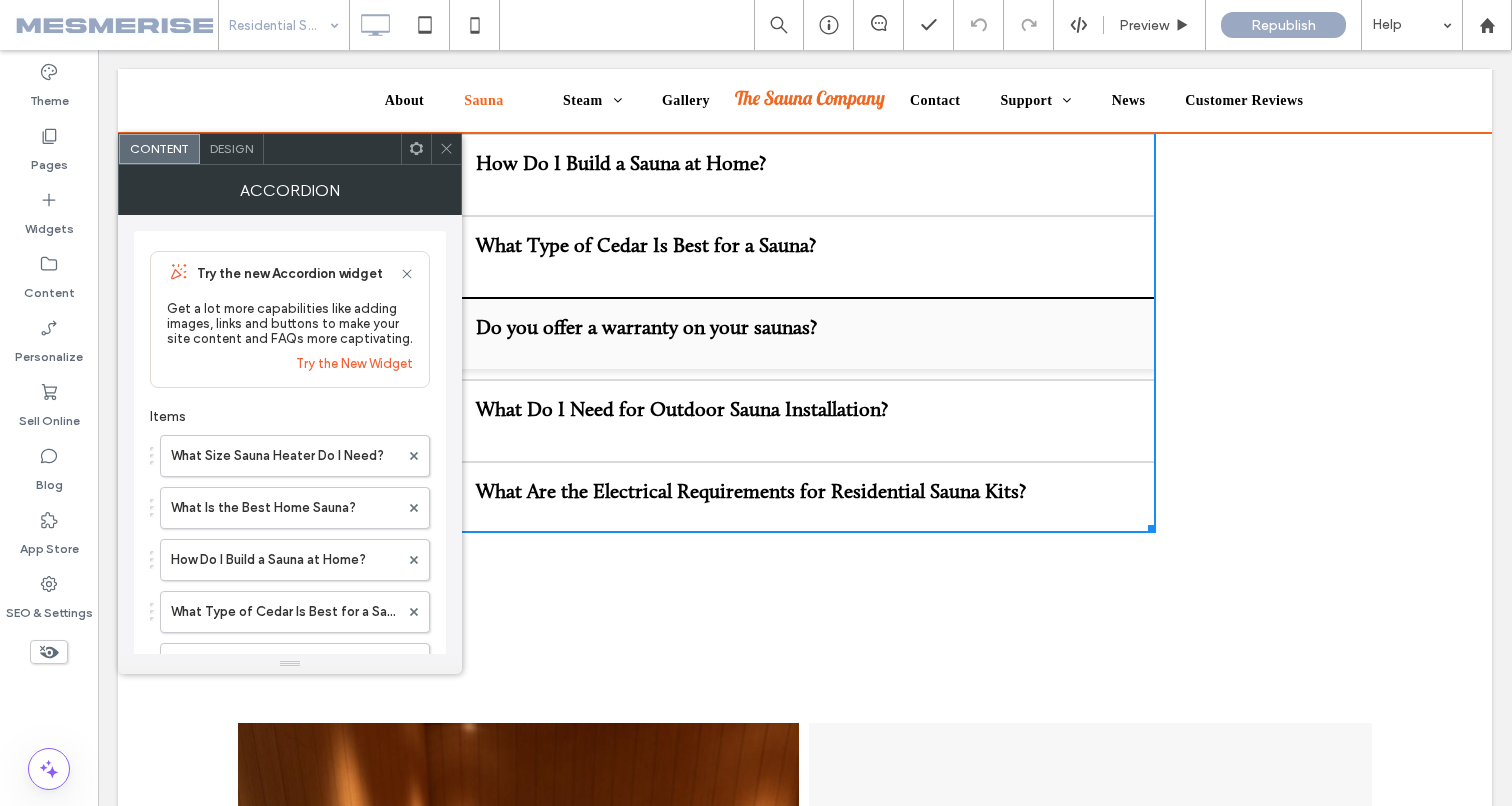 click on "Do you offer a warranty on your saunas?" at bounding box center (646, 334) 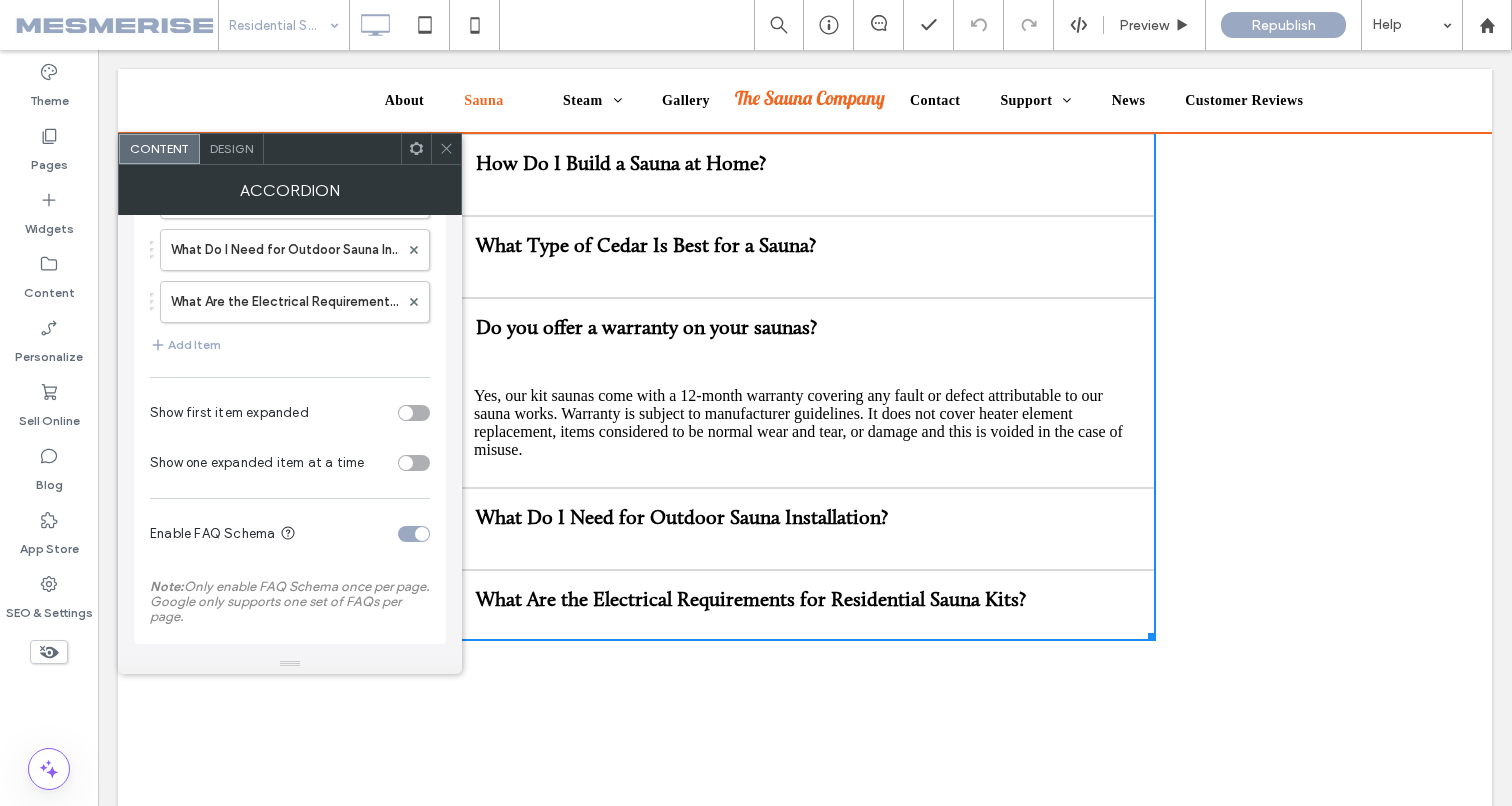 scroll, scrollTop: 296, scrollLeft: 0, axis: vertical 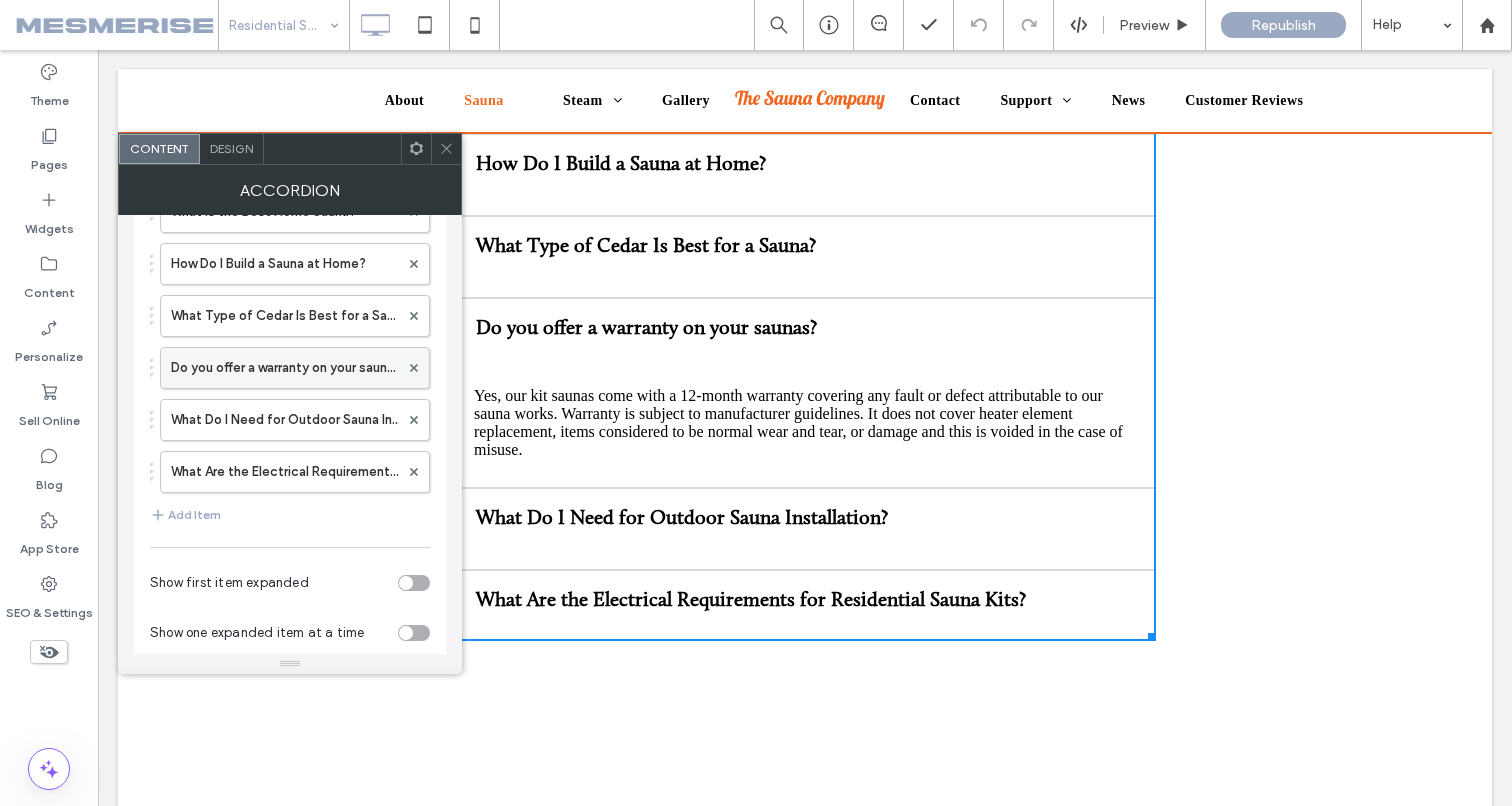 click on "Do you offer a warranty on your saunas?" at bounding box center [285, 368] 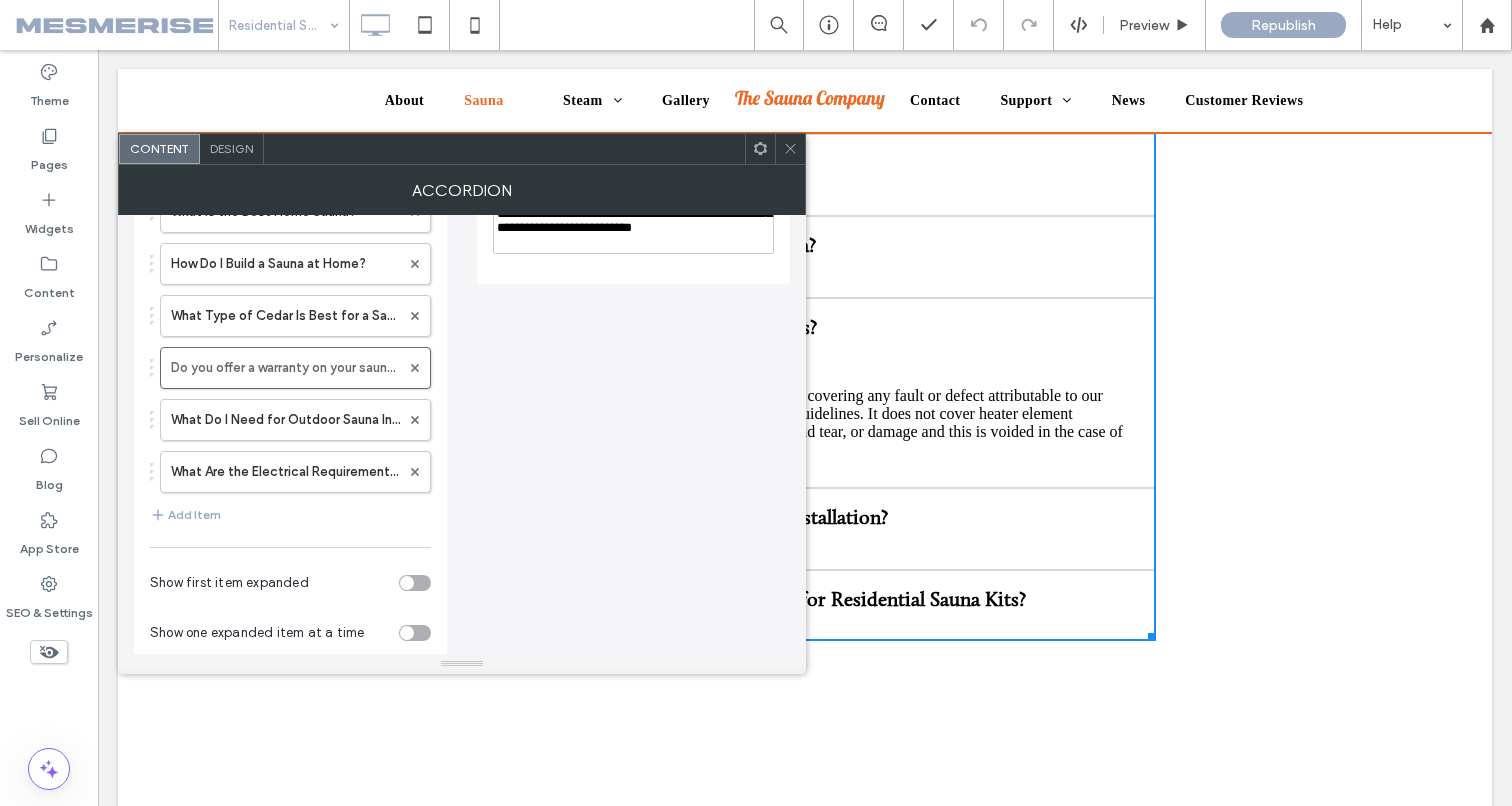scroll, scrollTop: 0, scrollLeft: 0, axis: both 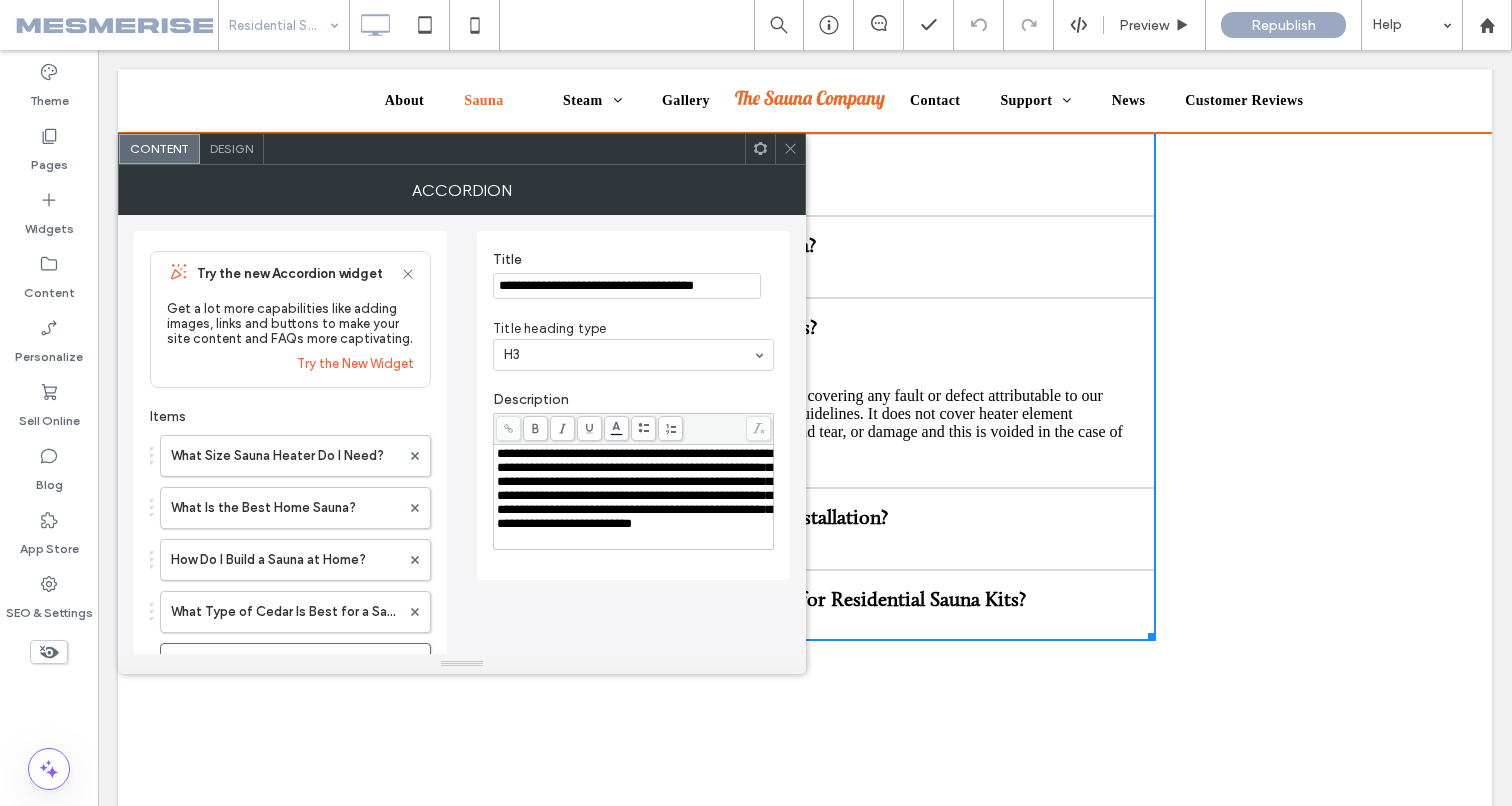 click on "**********" at bounding box center (627, 286) 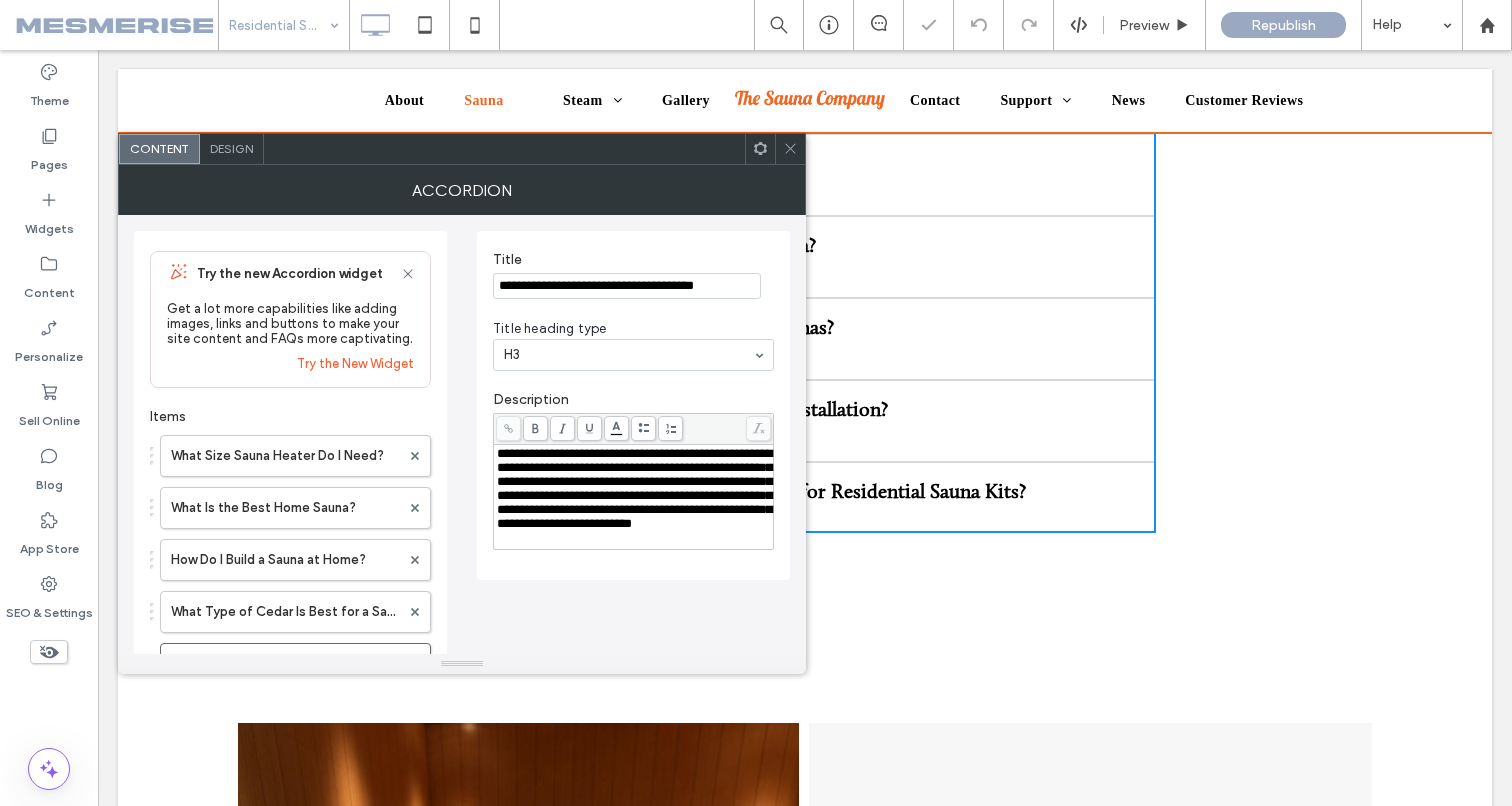 type on "**********" 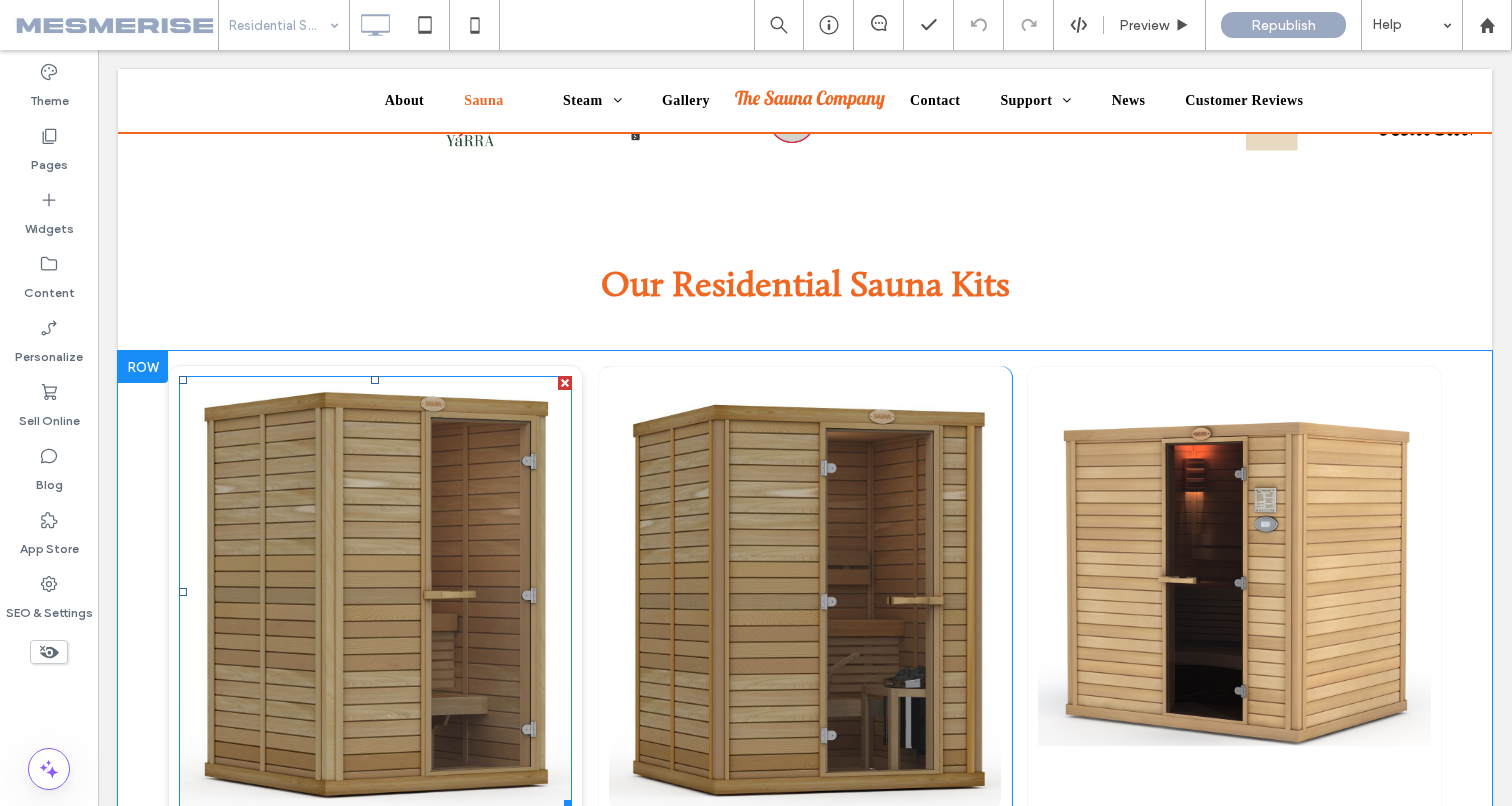 scroll, scrollTop: 1050, scrollLeft: 0, axis: vertical 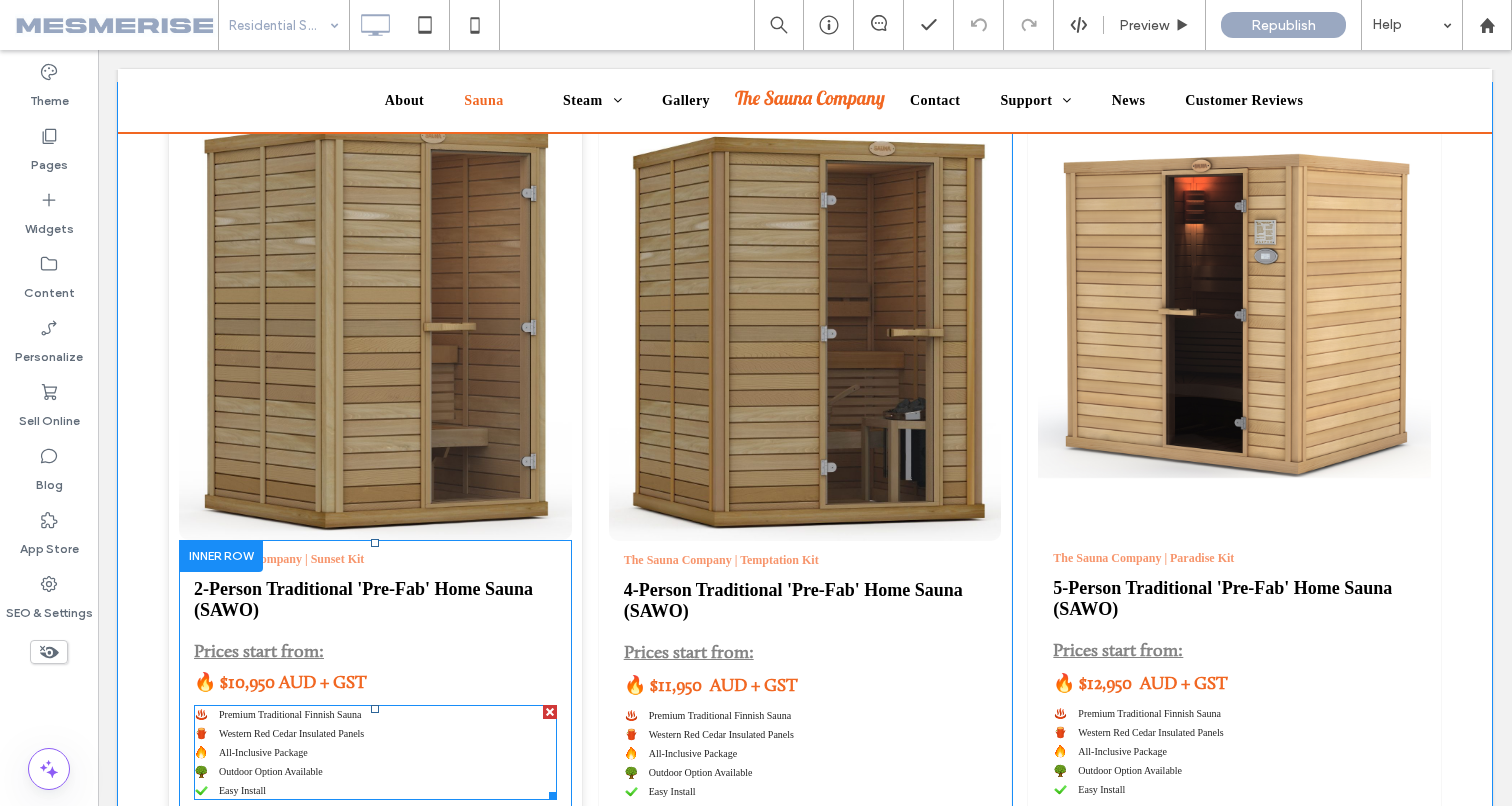click at bounding box center (375, 752) 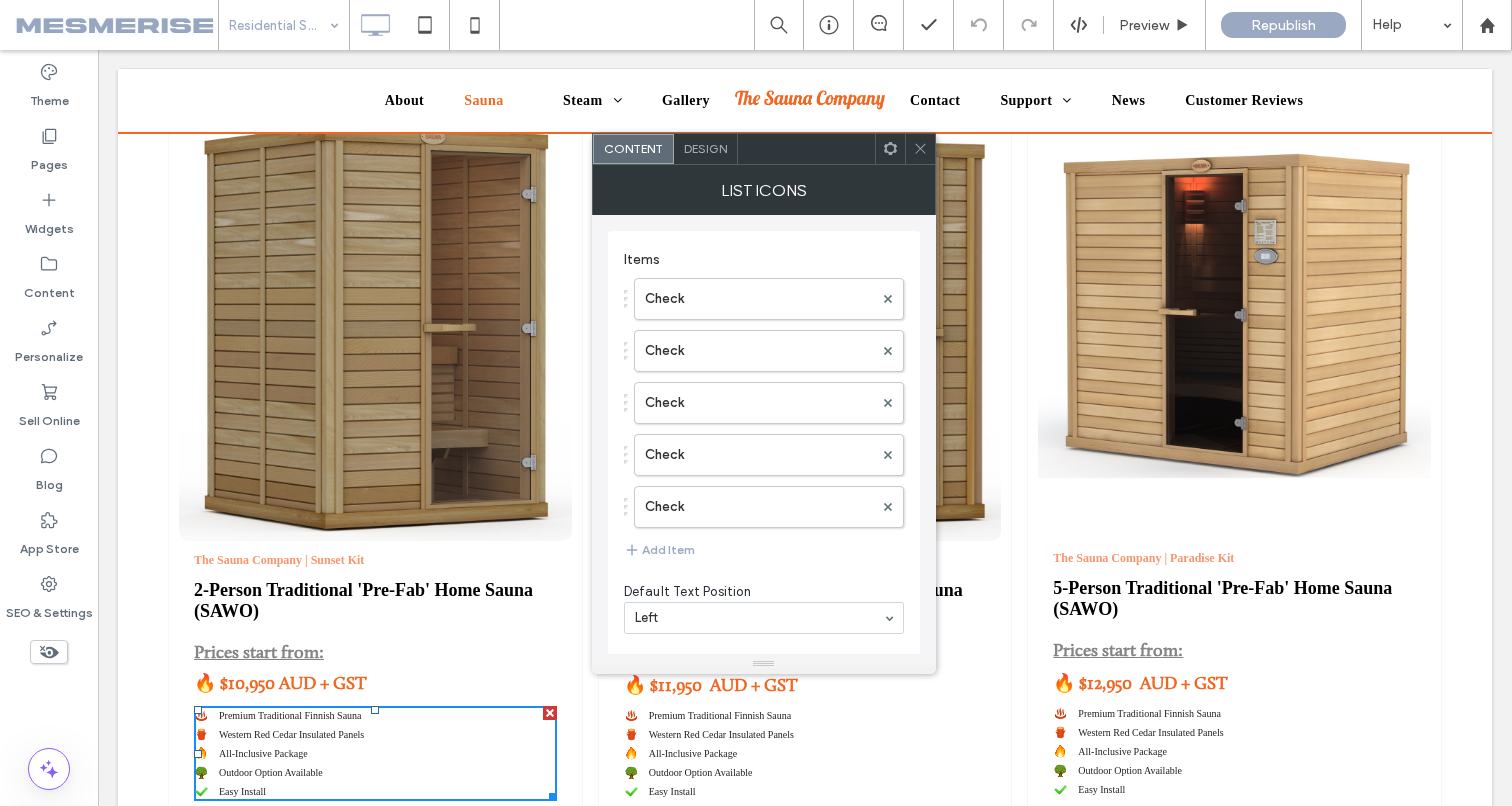 click on "Design" at bounding box center [705, 148] 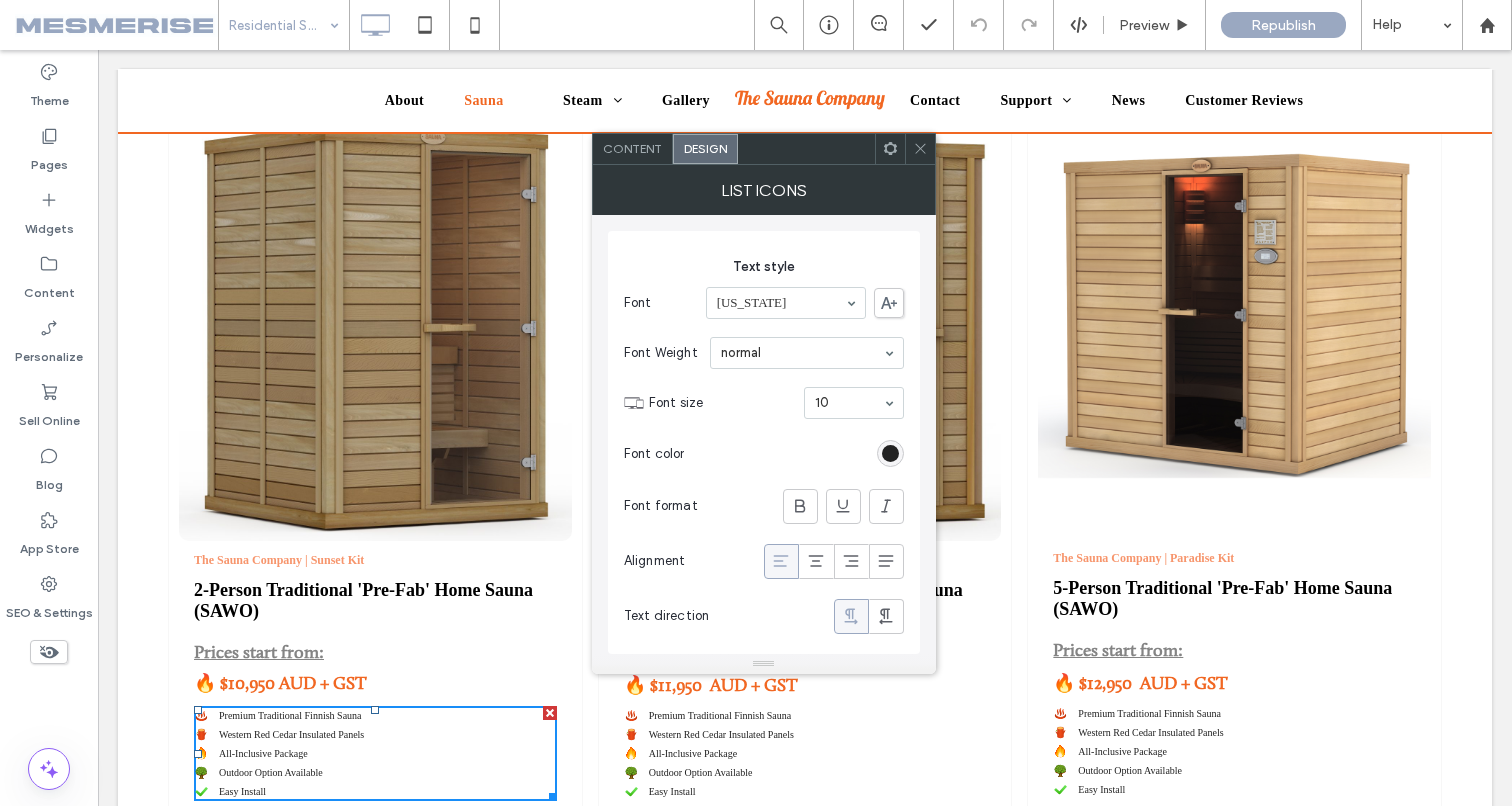 scroll, scrollTop: 27, scrollLeft: 0, axis: vertical 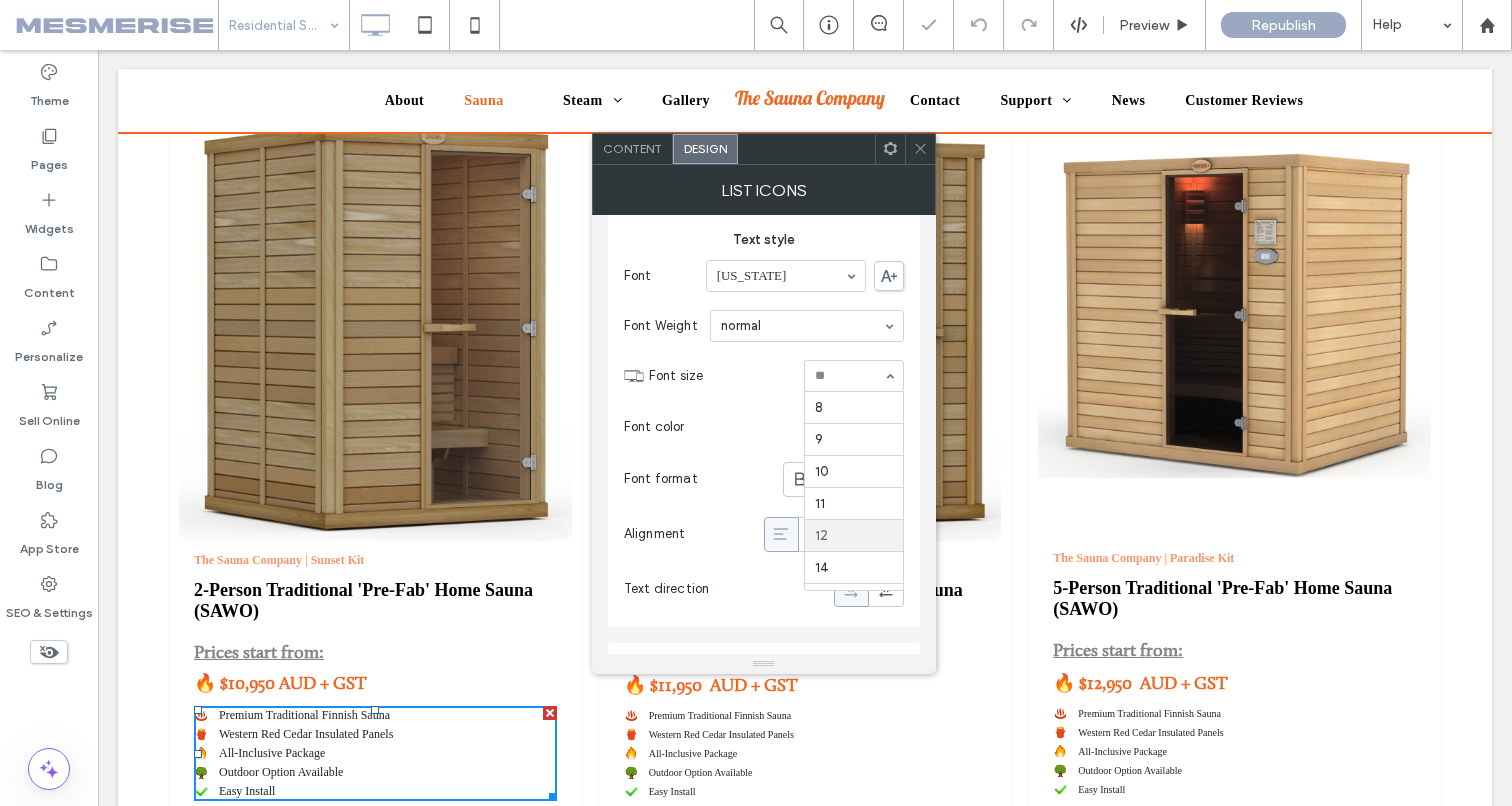 click at bounding box center [849, 376] 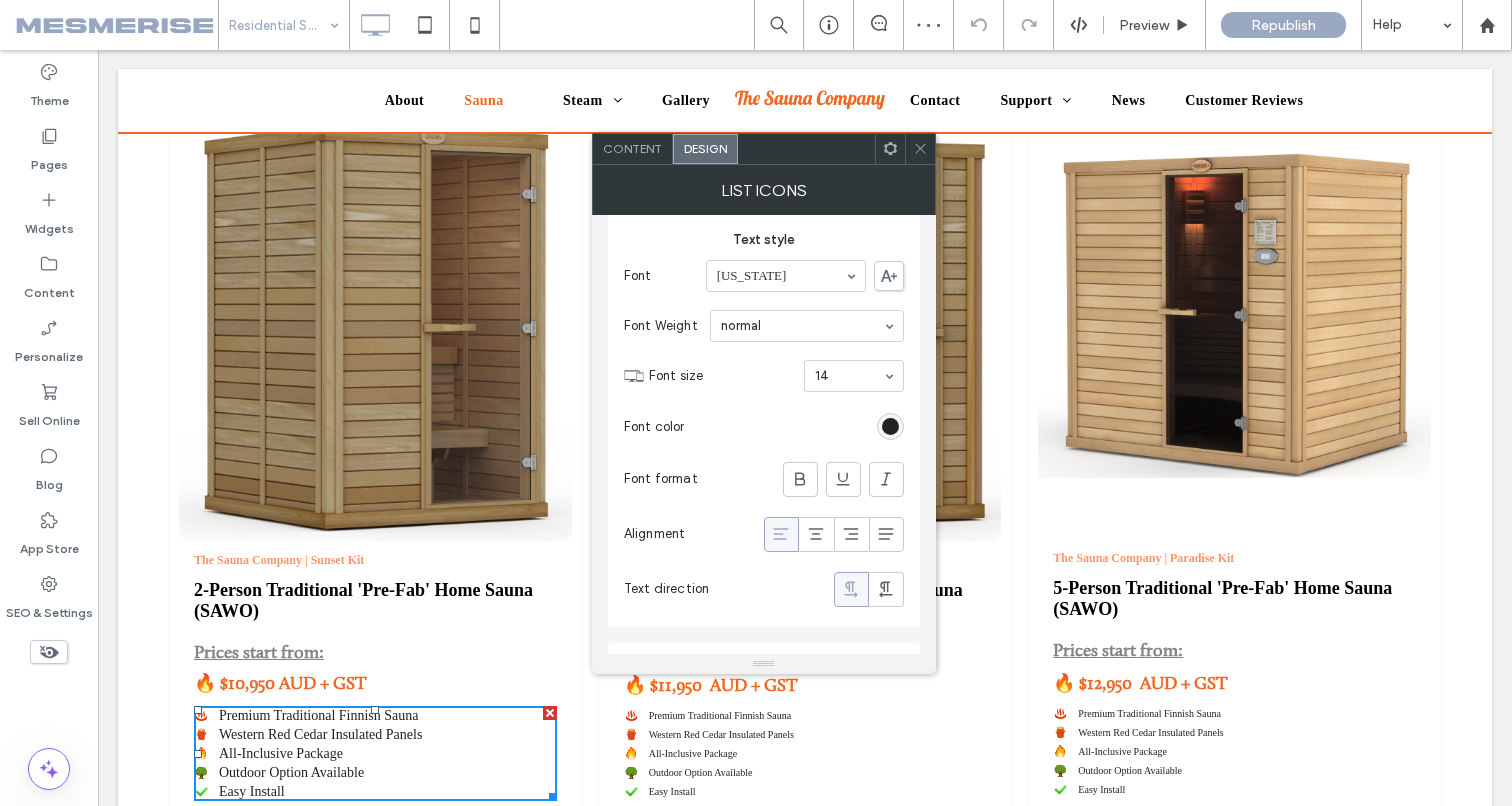 click on "Font color" at bounding box center [764, 427] 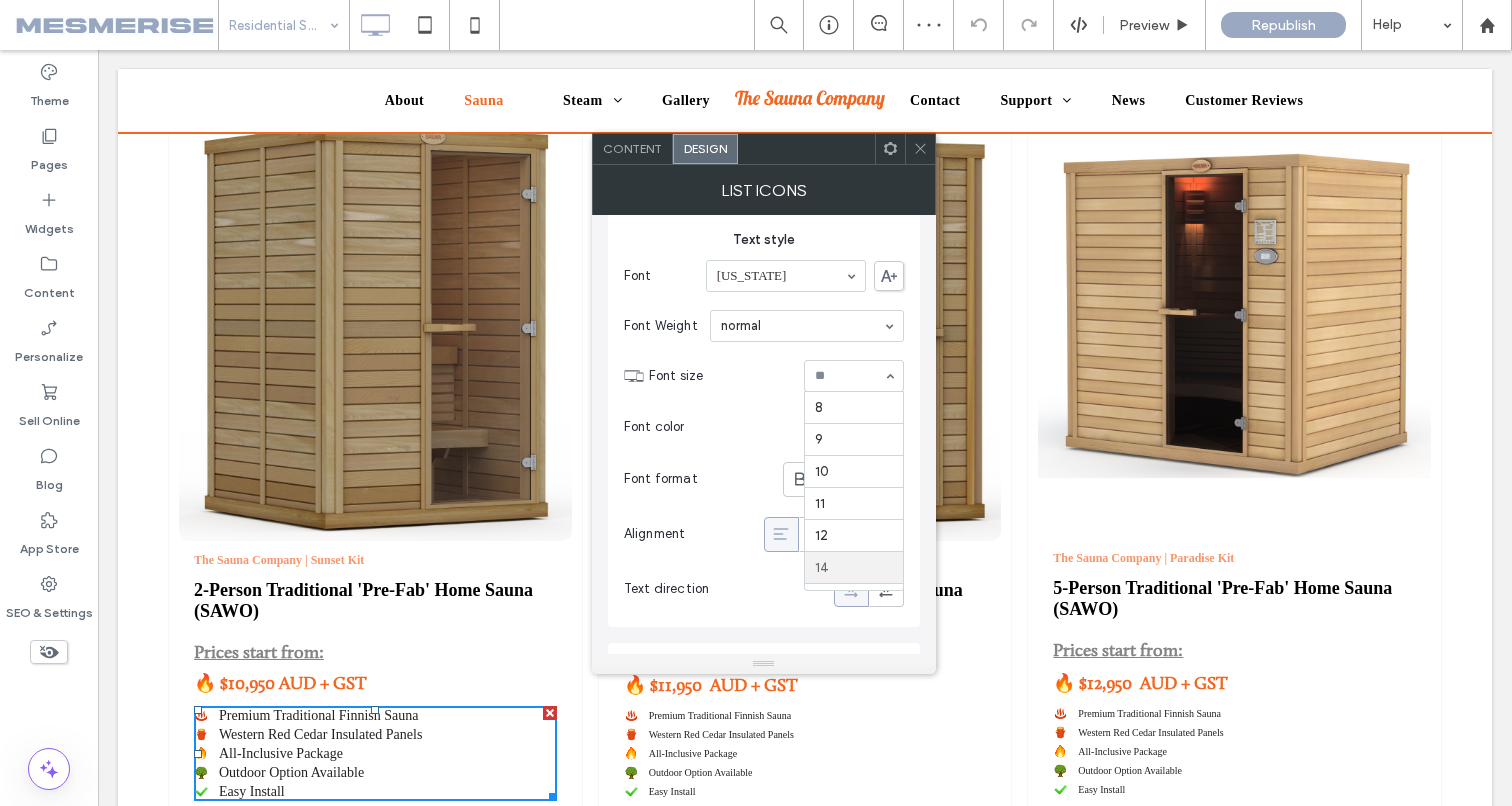 scroll, scrollTop: 165, scrollLeft: 0, axis: vertical 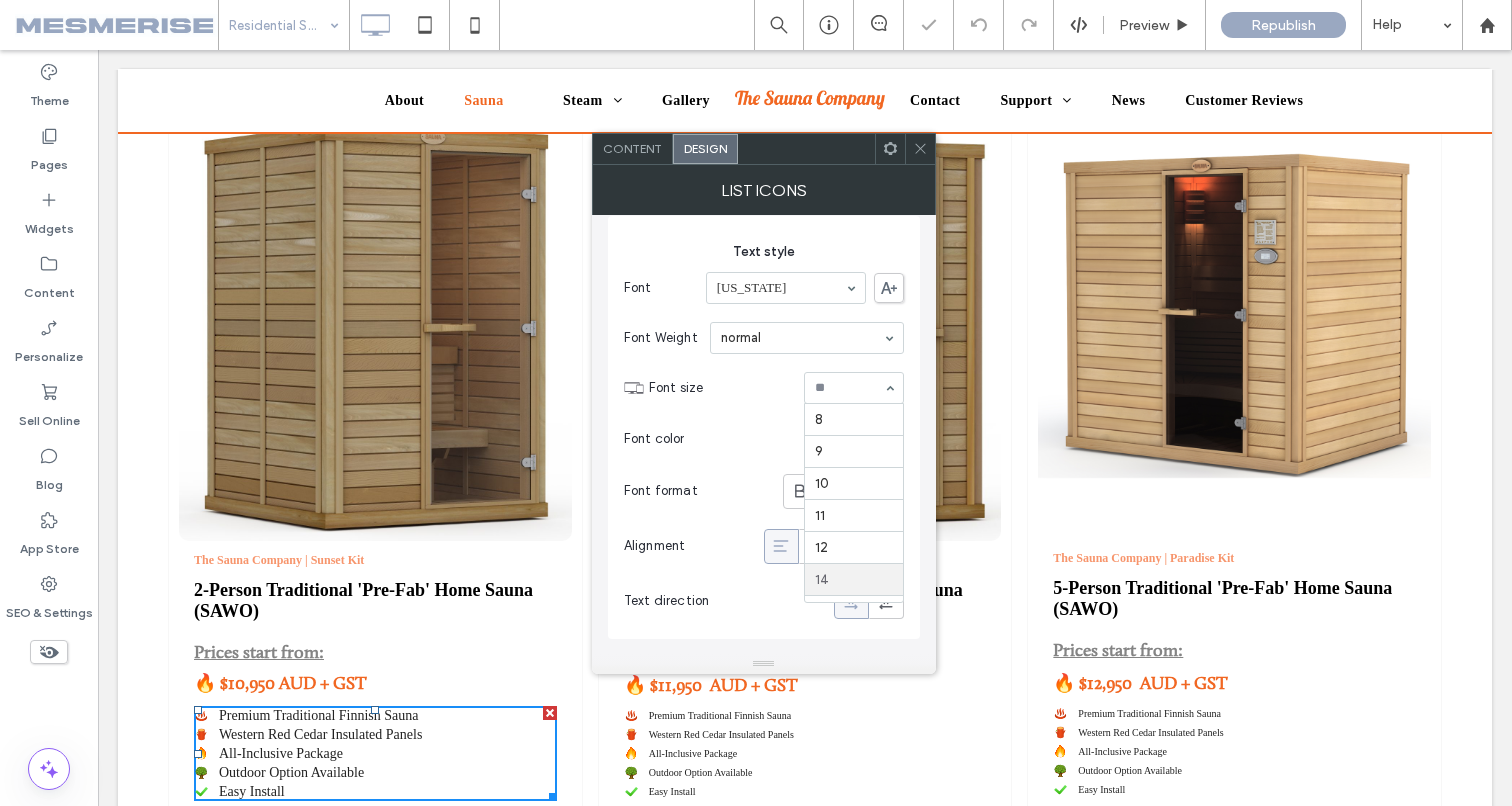 click at bounding box center [849, 388] 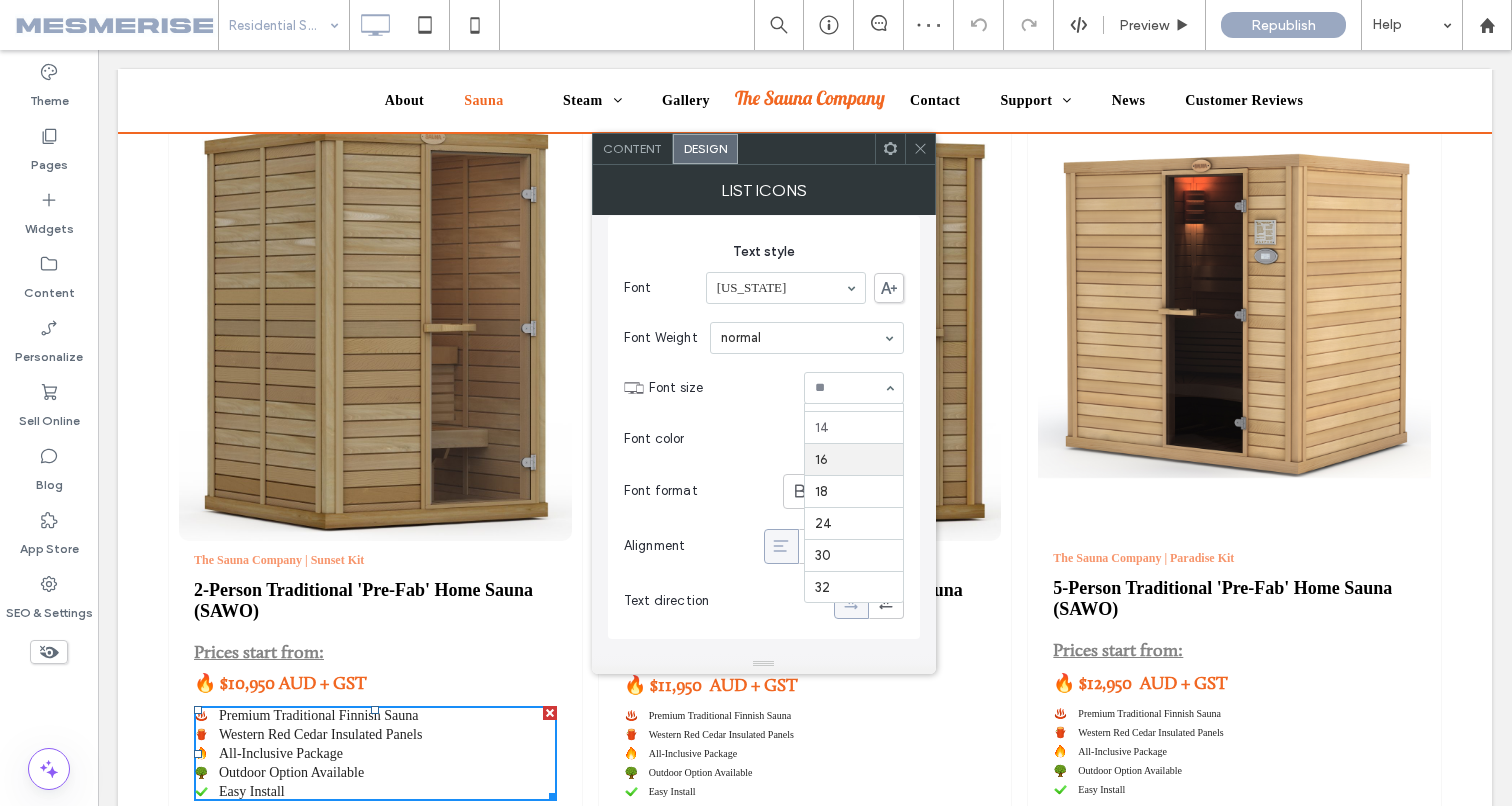 scroll, scrollTop: 137, scrollLeft: 0, axis: vertical 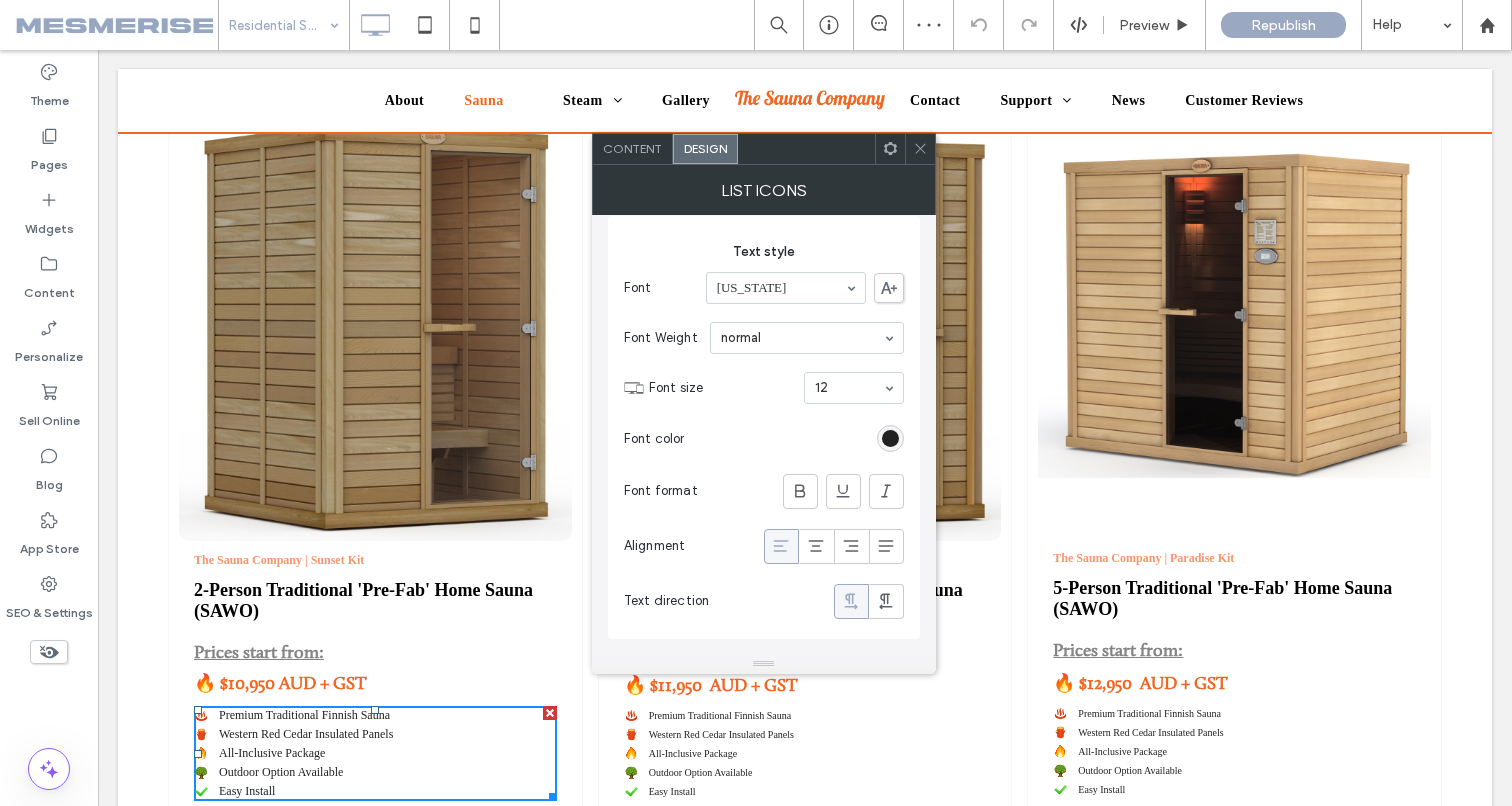 click on "12" at bounding box center [854, 388] 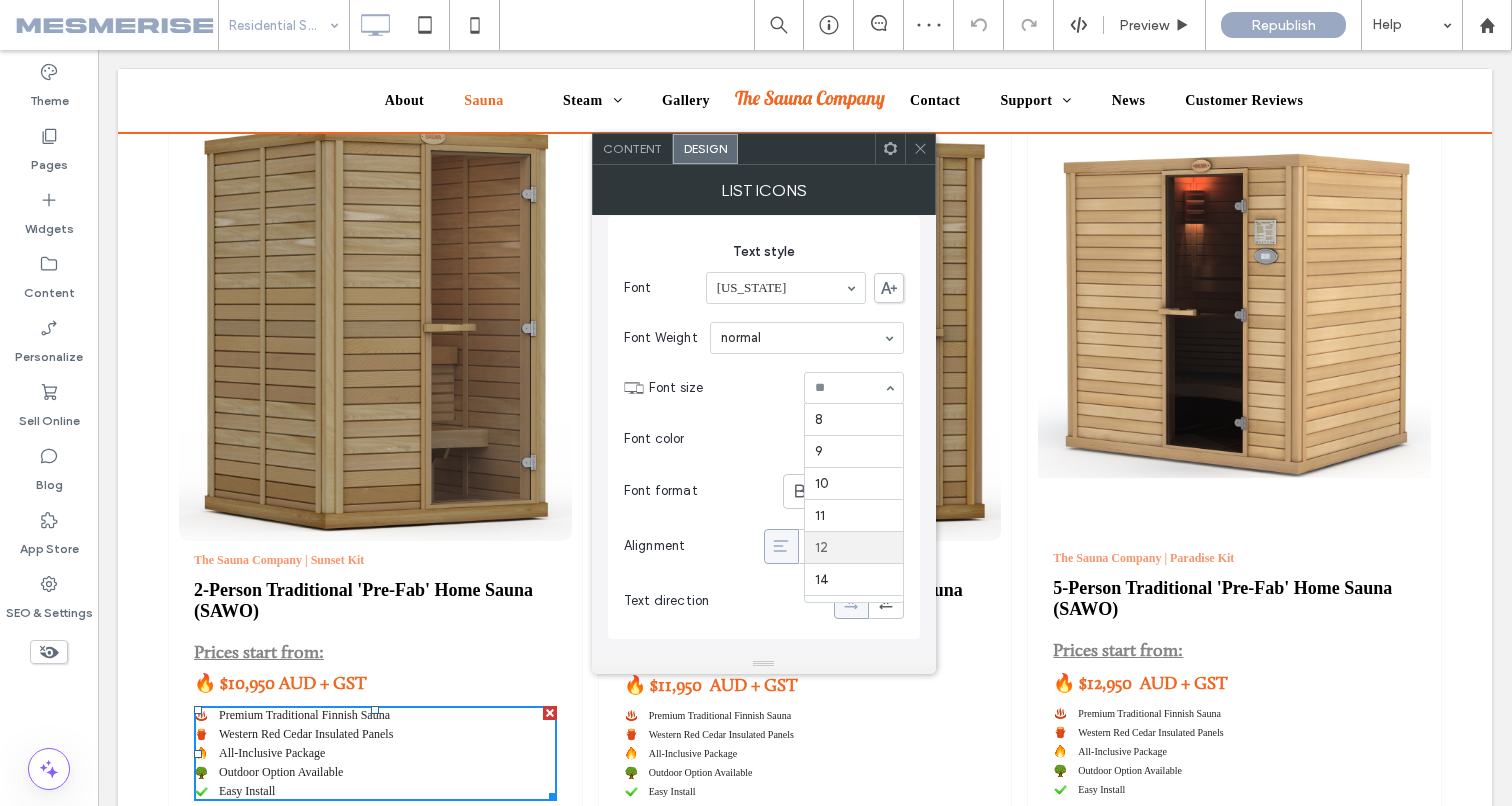 scroll, scrollTop: 132, scrollLeft: 0, axis: vertical 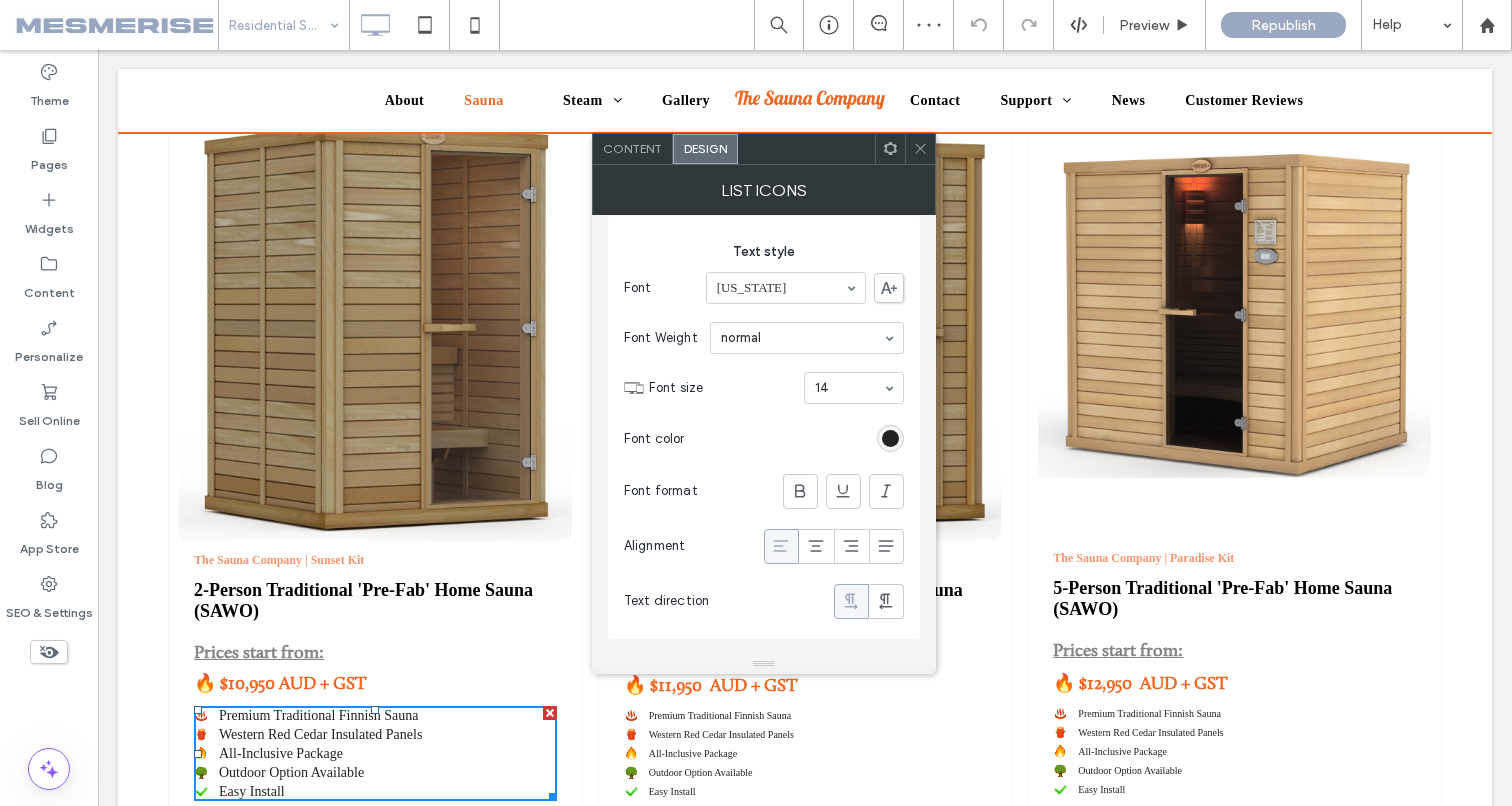 drag, startPoint x: 919, startPoint y: 148, endPoint x: 912, endPoint y: 156, distance: 10.630146 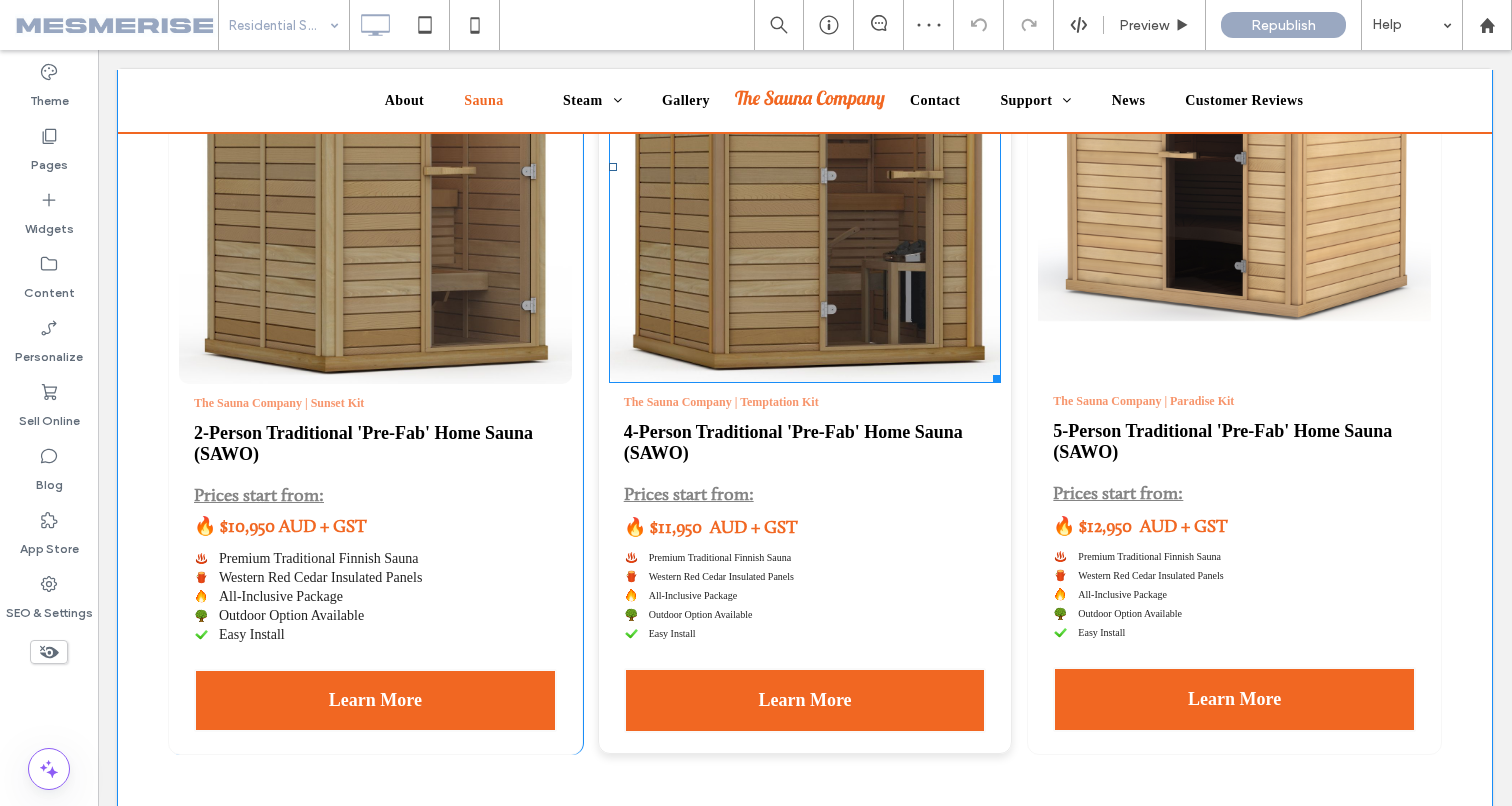 scroll, scrollTop: 1232, scrollLeft: 0, axis: vertical 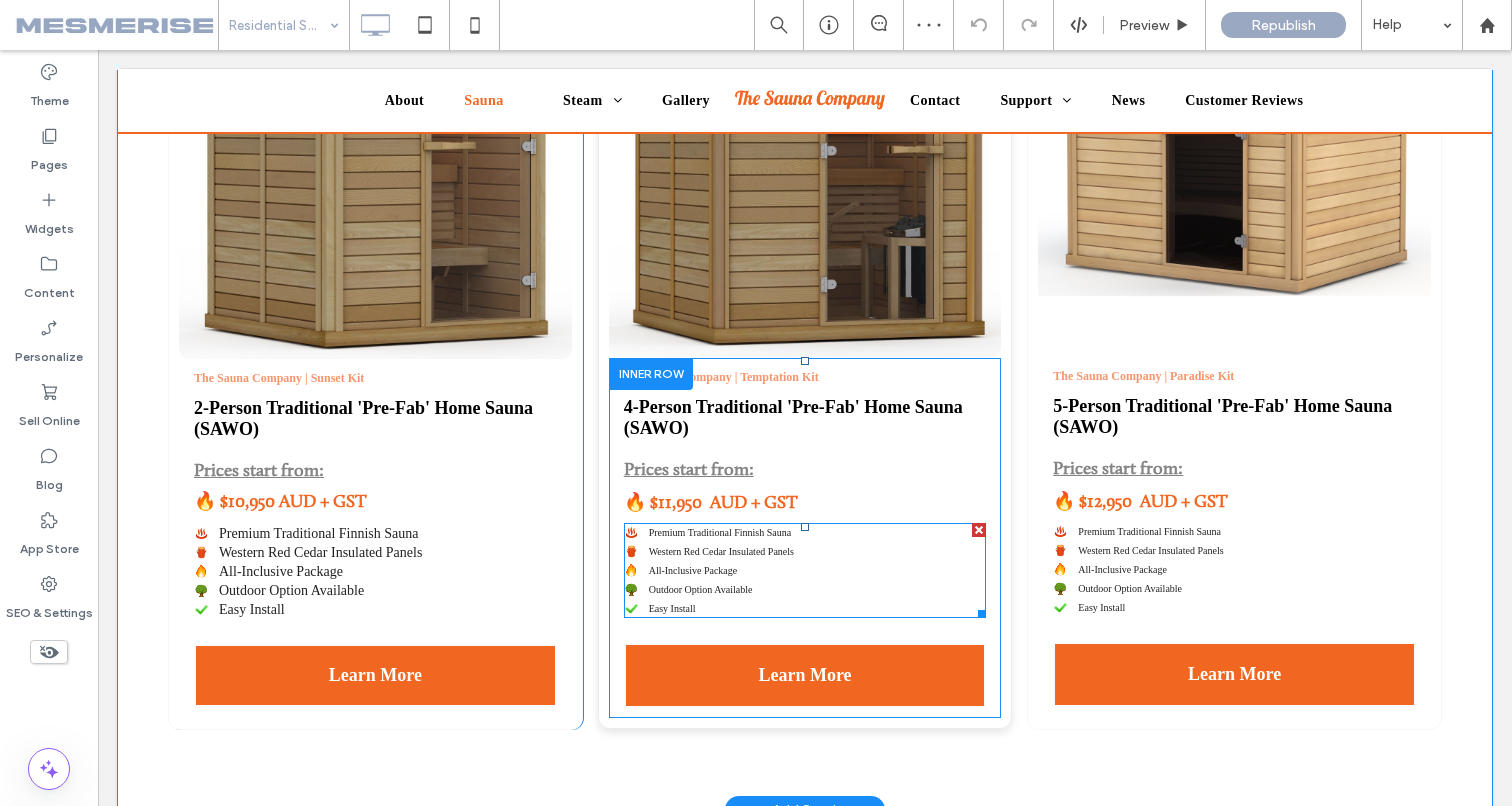 click at bounding box center [805, 570] 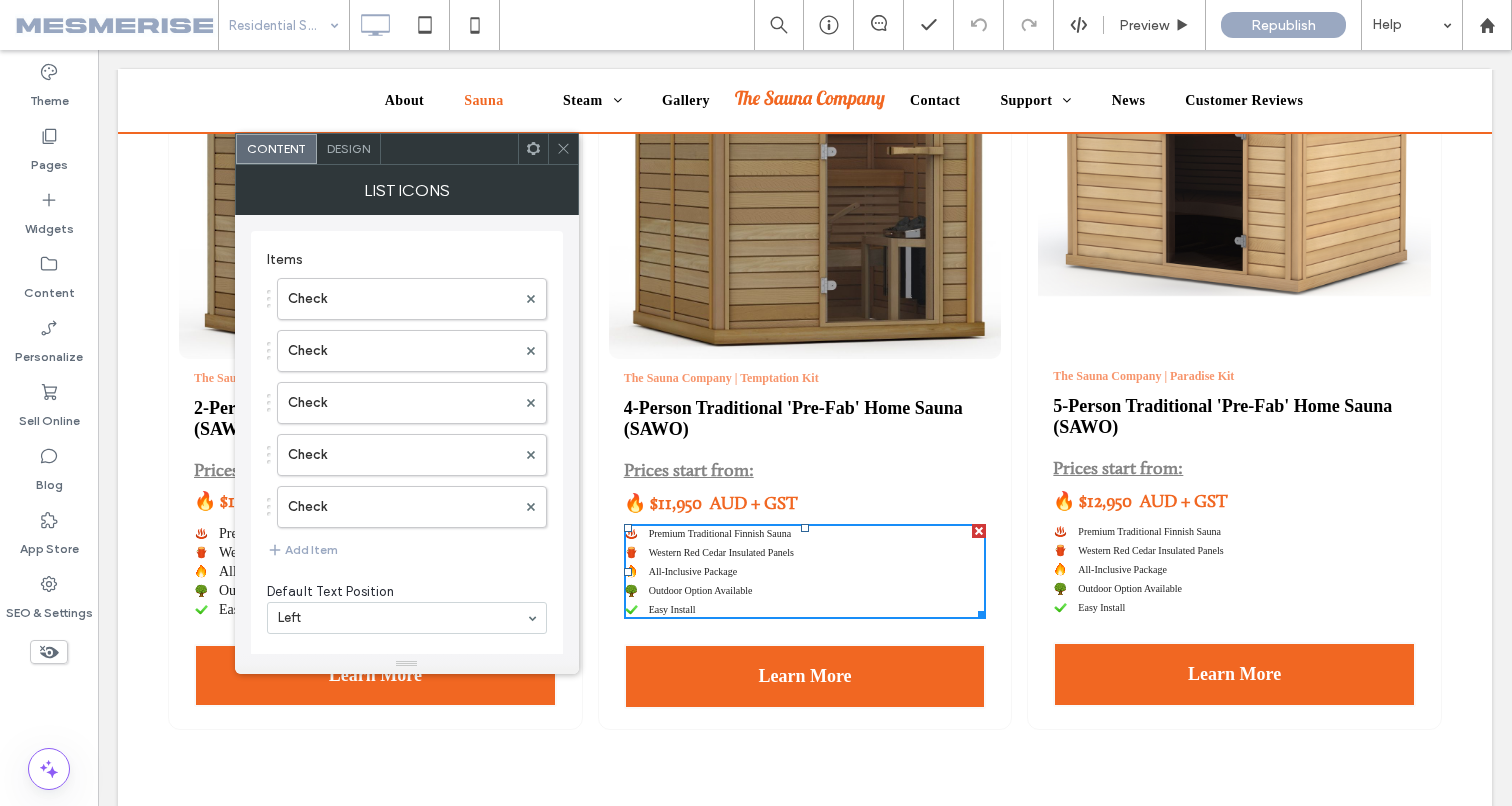 click on "Design" at bounding box center (348, 148) 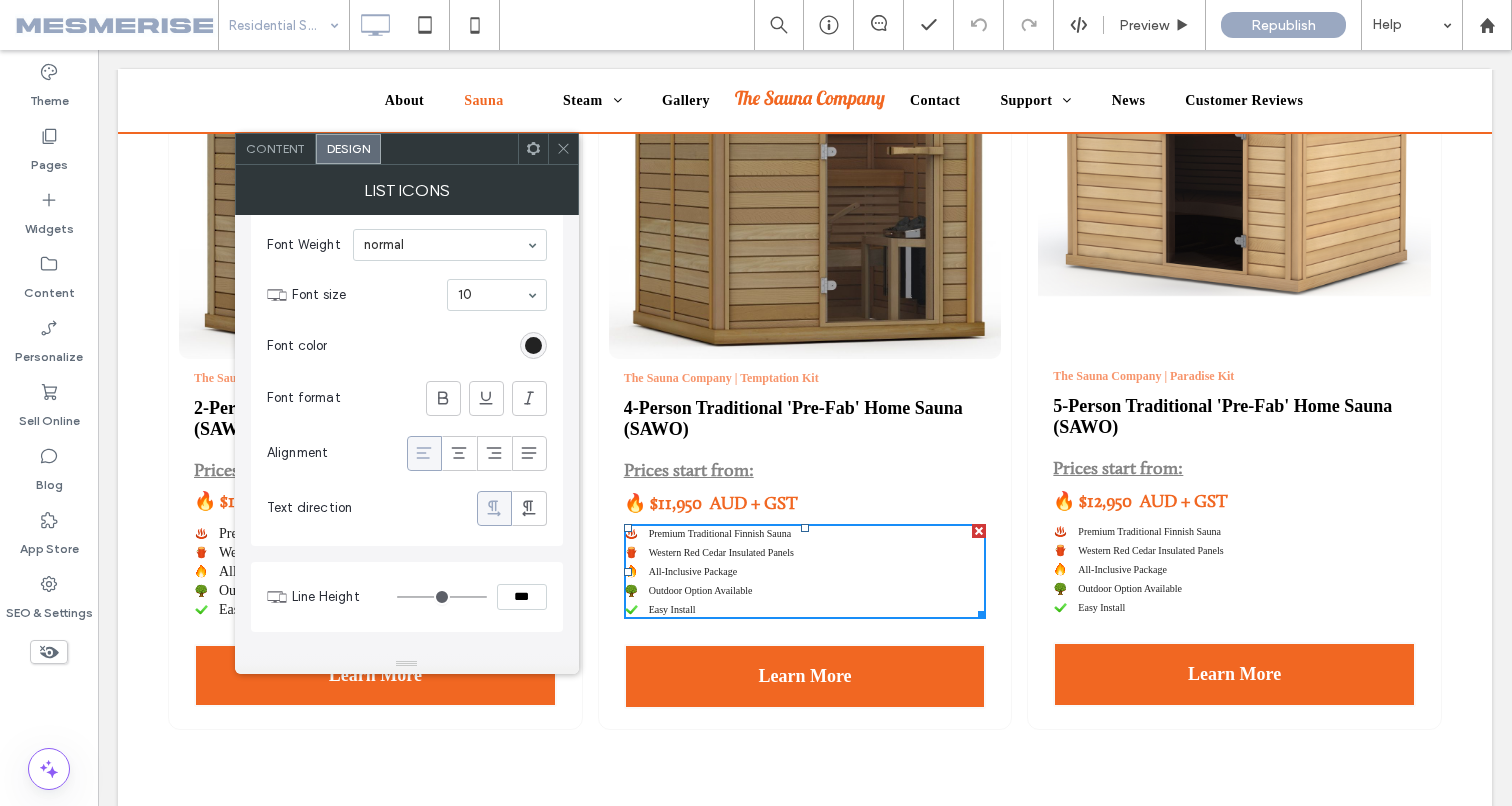 scroll, scrollTop: 120, scrollLeft: 0, axis: vertical 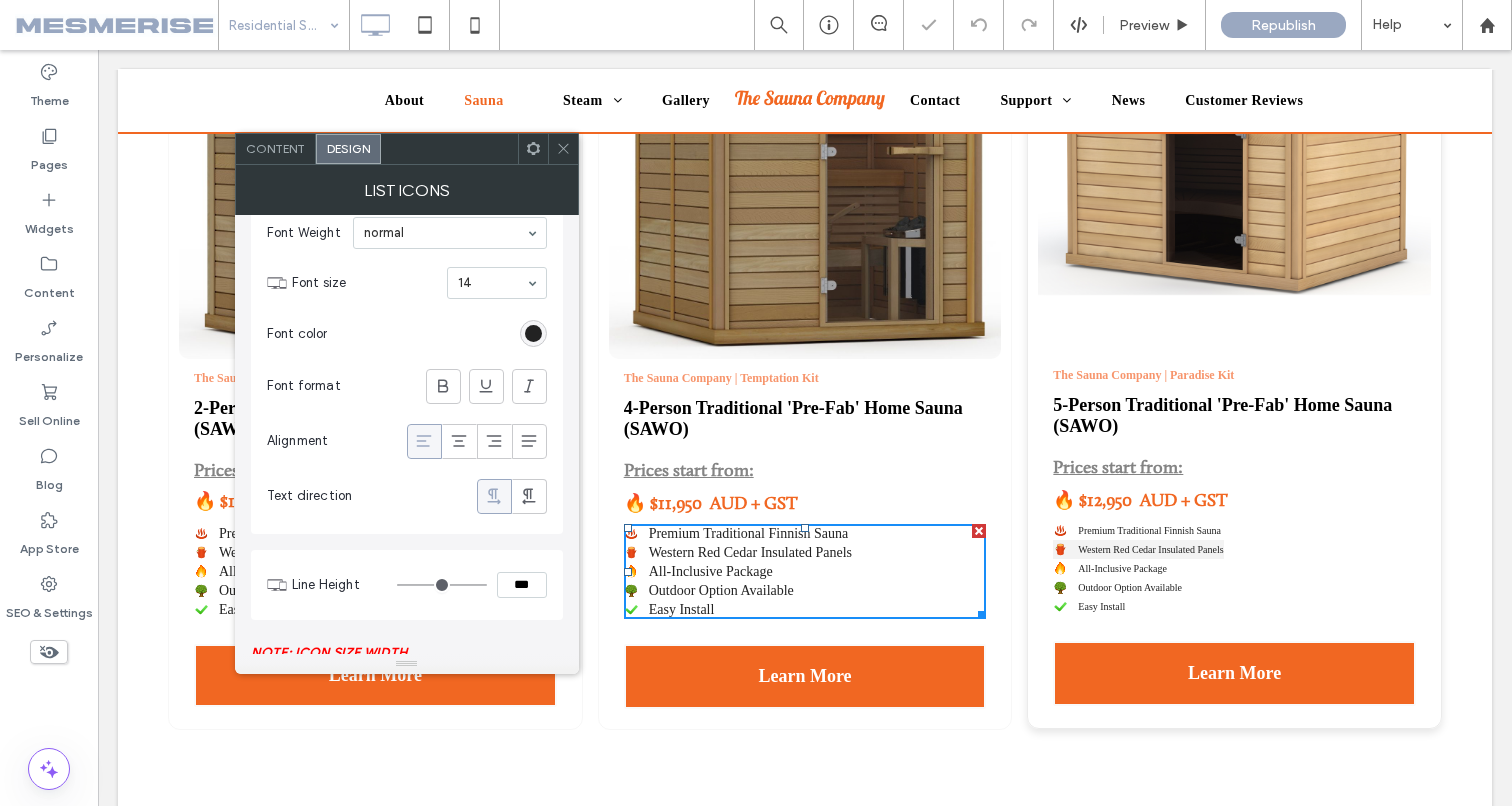 click on "Premium Traditional Finnish Sauna
Western Red Cedar Insulated Panels" at bounding box center (1138, 568) 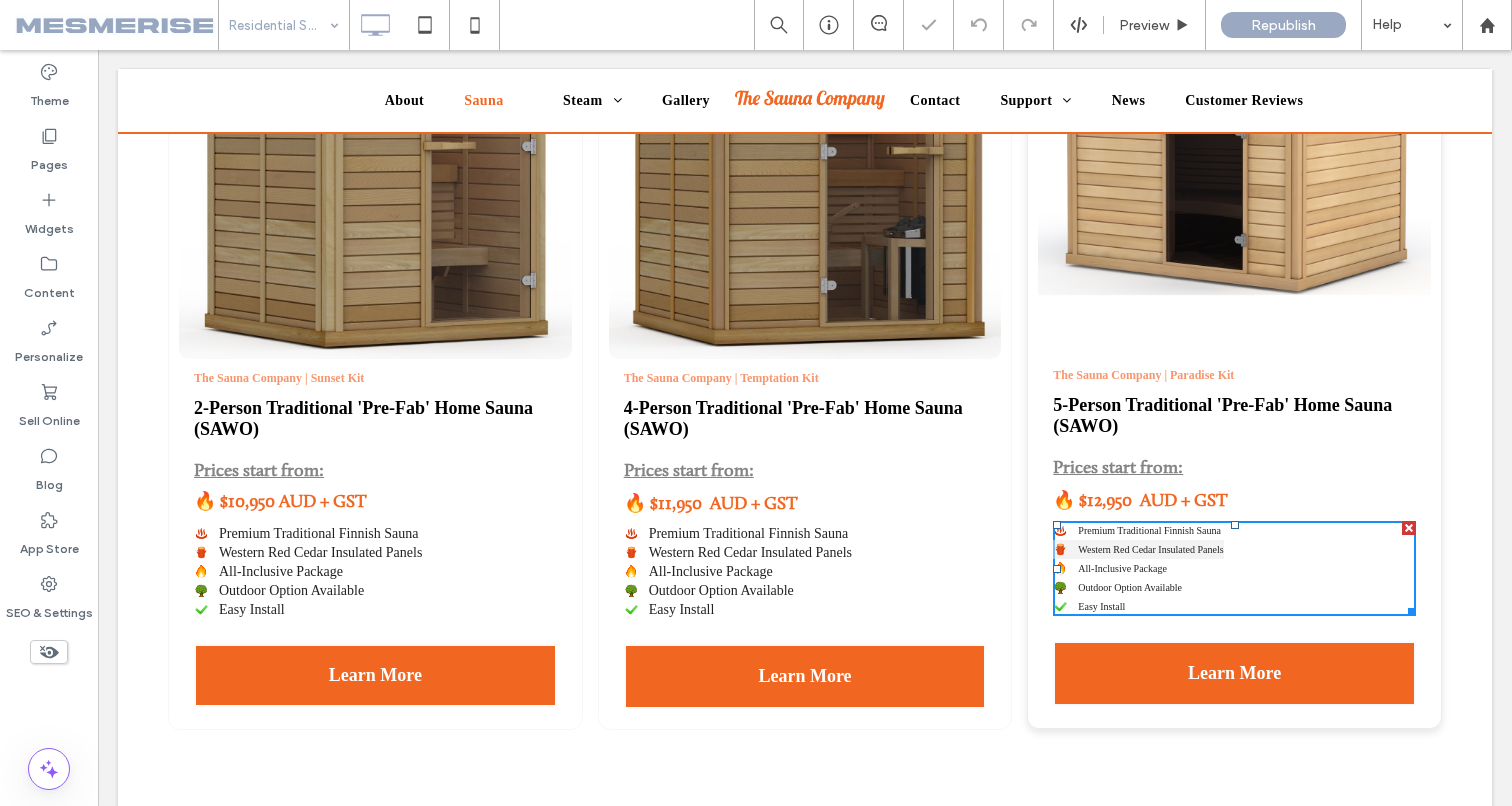 click on "Western Red Cedar Insulated Panels" at bounding box center [1150, 549] 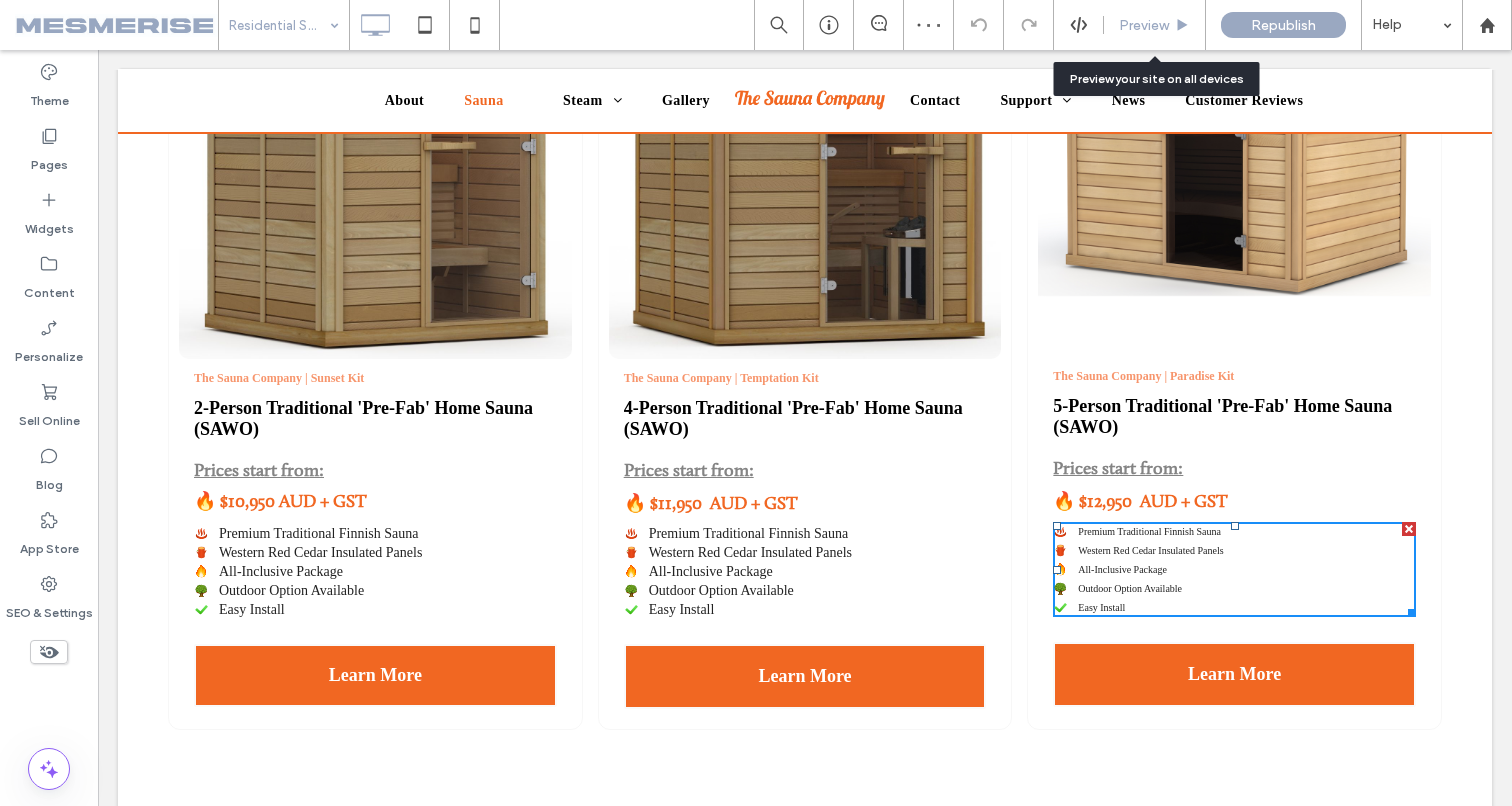 click on "Preview" at bounding box center (1144, 25) 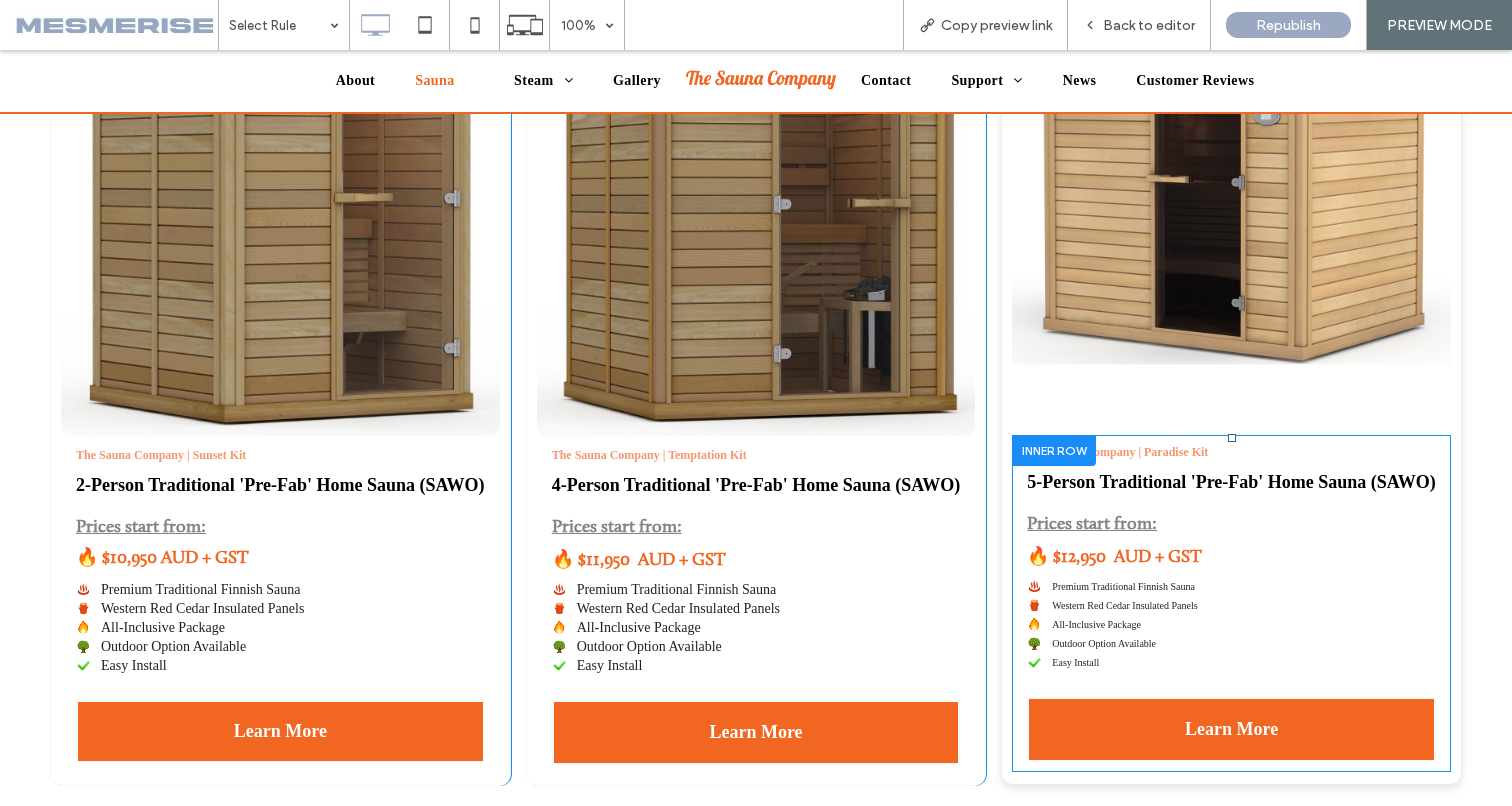 scroll, scrollTop: 1171, scrollLeft: 0, axis: vertical 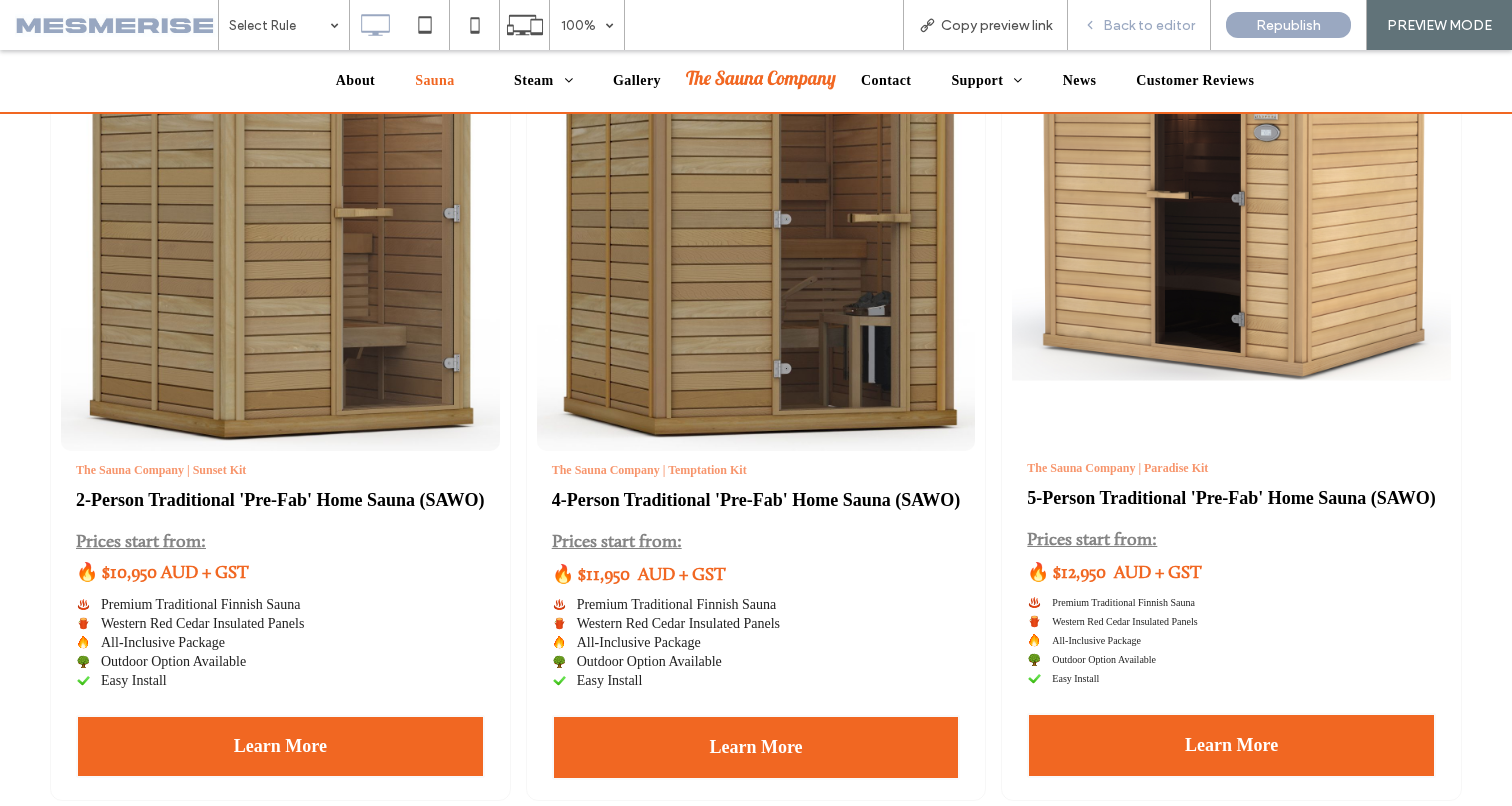 click on "Back to editor" at bounding box center [1149, 25] 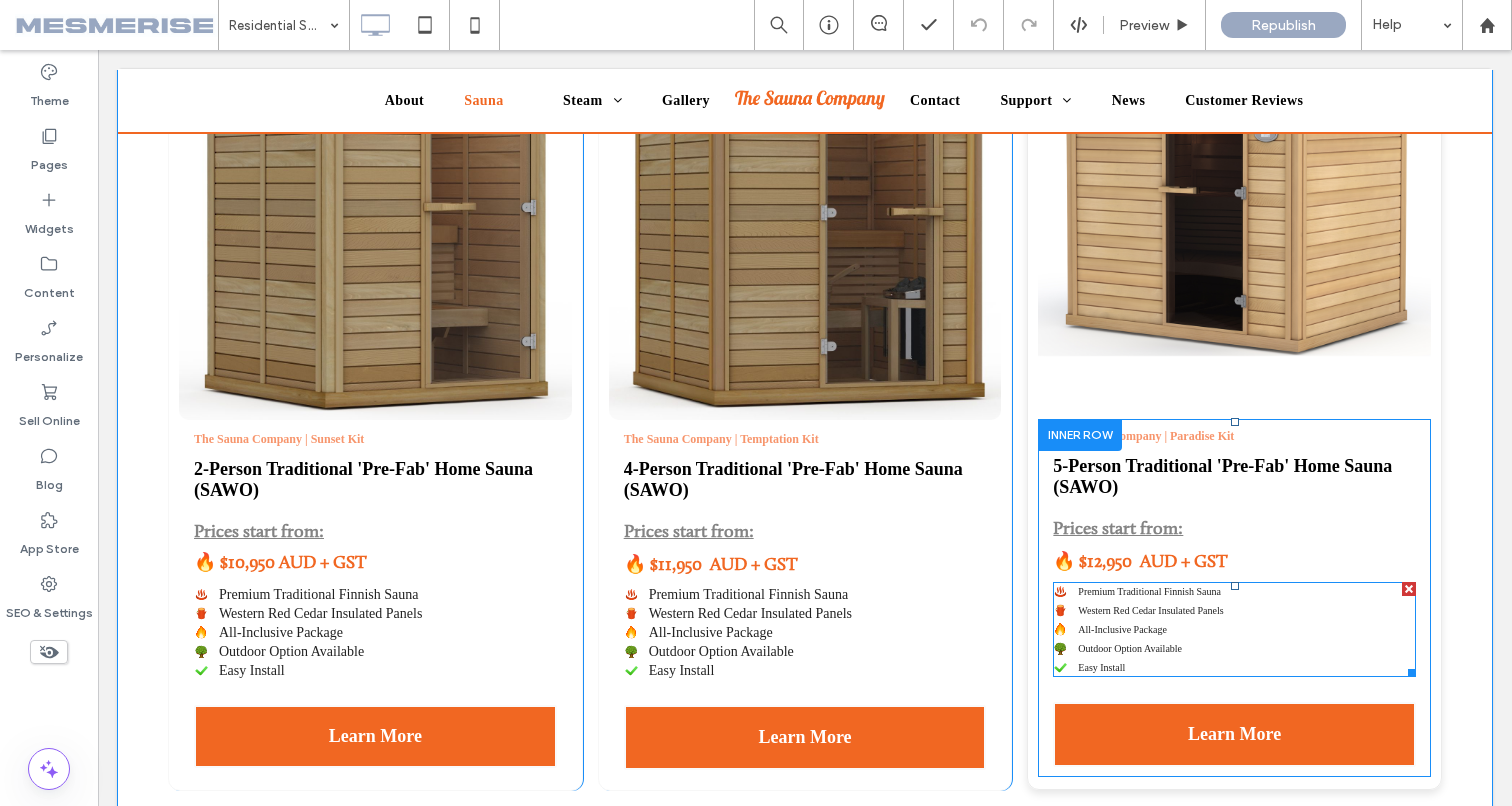 click at bounding box center (1234, 629) 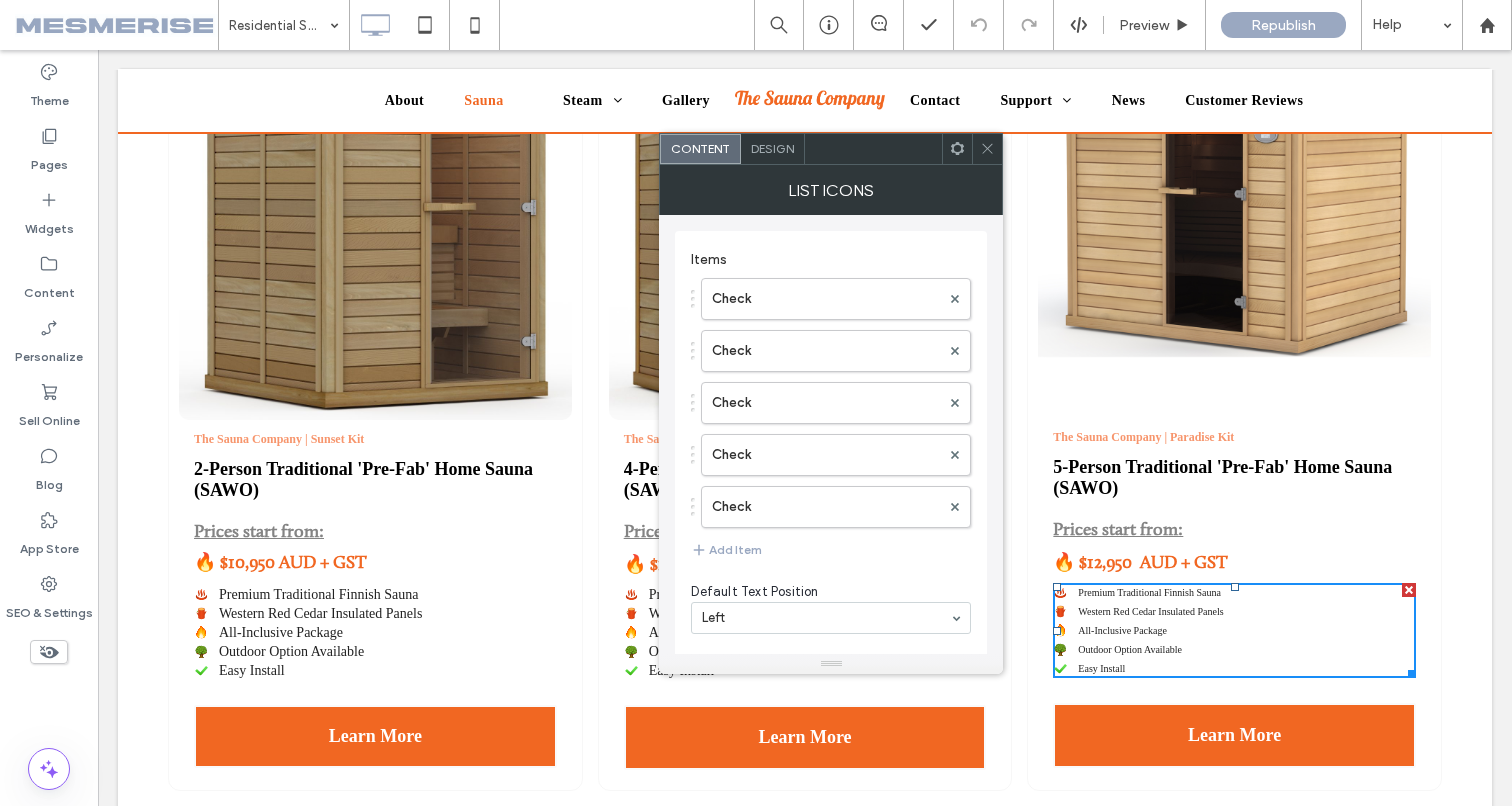 click on "Design" at bounding box center (772, 148) 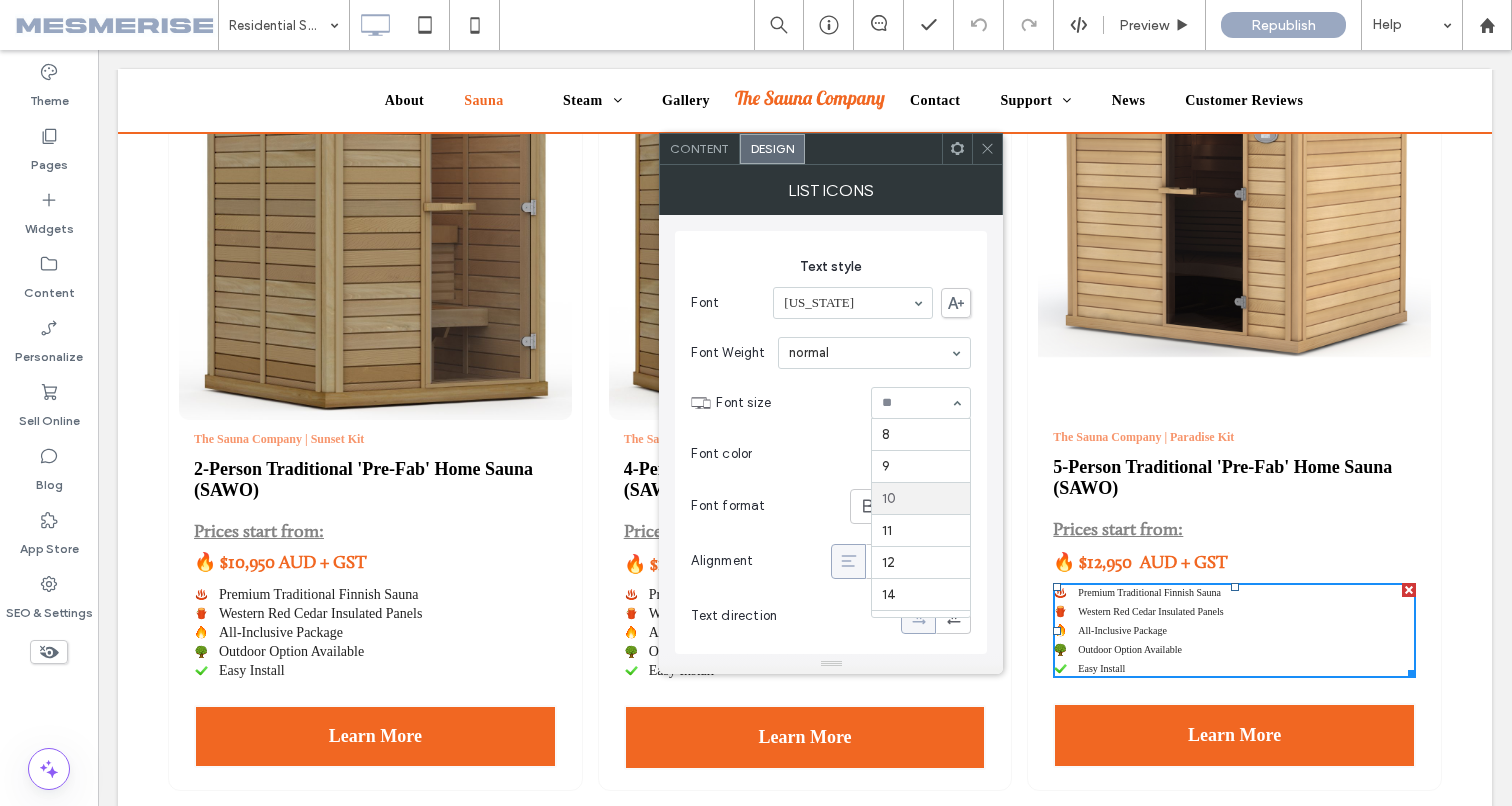 scroll, scrollTop: 66, scrollLeft: 0, axis: vertical 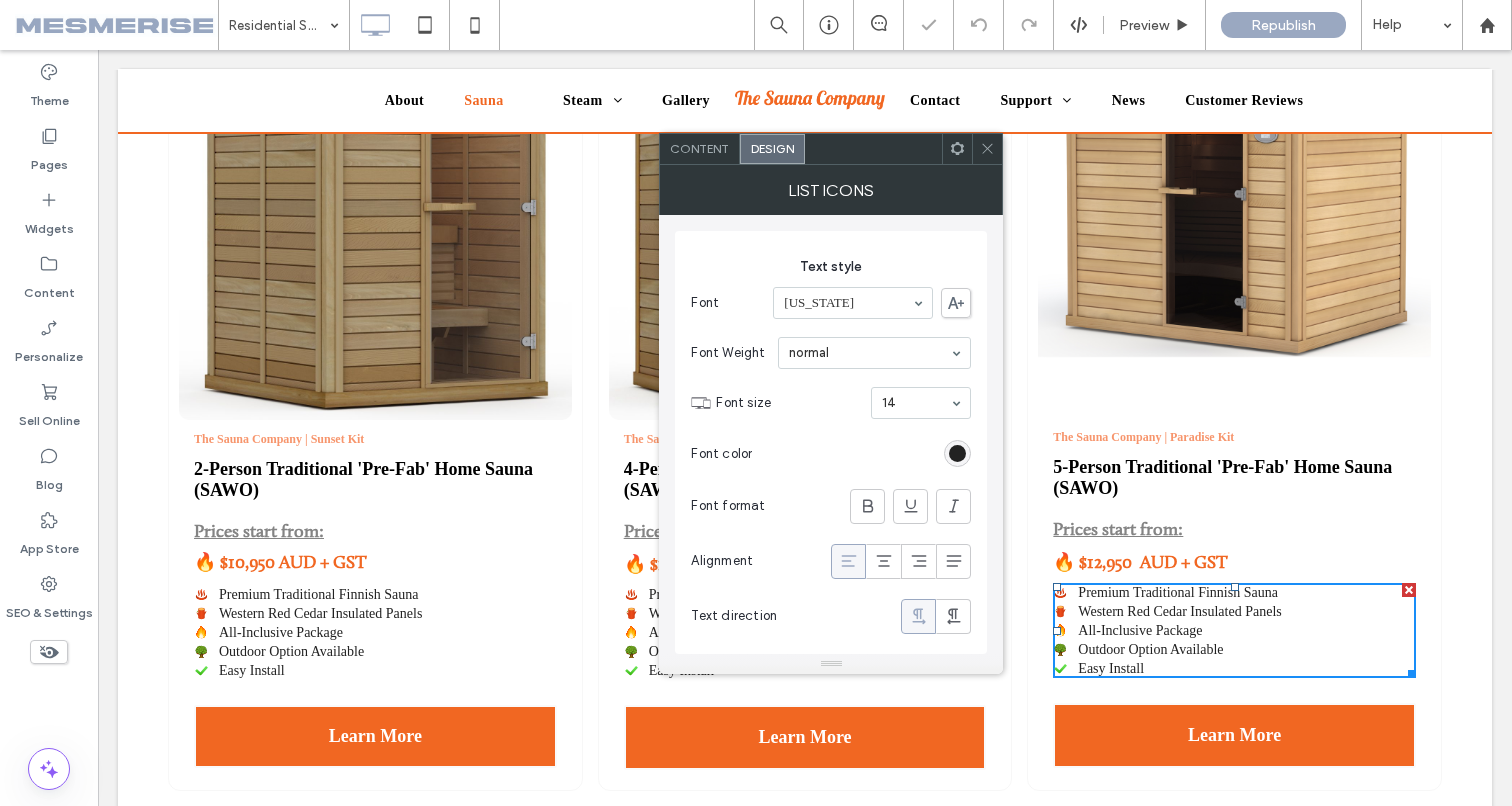 click 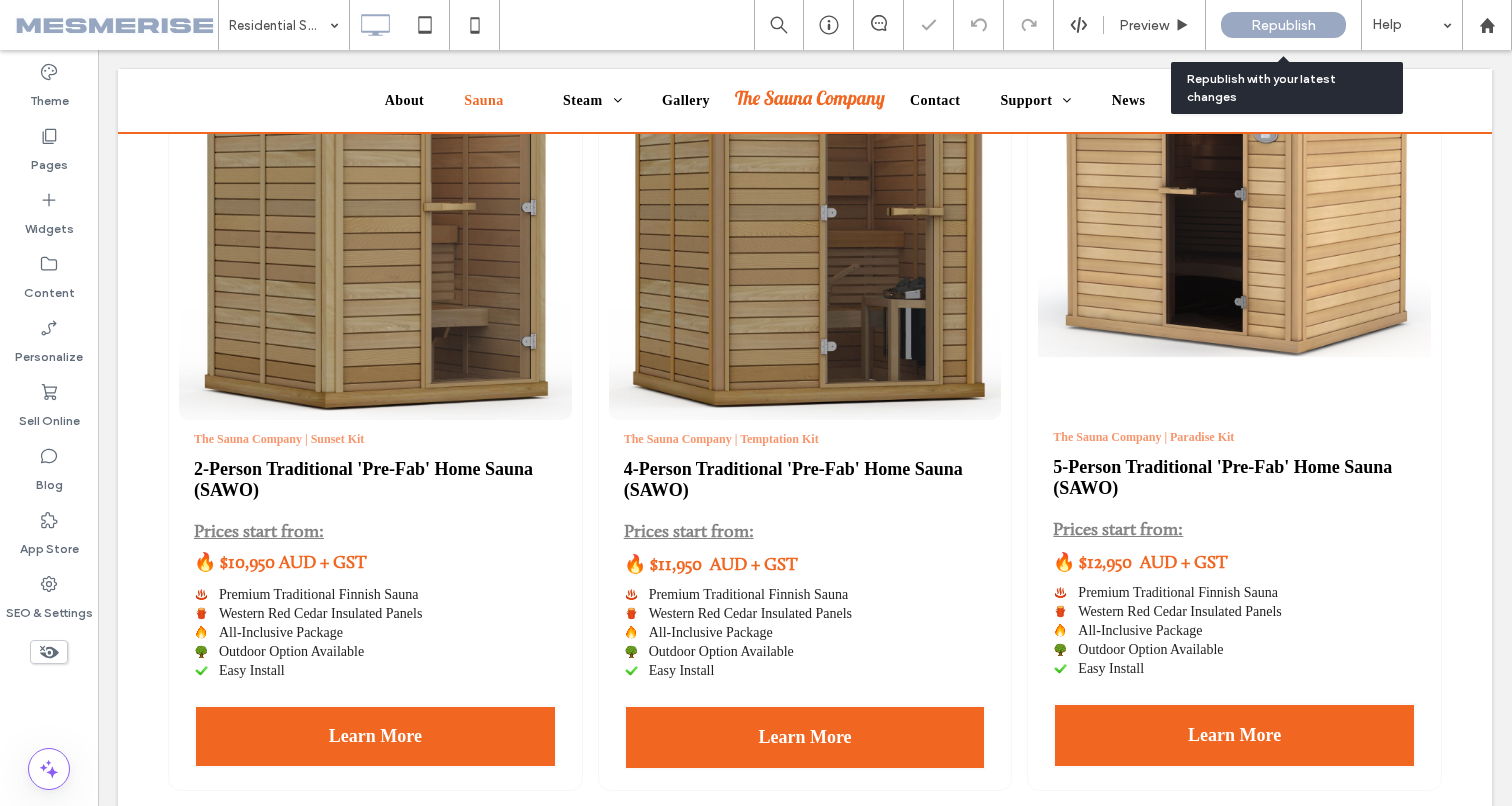 click on "Republish" at bounding box center [1283, 25] 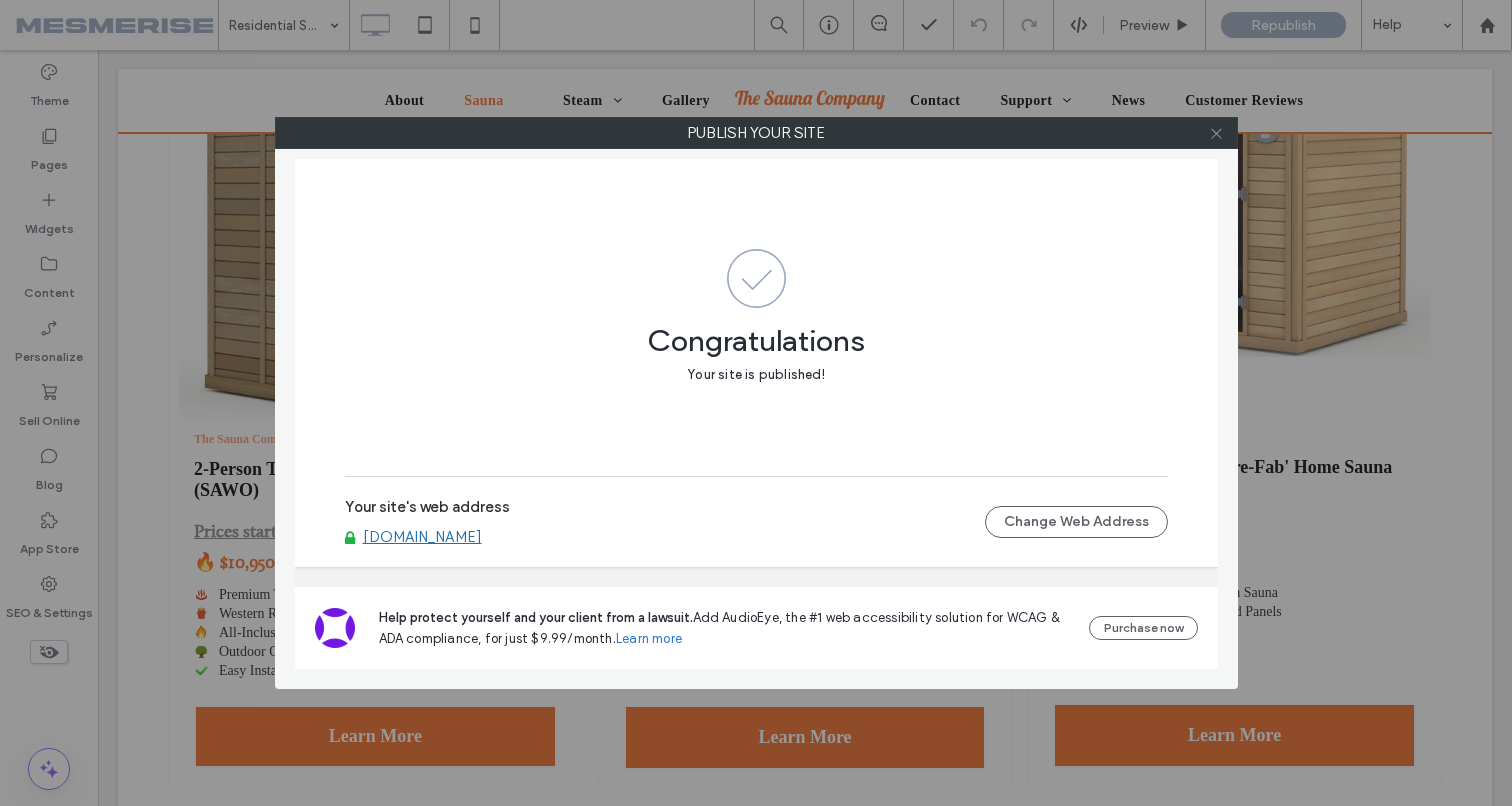 click 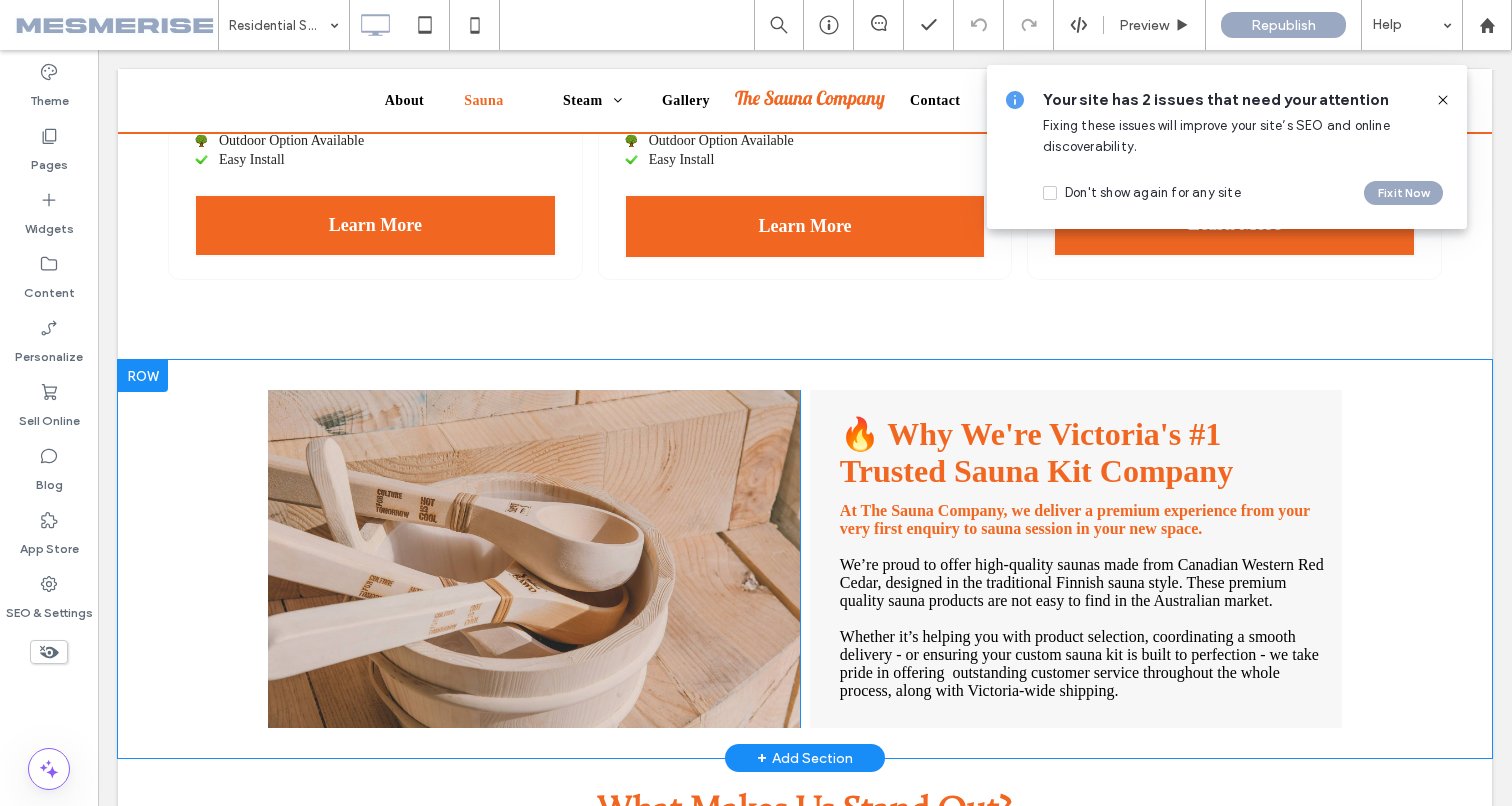 scroll, scrollTop: 1706, scrollLeft: 0, axis: vertical 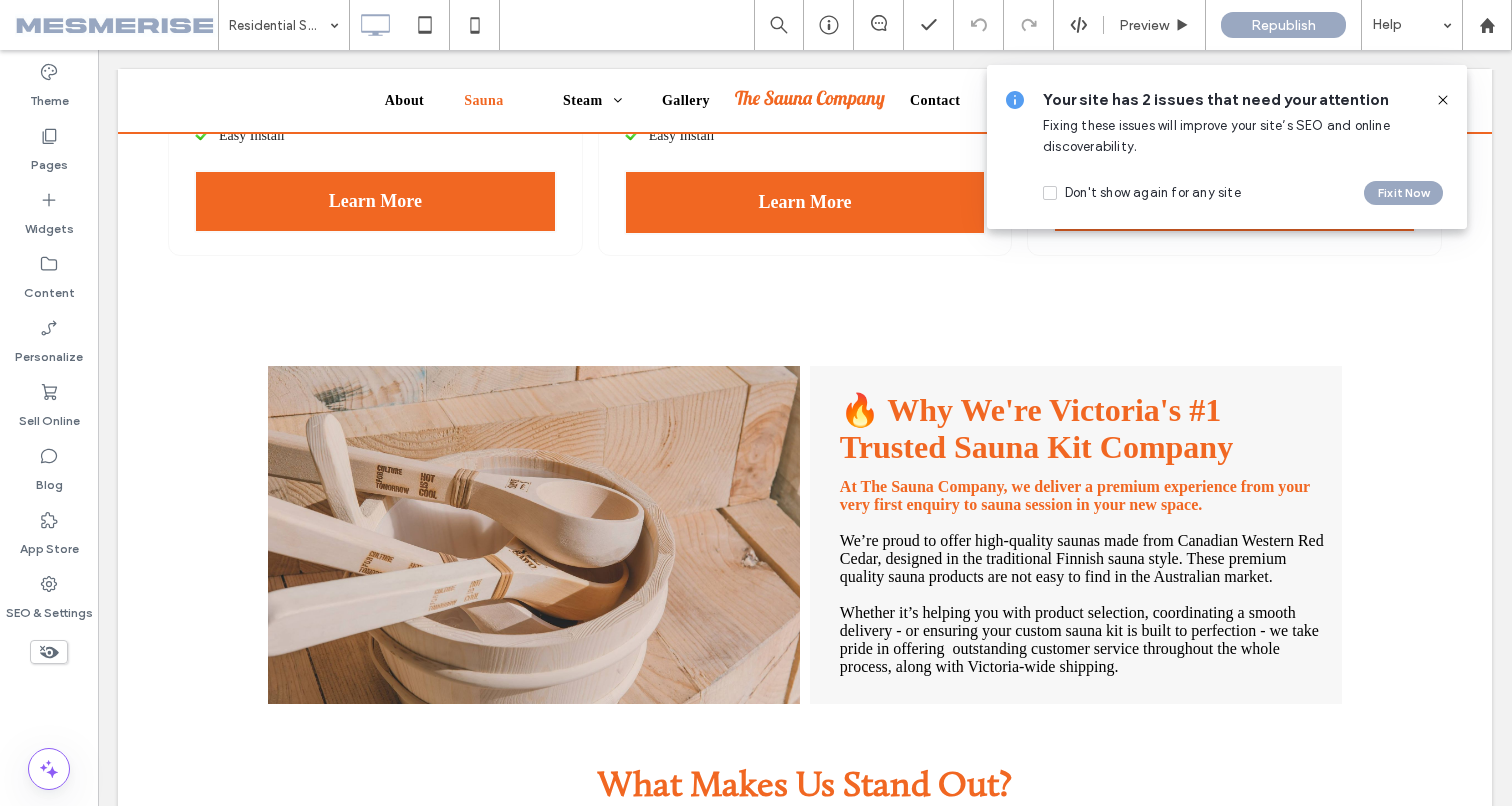 drag, startPoint x: 1438, startPoint y: 101, endPoint x: 1128, endPoint y: 1, distance: 325.72995 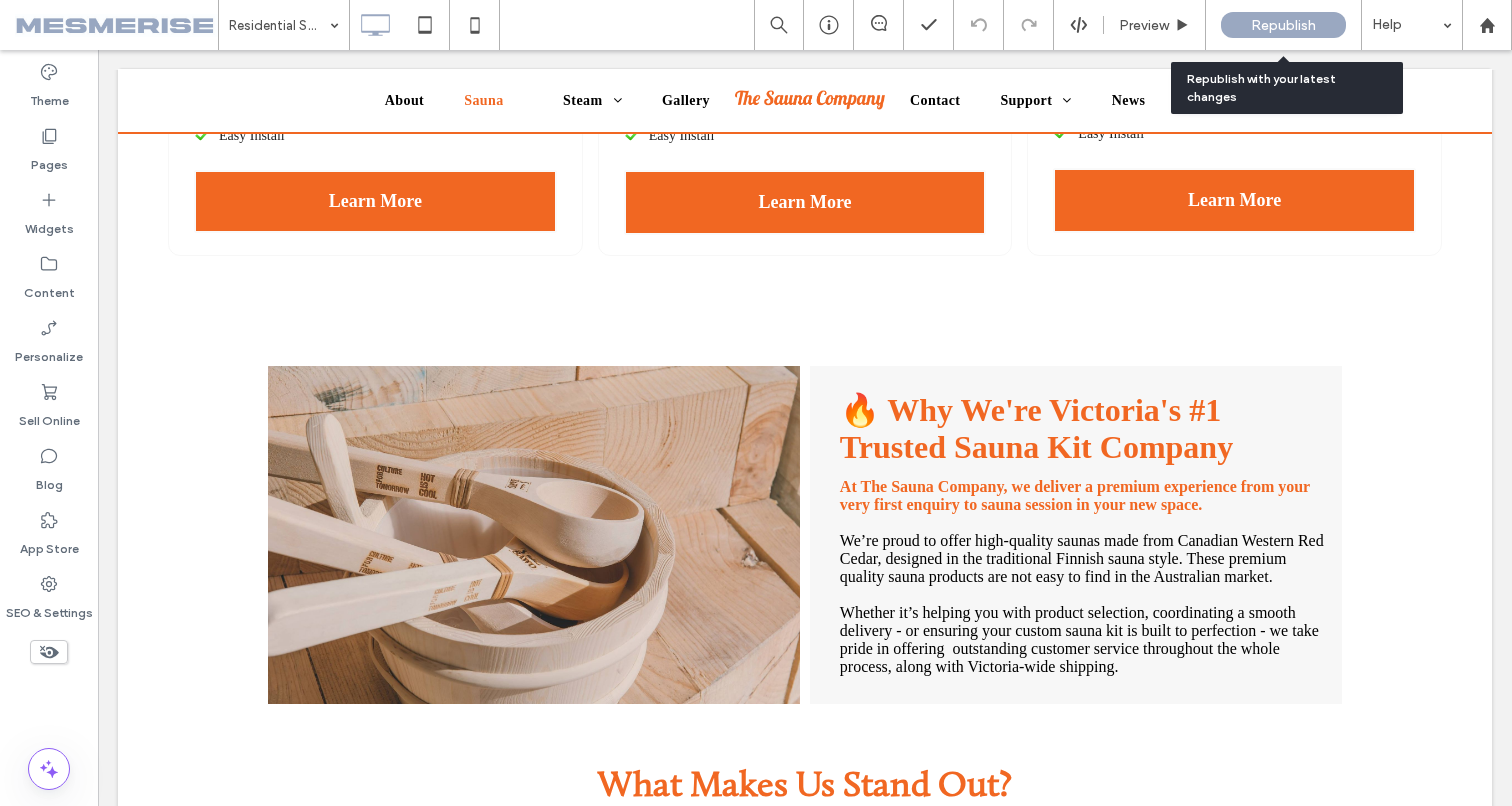 click on "Republish" at bounding box center [1283, 25] 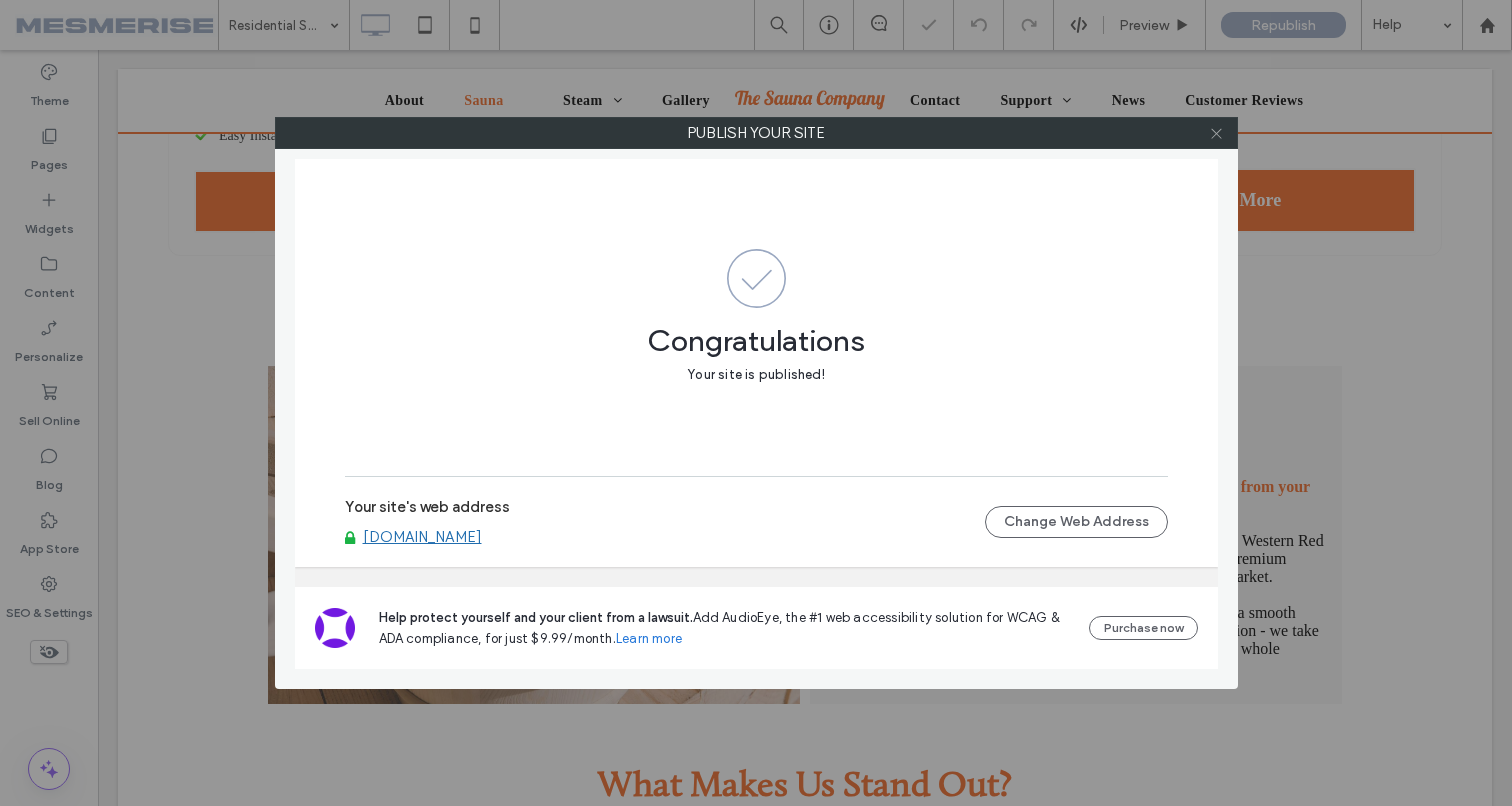 click 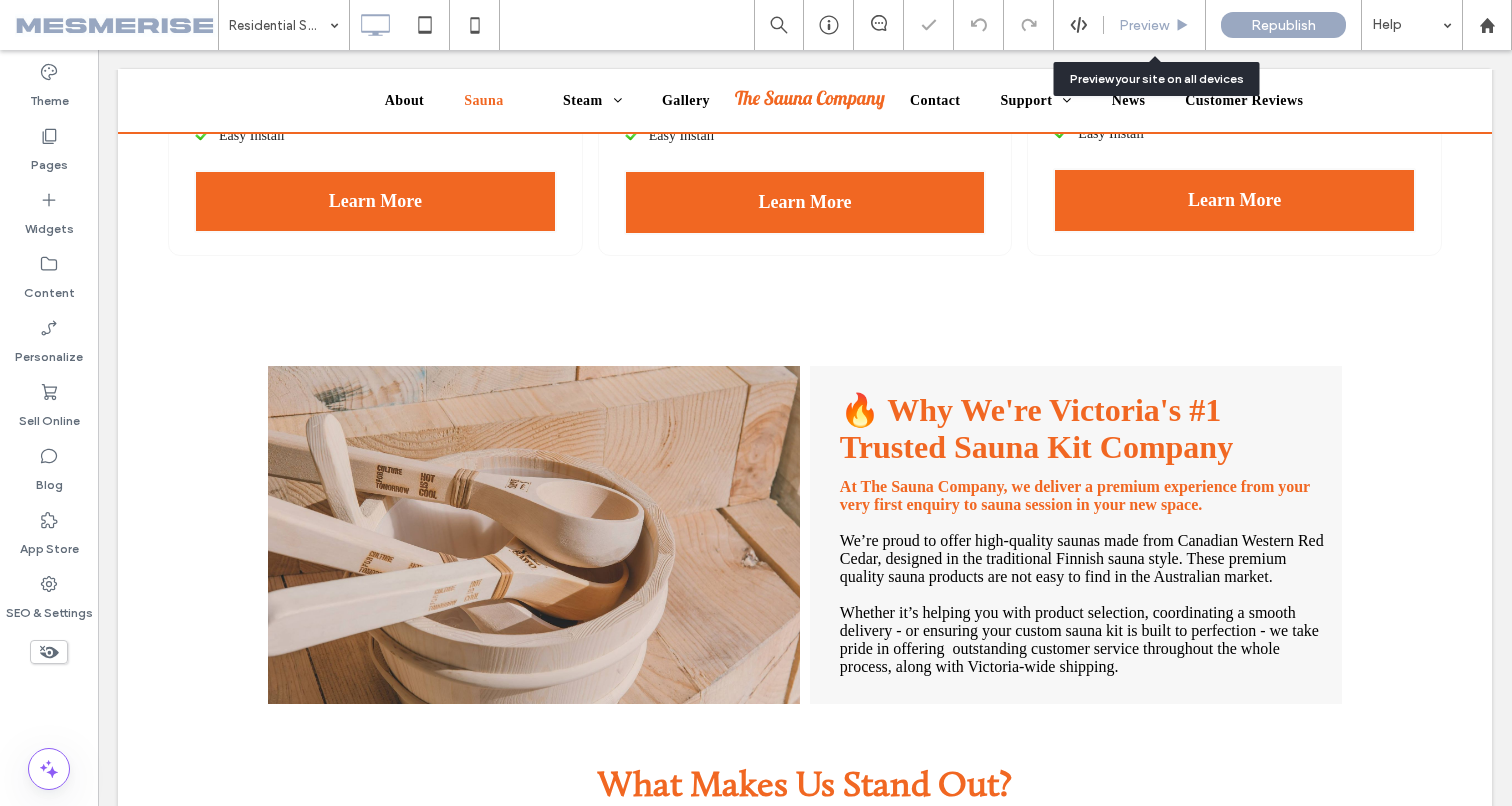 click on "Preview" at bounding box center [1144, 25] 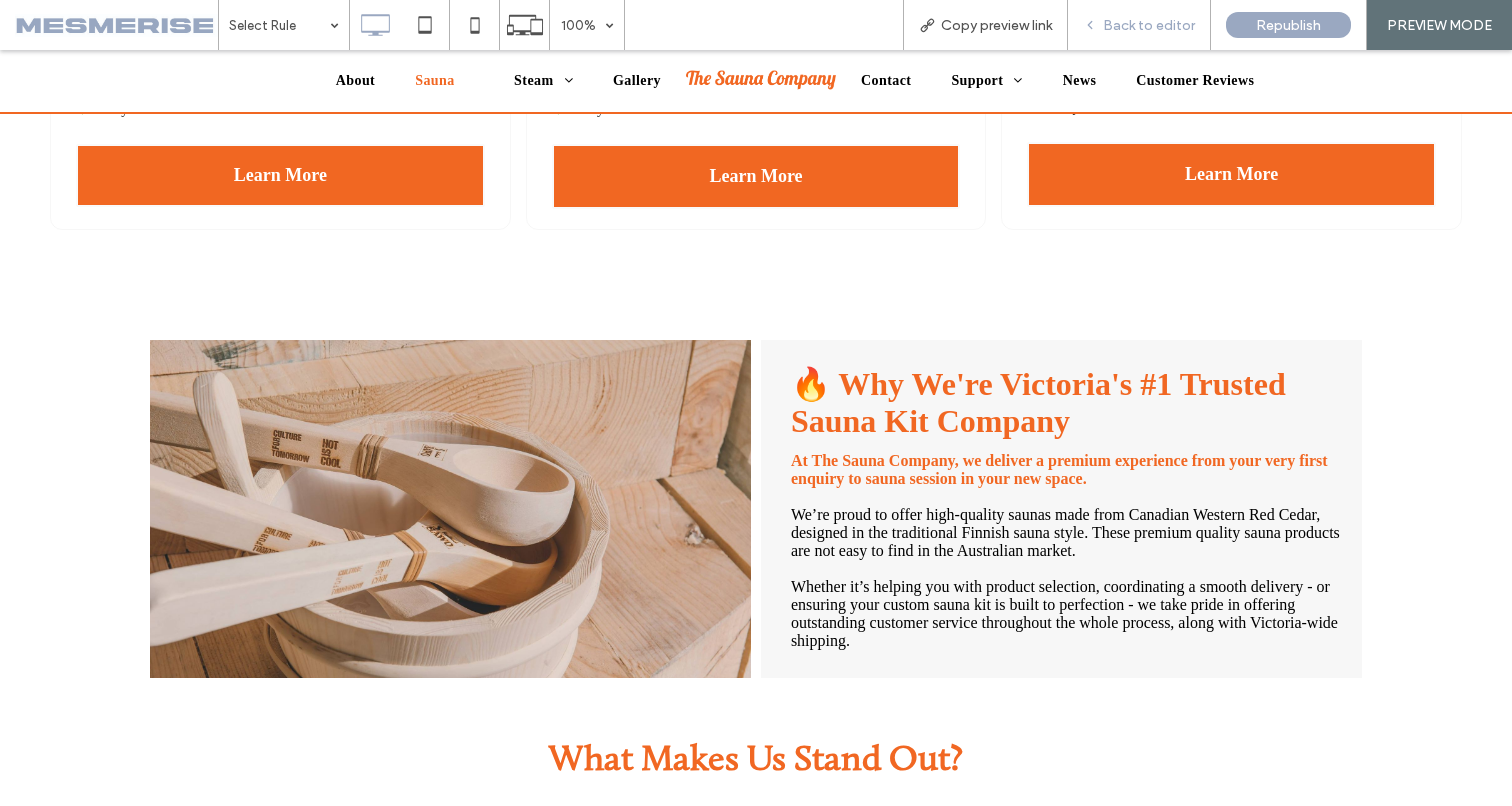 click on "Back to editor" at bounding box center (1149, 25) 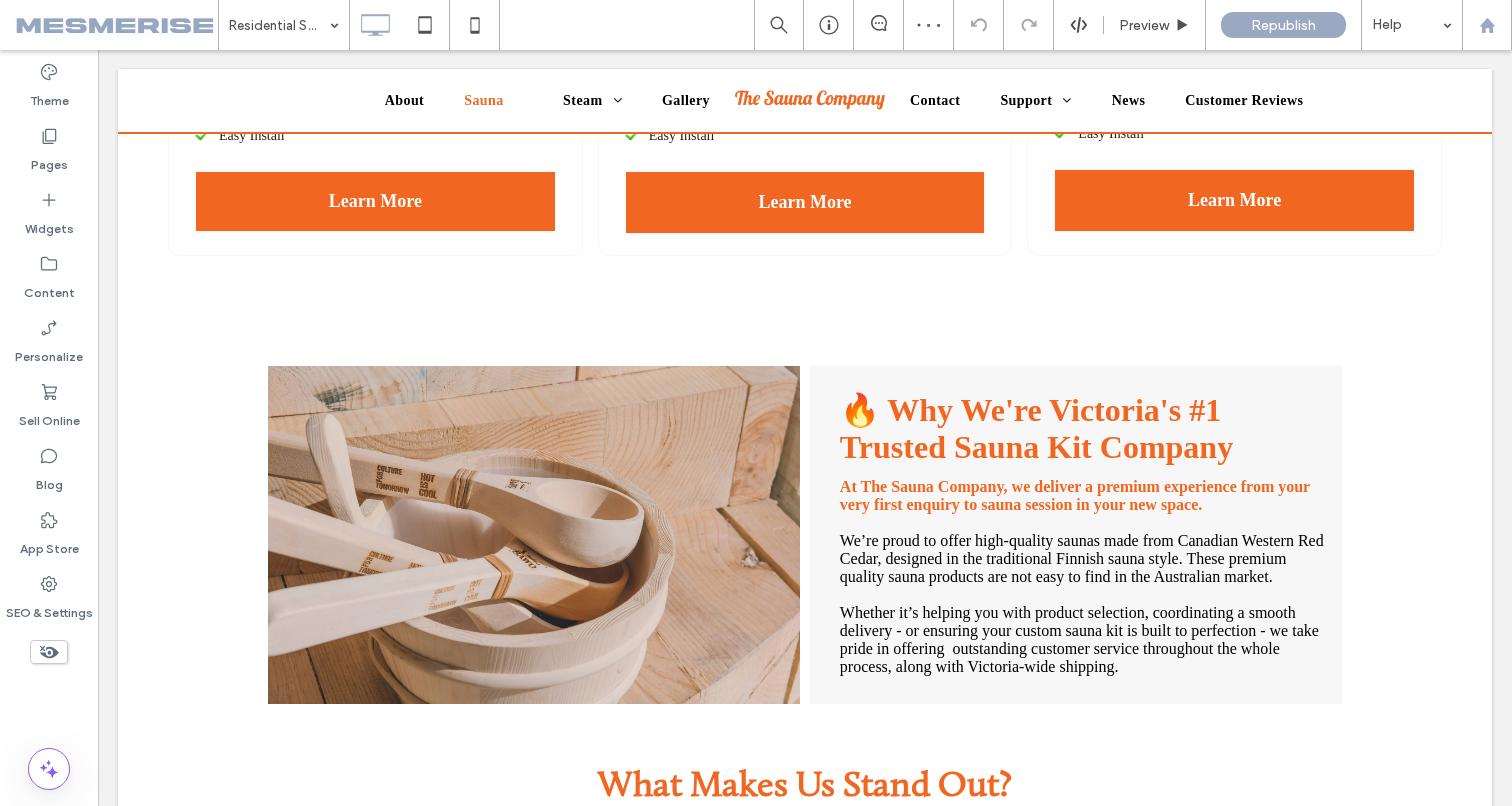 scroll, scrollTop: 1706, scrollLeft: 0, axis: vertical 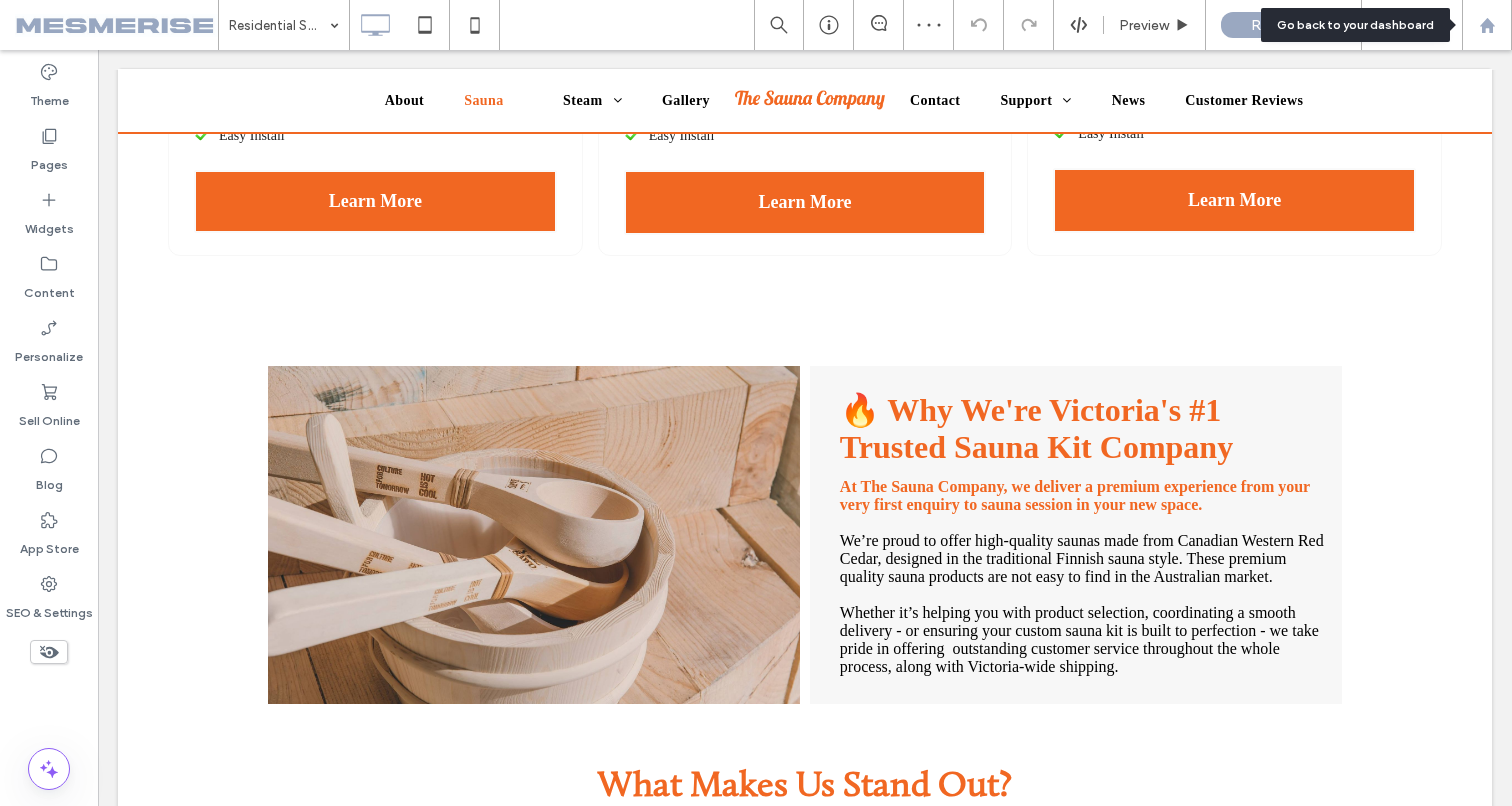 click 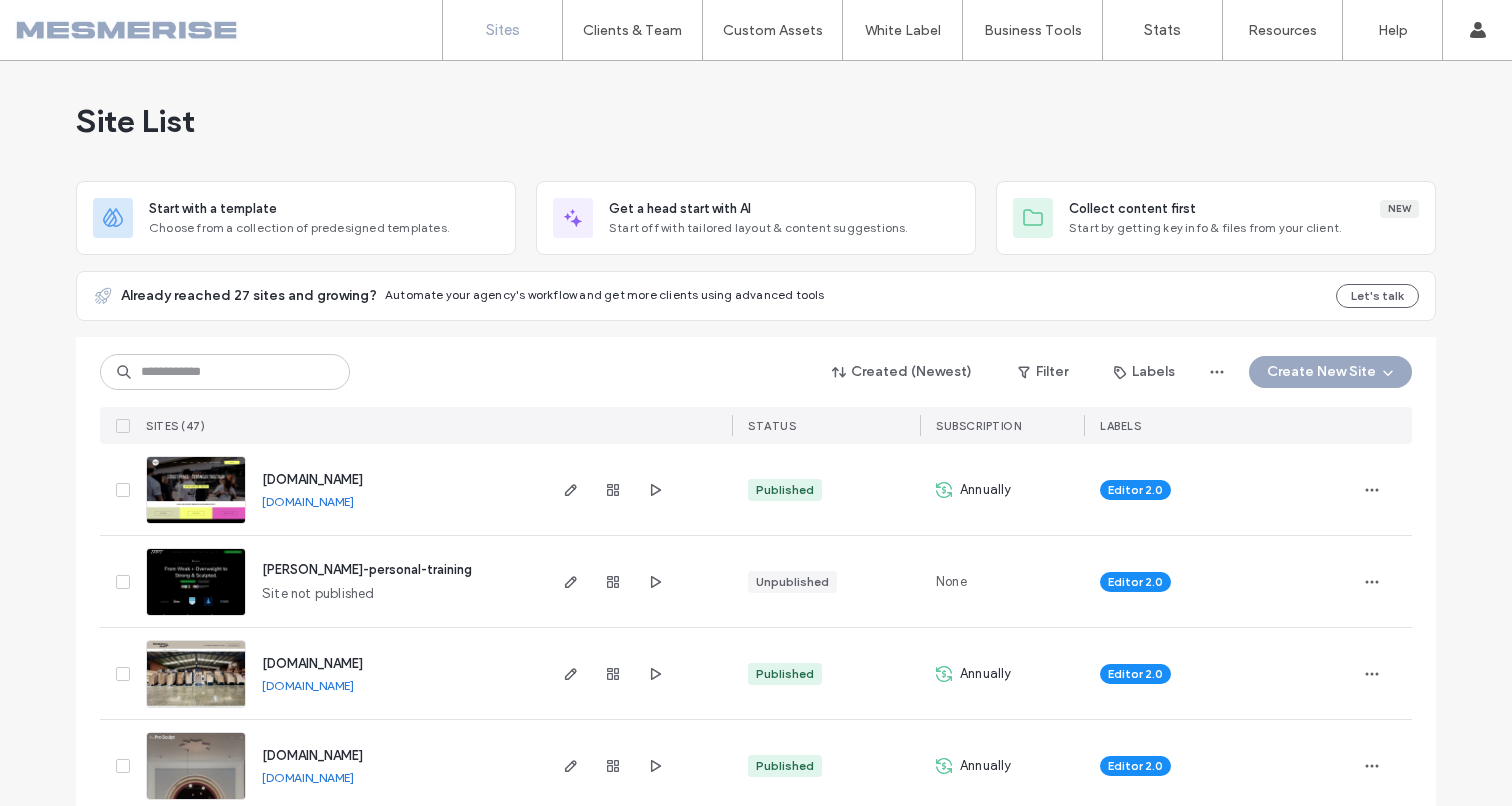 scroll, scrollTop: 0, scrollLeft: 0, axis: both 